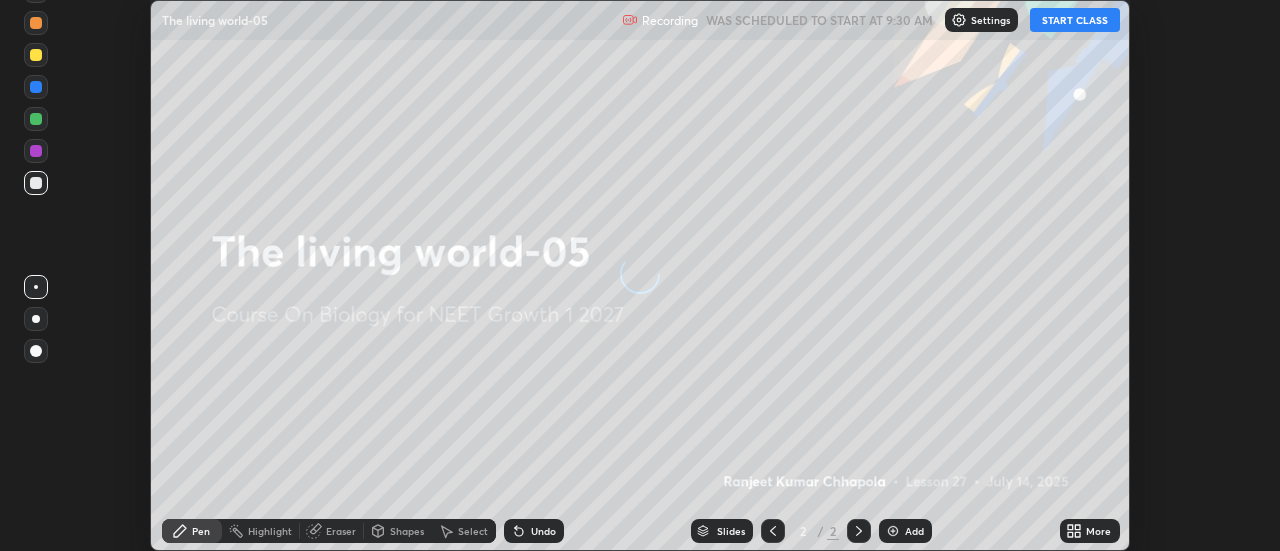 scroll, scrollTop: 0, scrollLeft: 0, axis: both 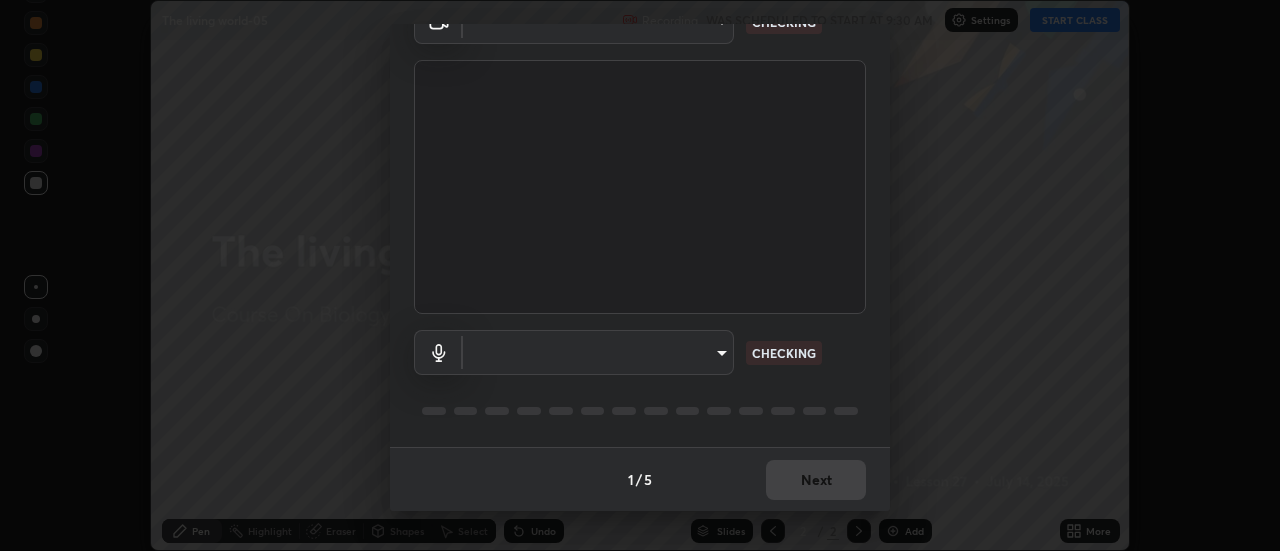 type on "28859c64a8e3d58139daa62c4cbb3a58b4059ef2bfed964700f789928c4fc7db" 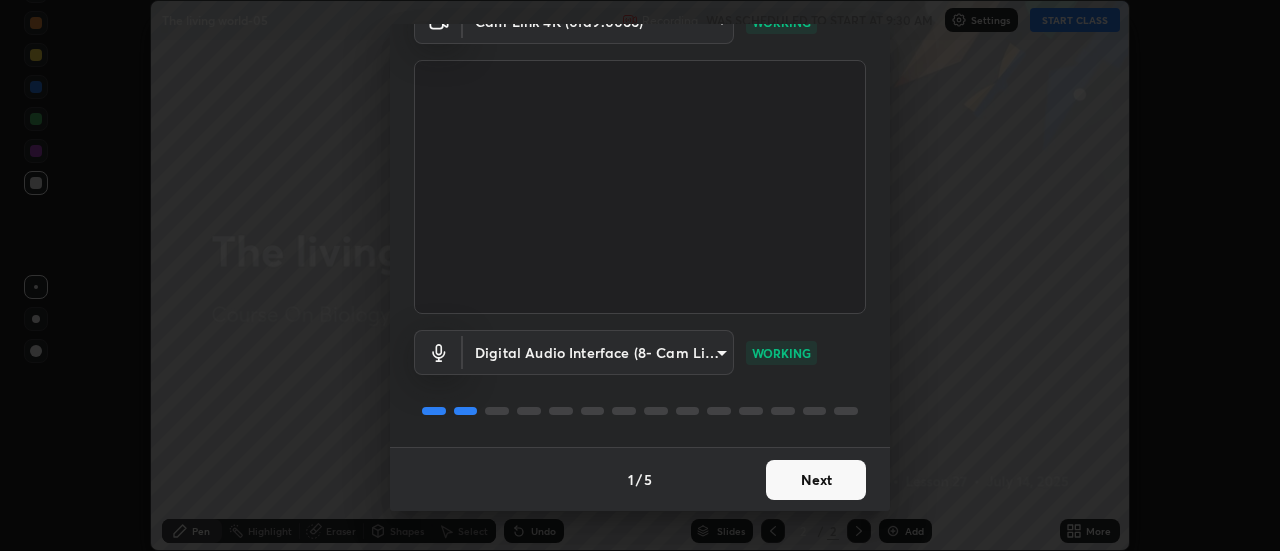 click on "Next" at bounding box center (816, 480) 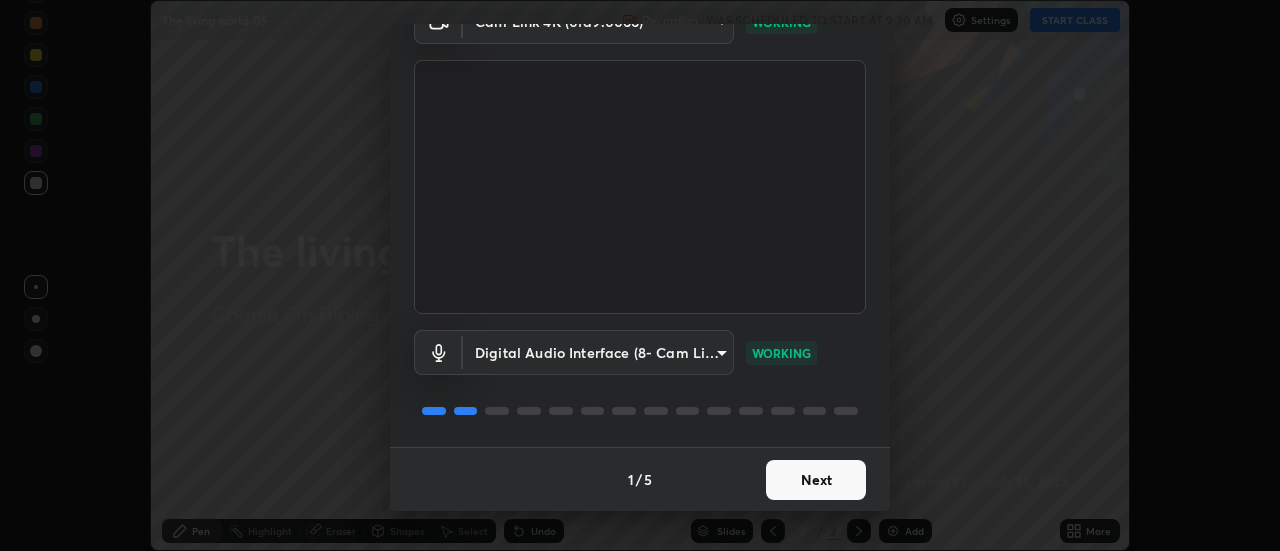 scroll, scrollTop: 0, scrollLeft: 0, axis: both 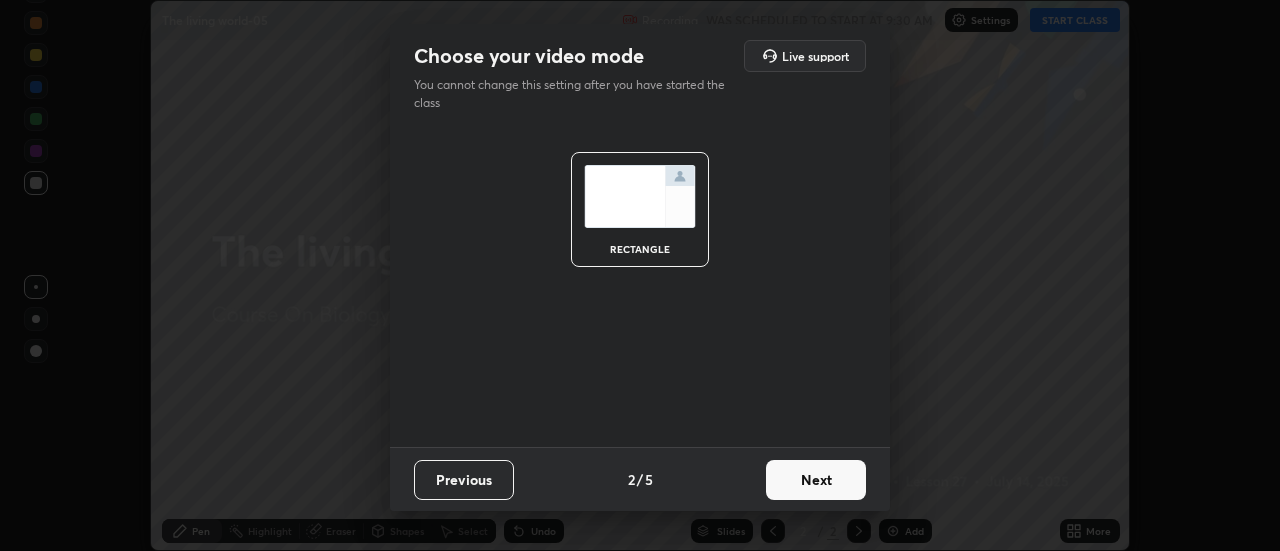 click on "Next" at bounding box center [816, 480] 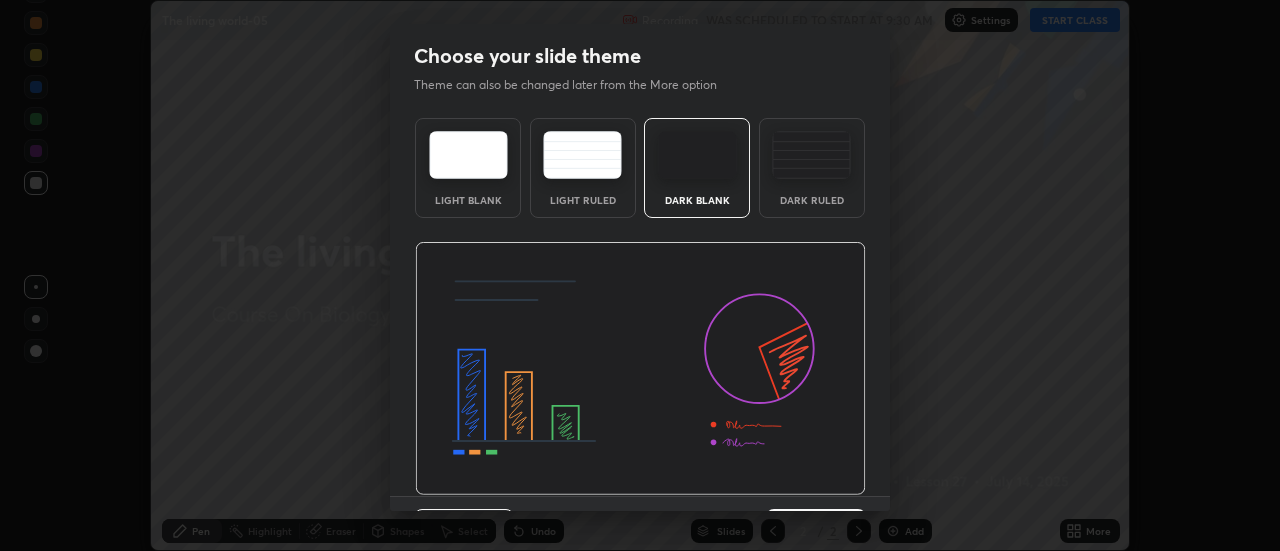 click at bounding box center (640, 369) 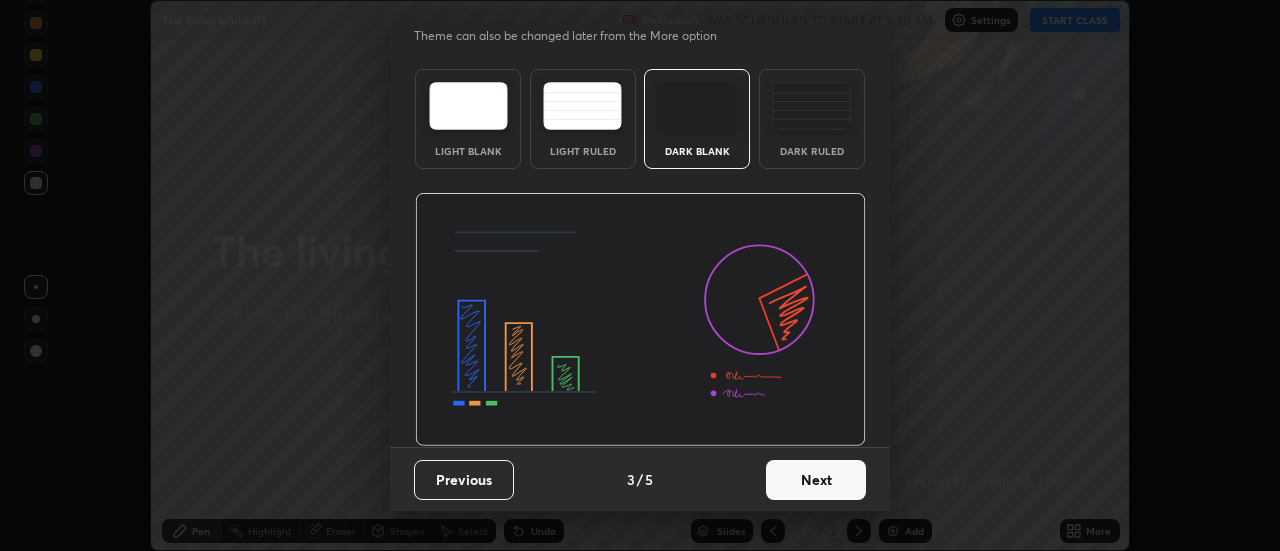 click on "Next" at bounding box center [816, 480] 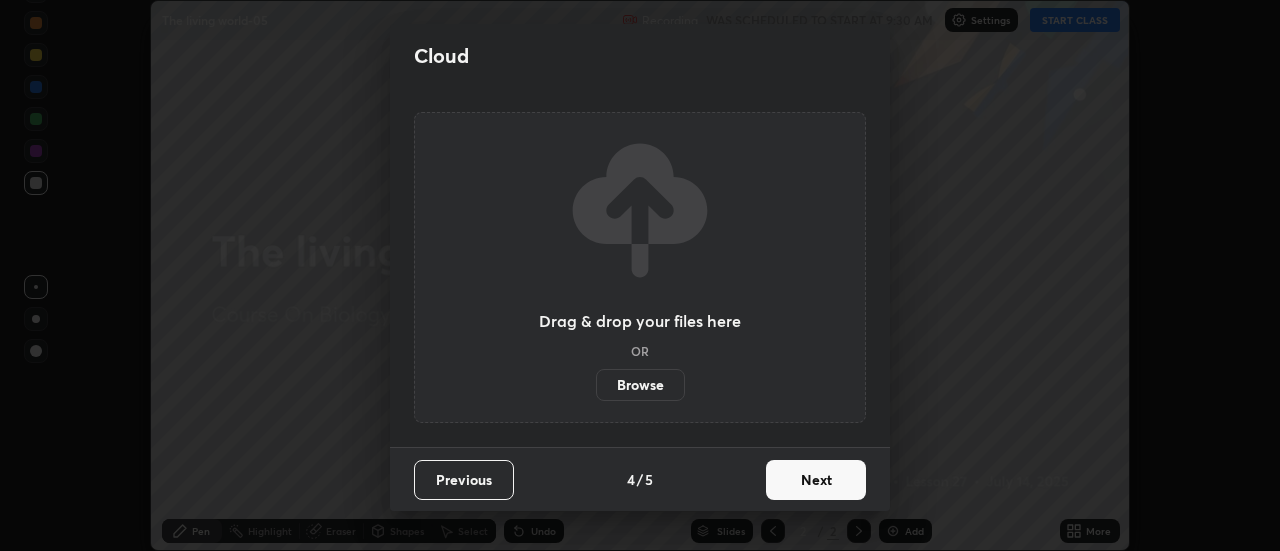 scroll, scrollTop: 0, scrollLeft: 0, axis: both 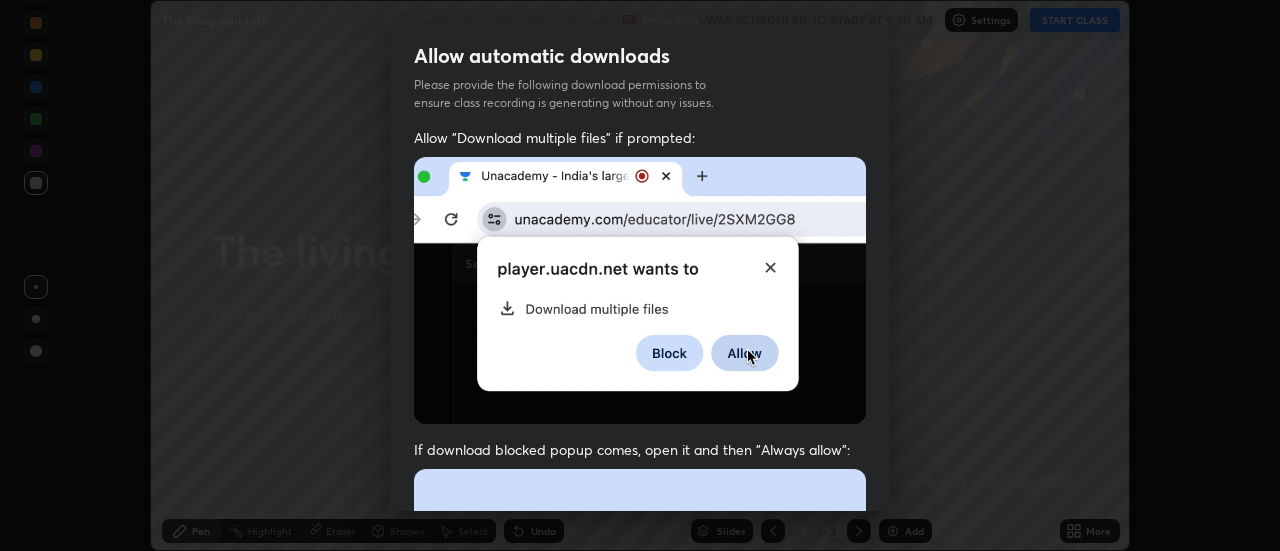 click at bounding box center [640, 687] 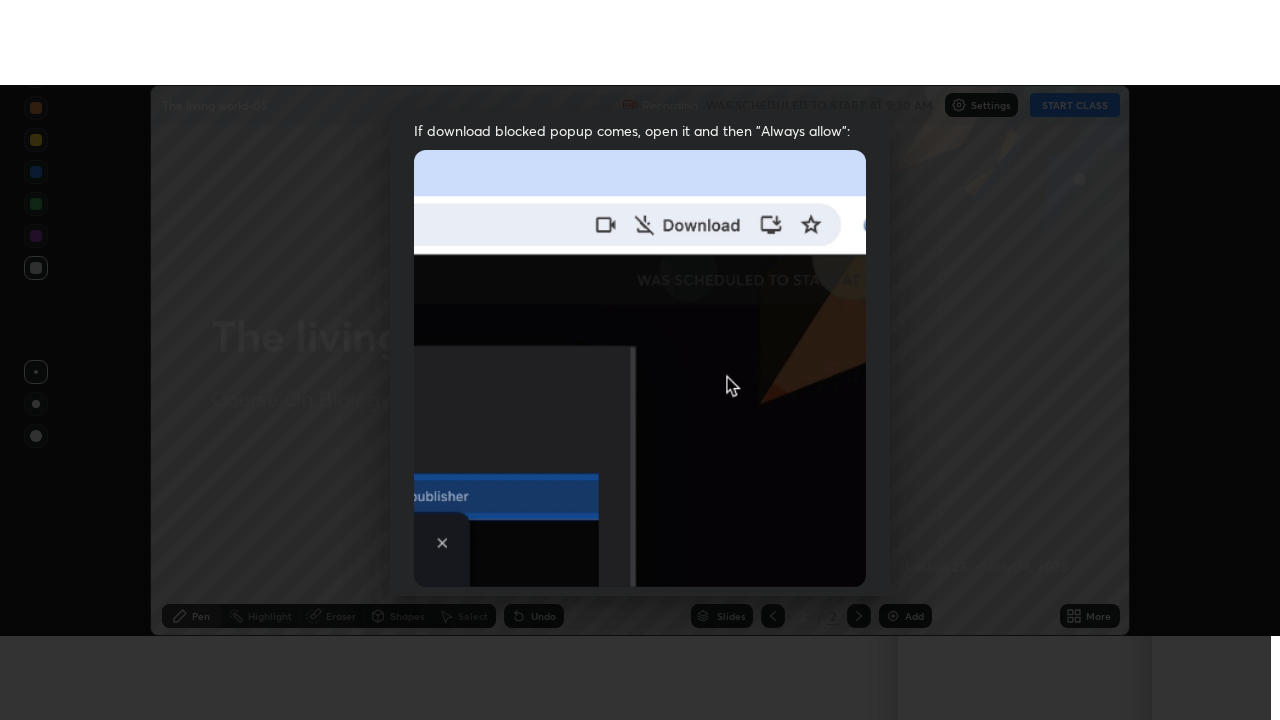 scroll, scrollTop: 513, scrollLeft: 0, axis: vertical 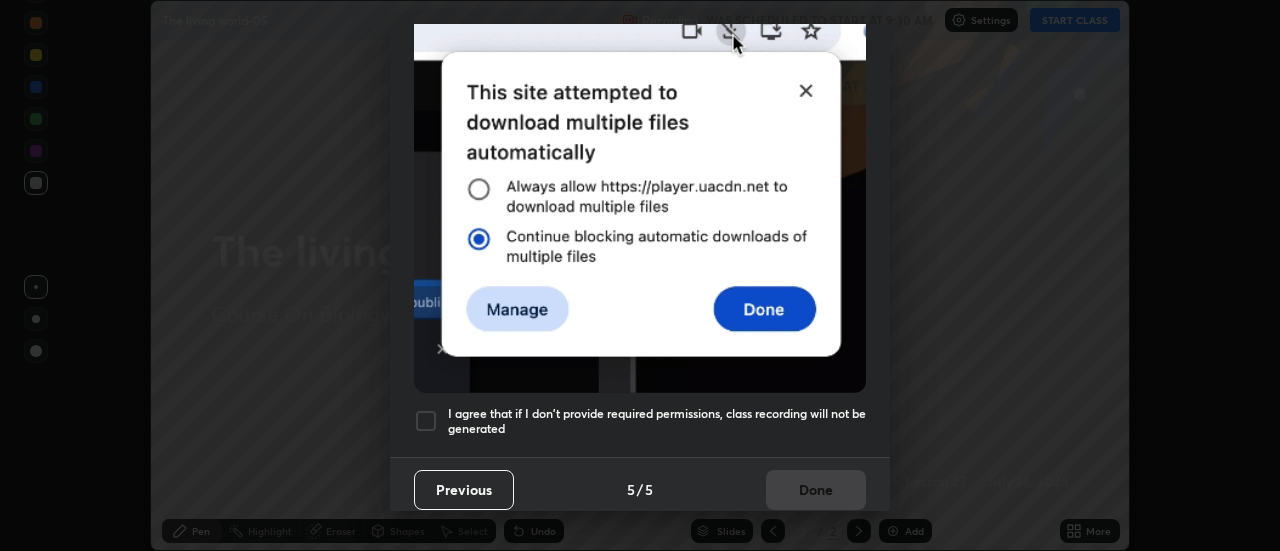 click at bounding box center (426, 421) 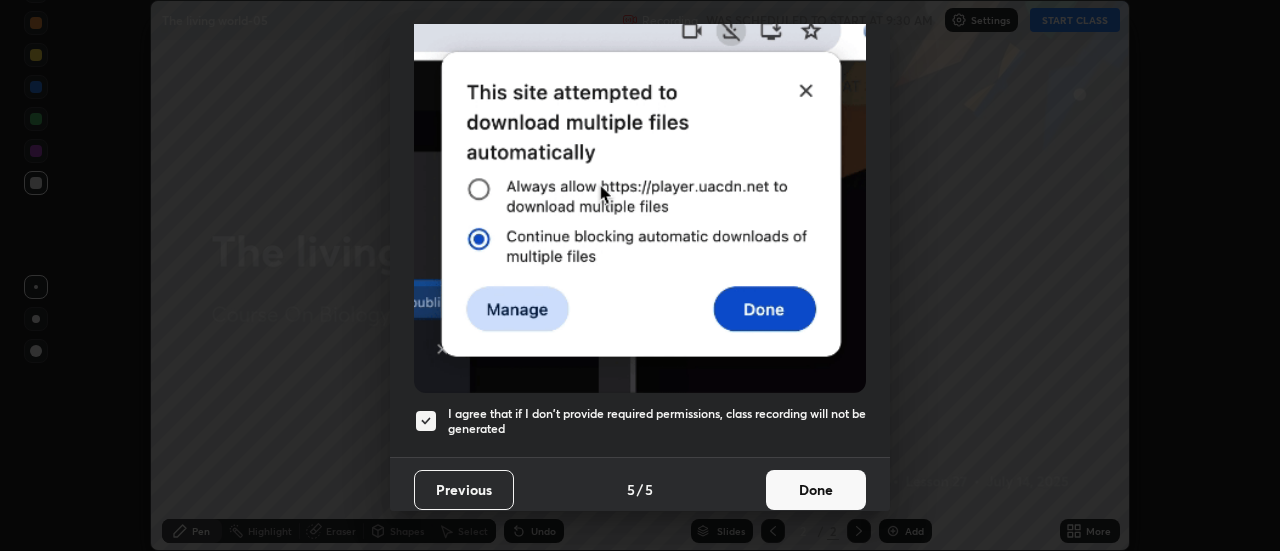 click on "Done" at bounding box center [816, 490] 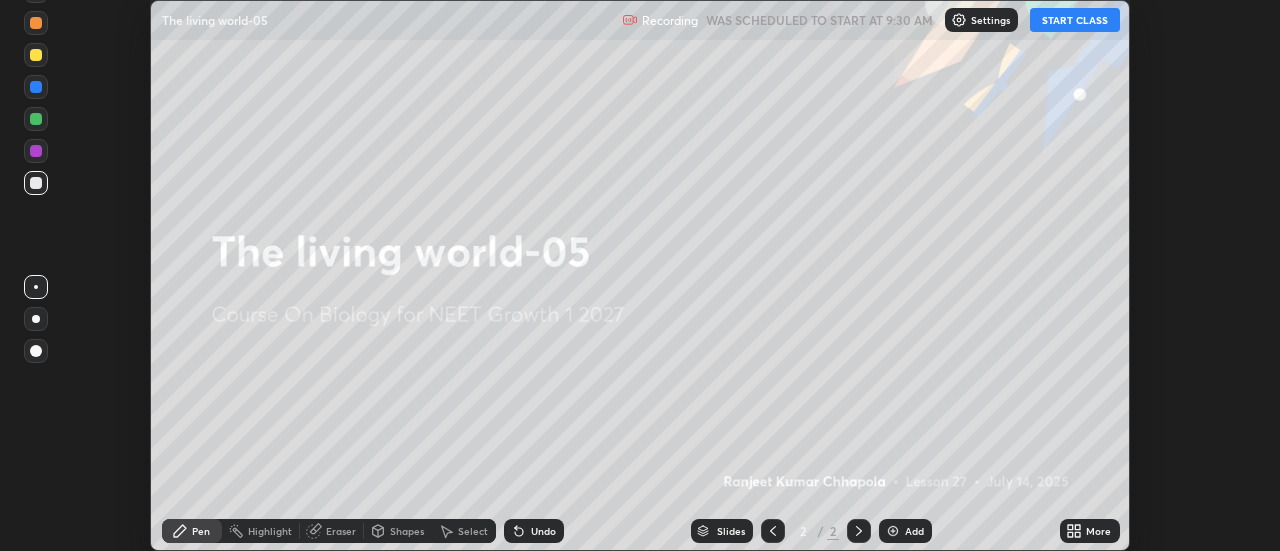 click 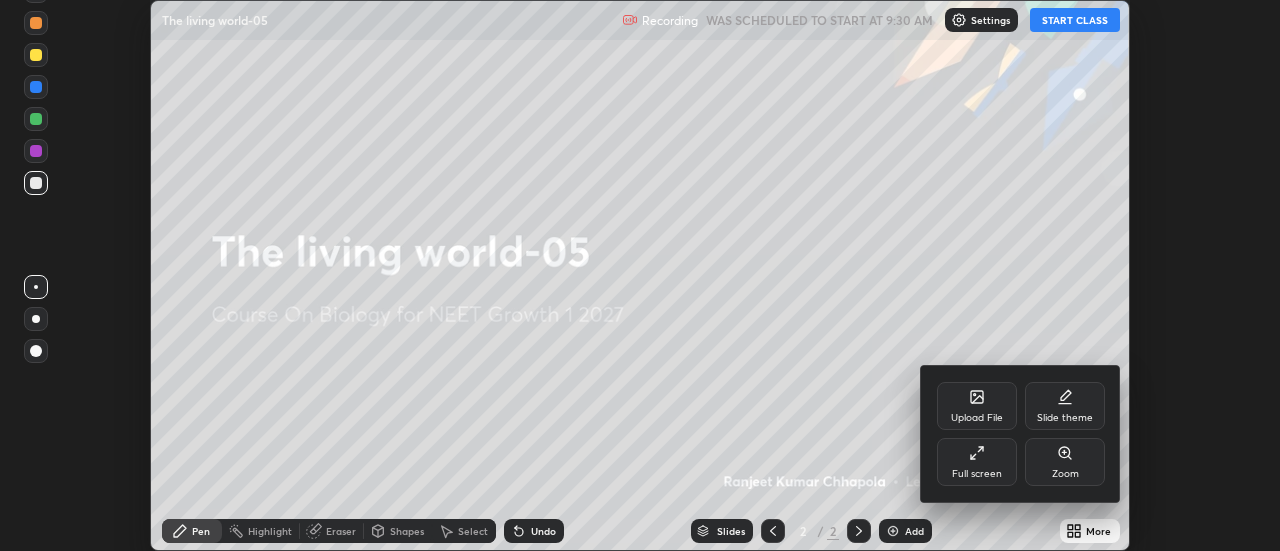 click 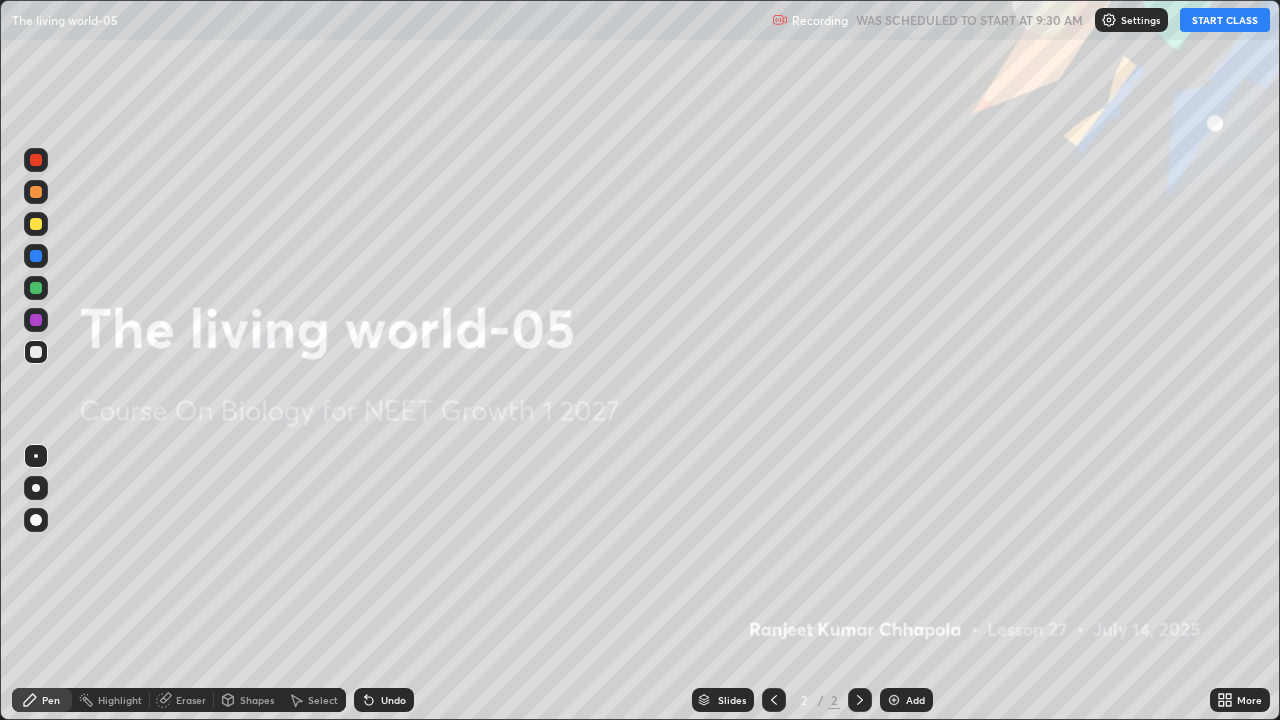 scroll, scrollTop: 99280, scrollLeft: 98720, axis: both 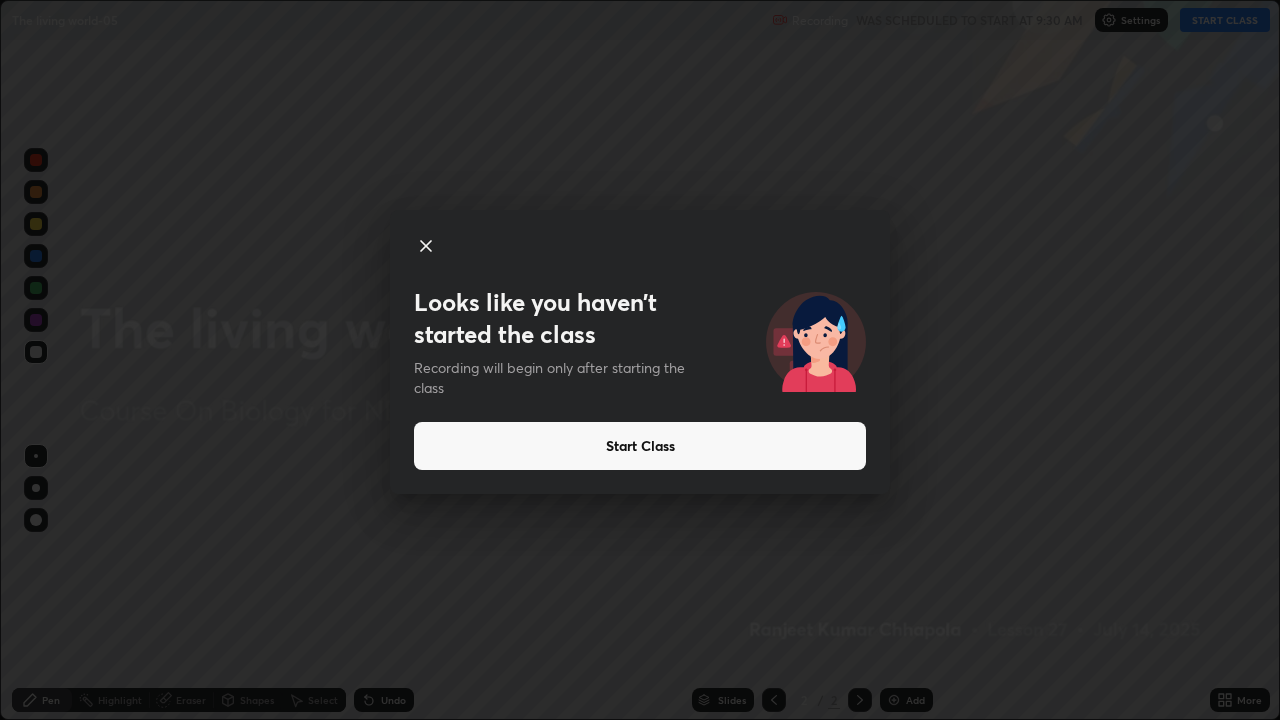 click on "Start Class" at bounding box center (640, 446) 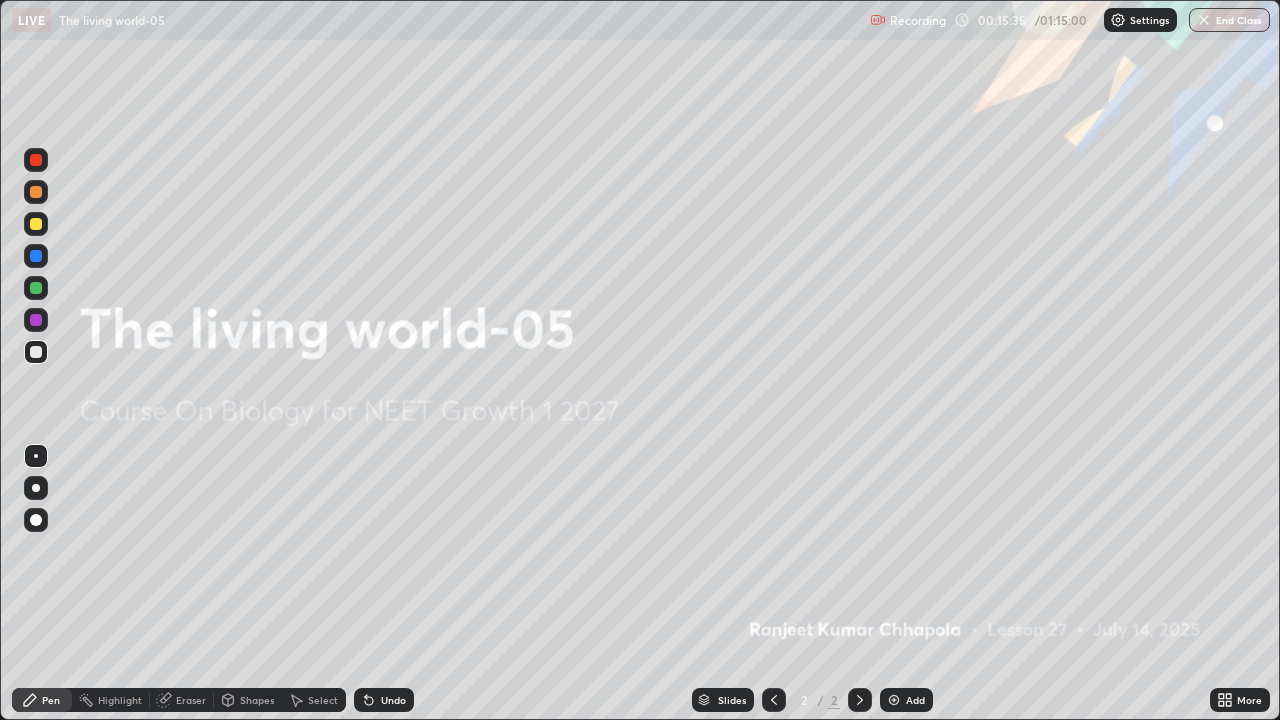 click 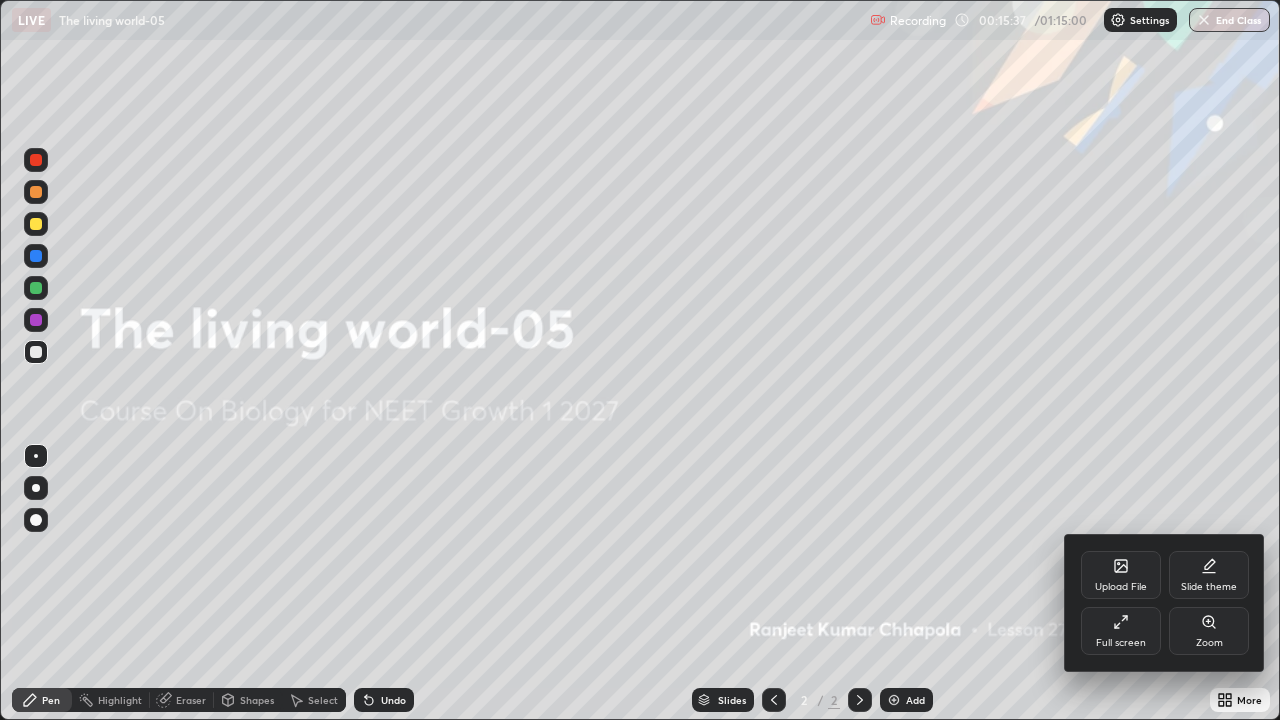 click on "Upload File" at bounding box center (1121, 587) 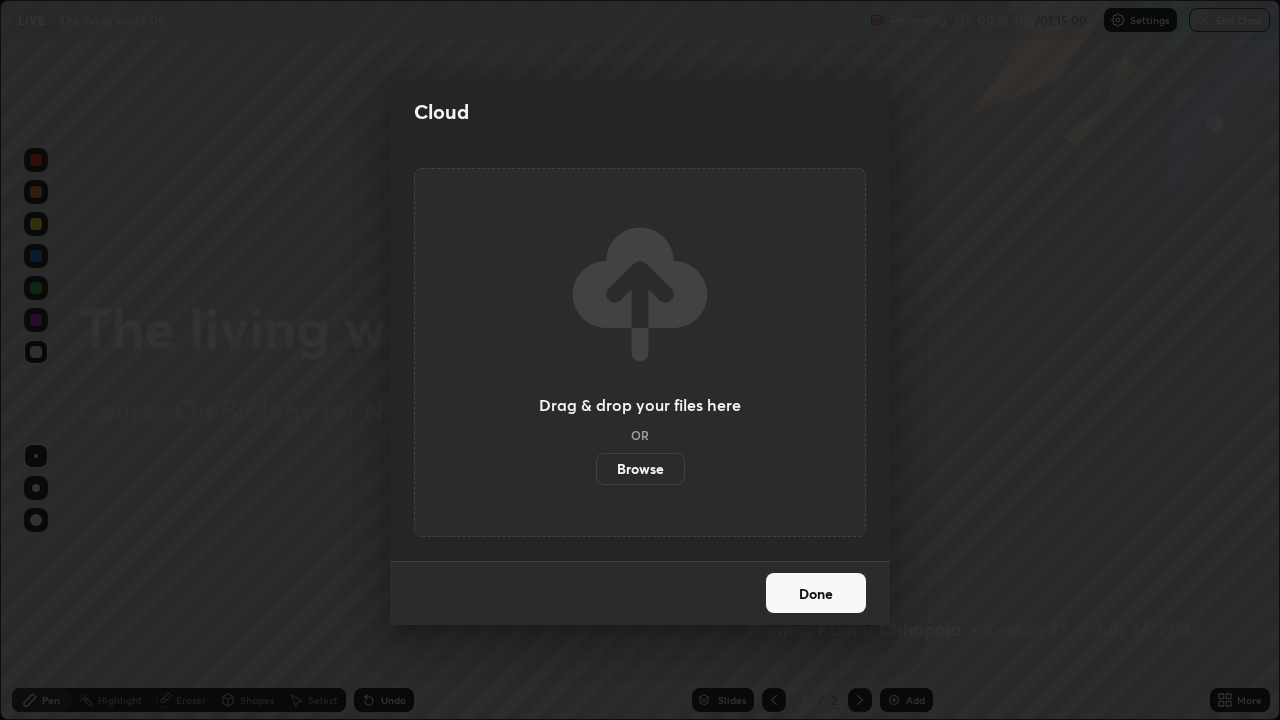click on "Browse" at bounding box center [640, 469] 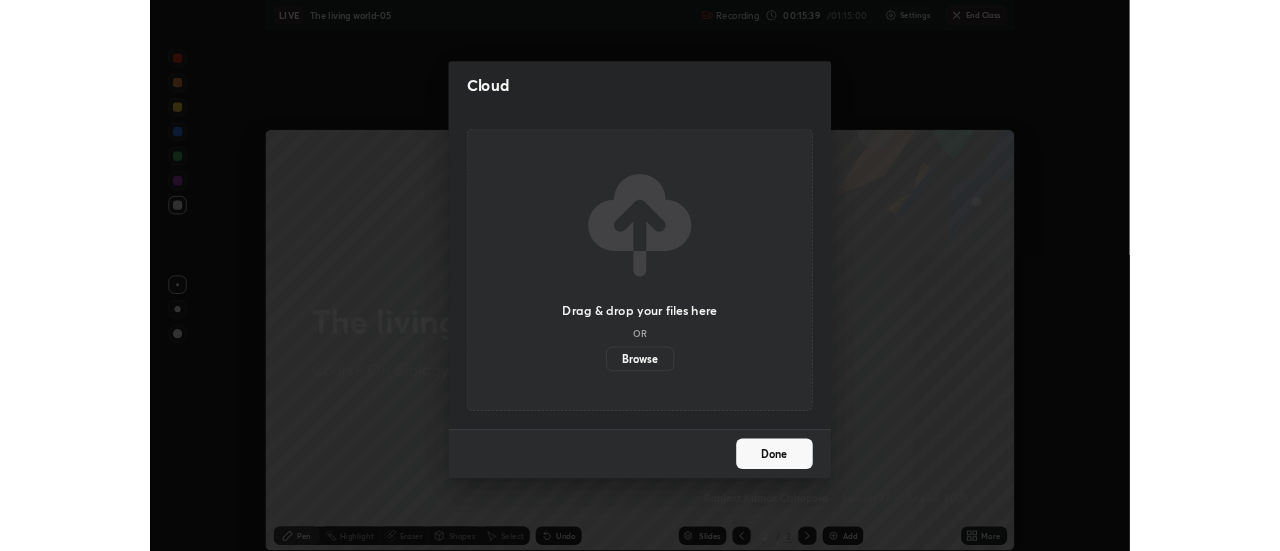 scroll, scrollTop: 551, scrollLeft: 1280, axis: both 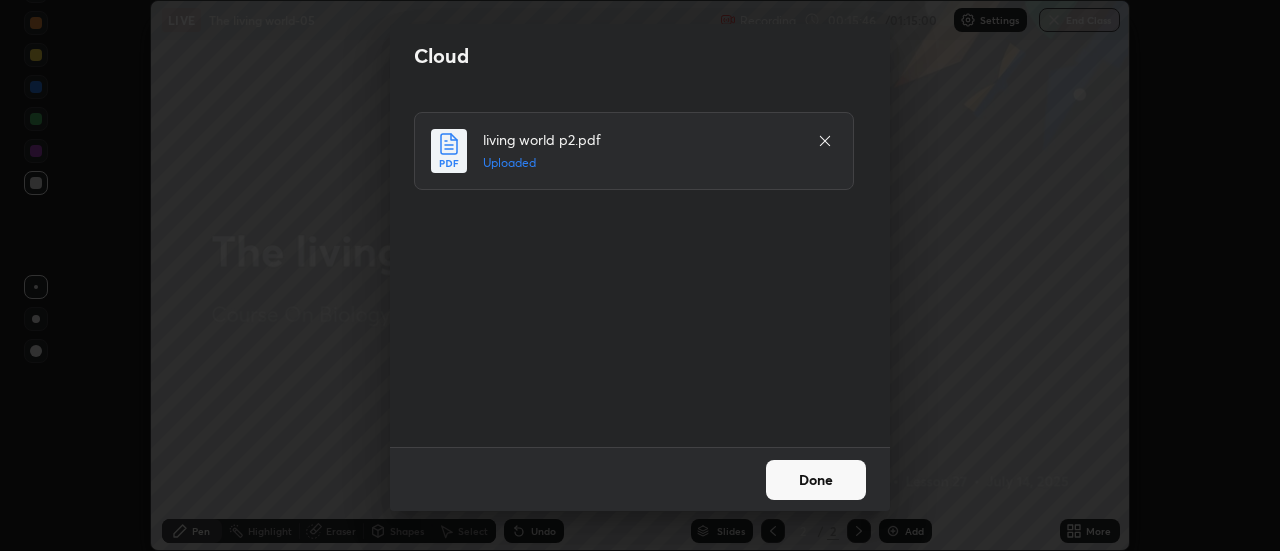 click on "Done" at bounding box center [816, 480] 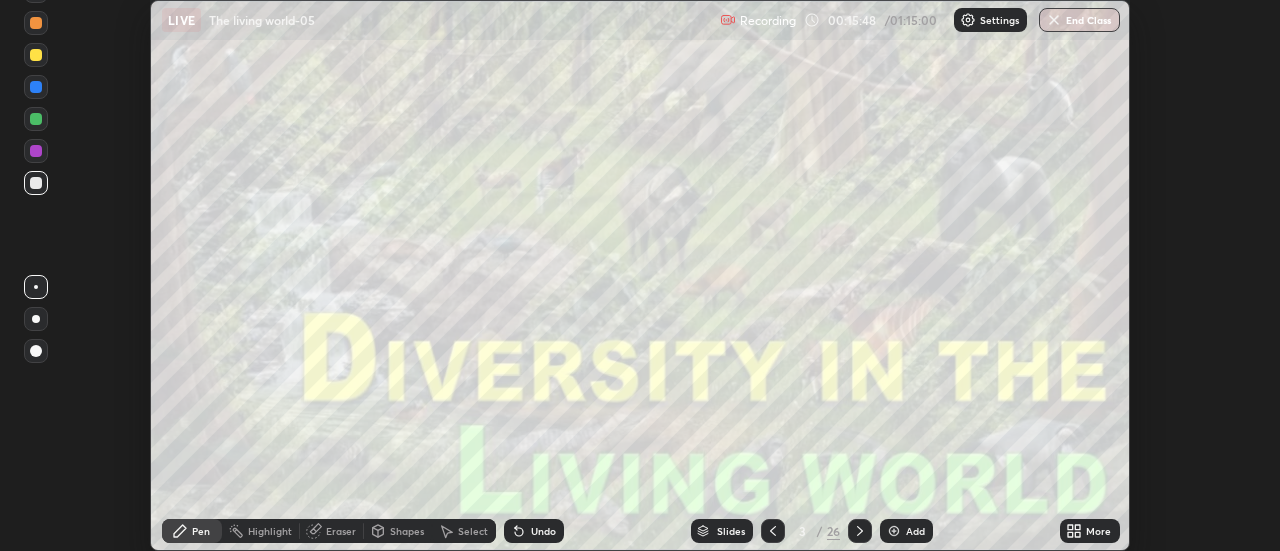 click 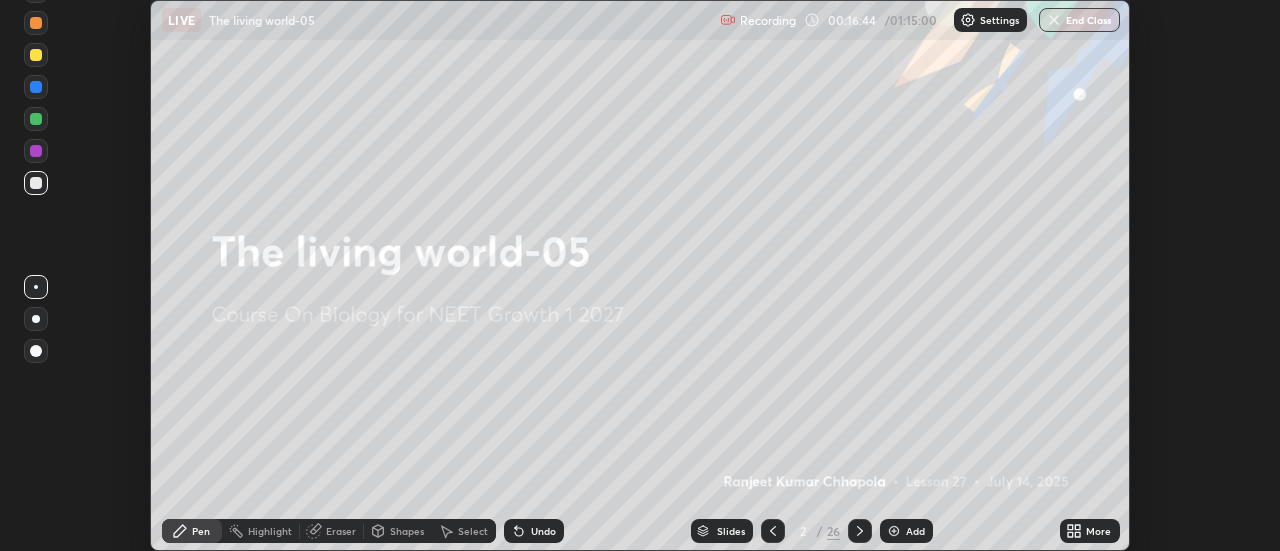 click 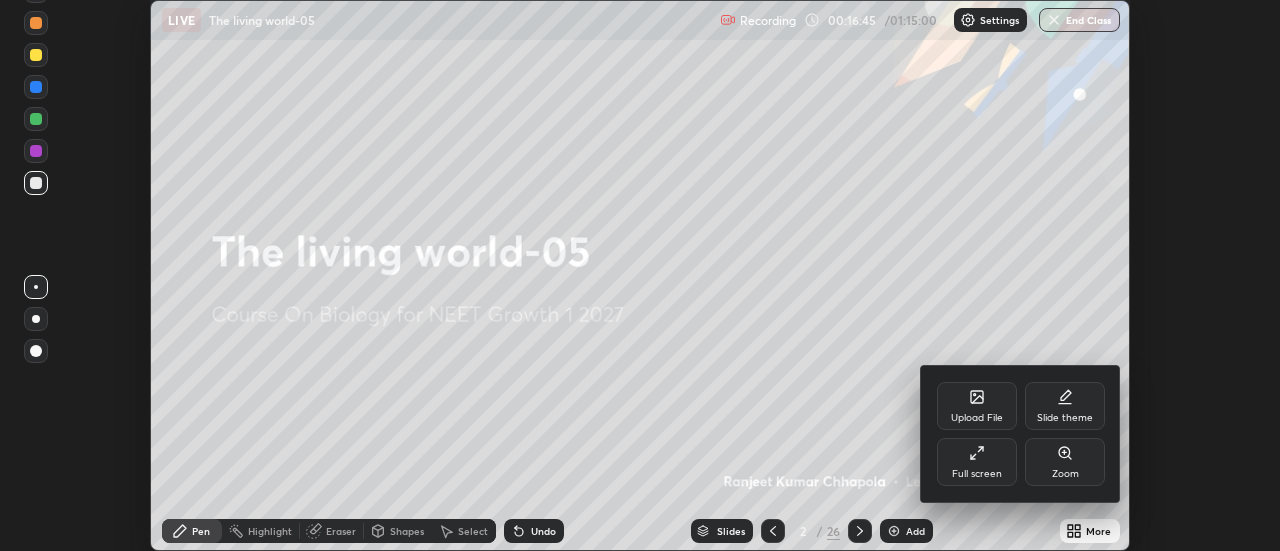 click on "Full screen" at bounding box center (977, 462) 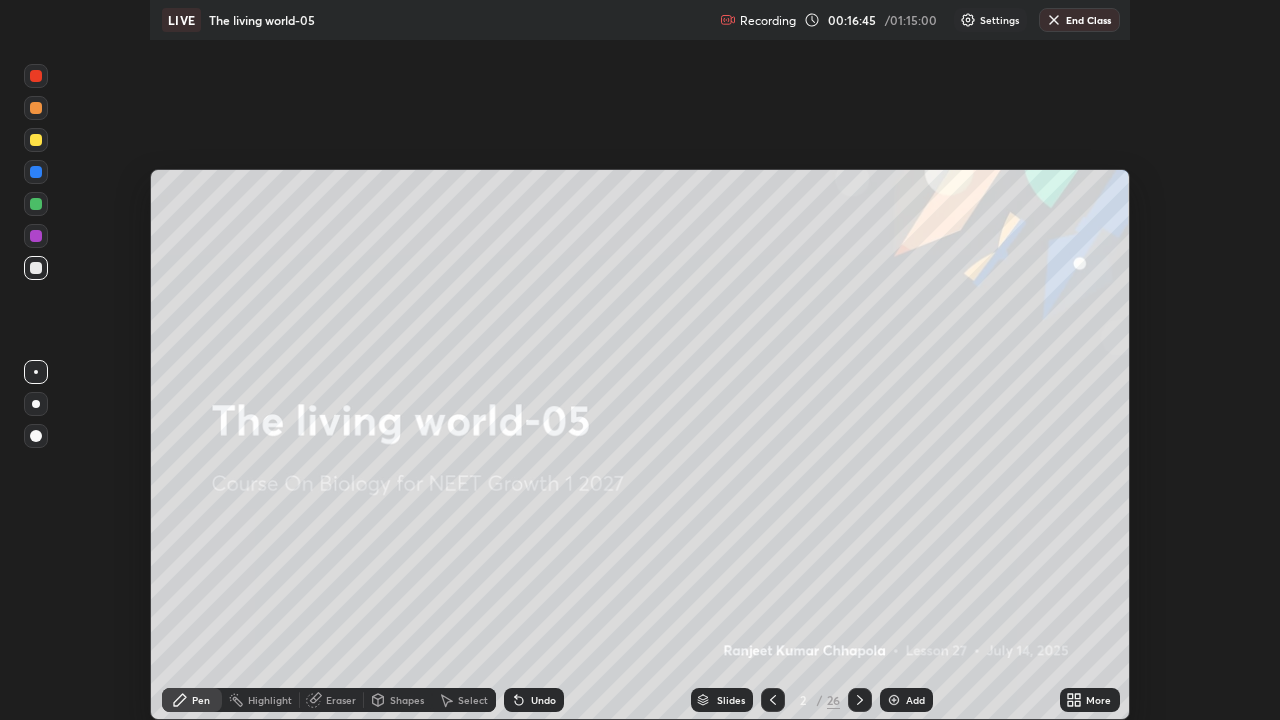 scroll, scrollTop: 99280, scrollLeft: 98720, axis: both 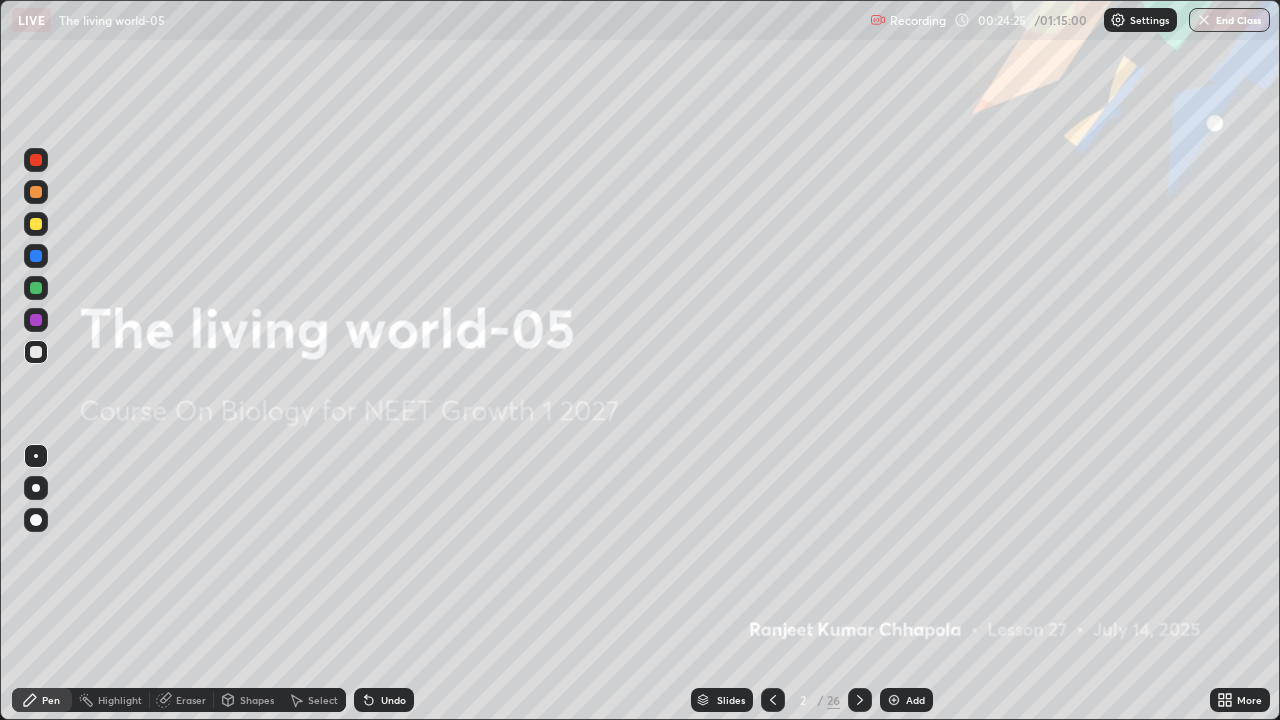 click 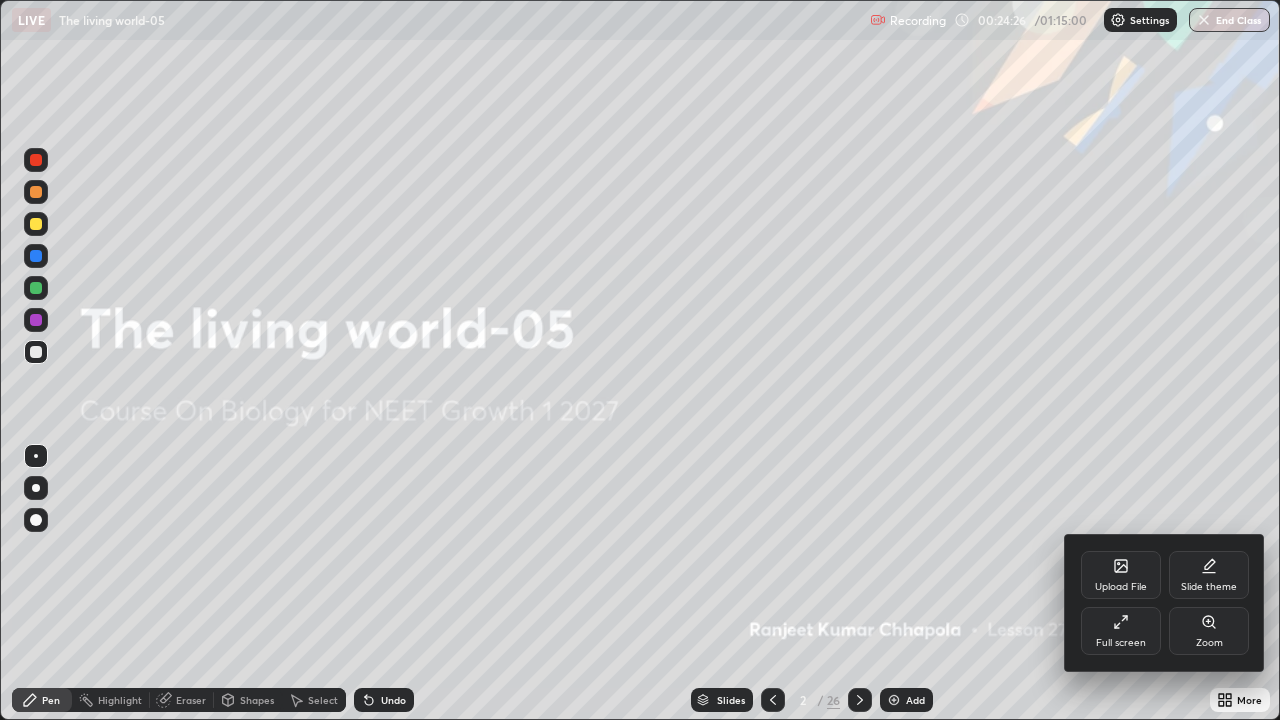click at bounding box center (640, 360) 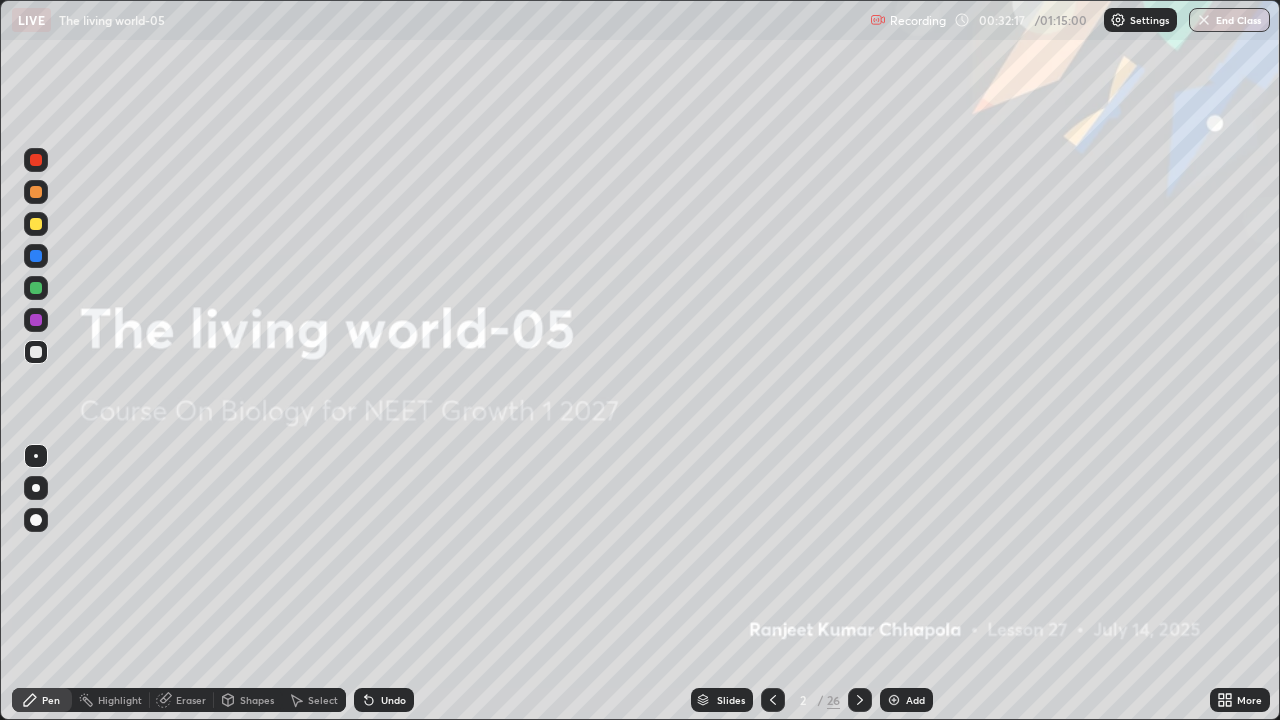 click 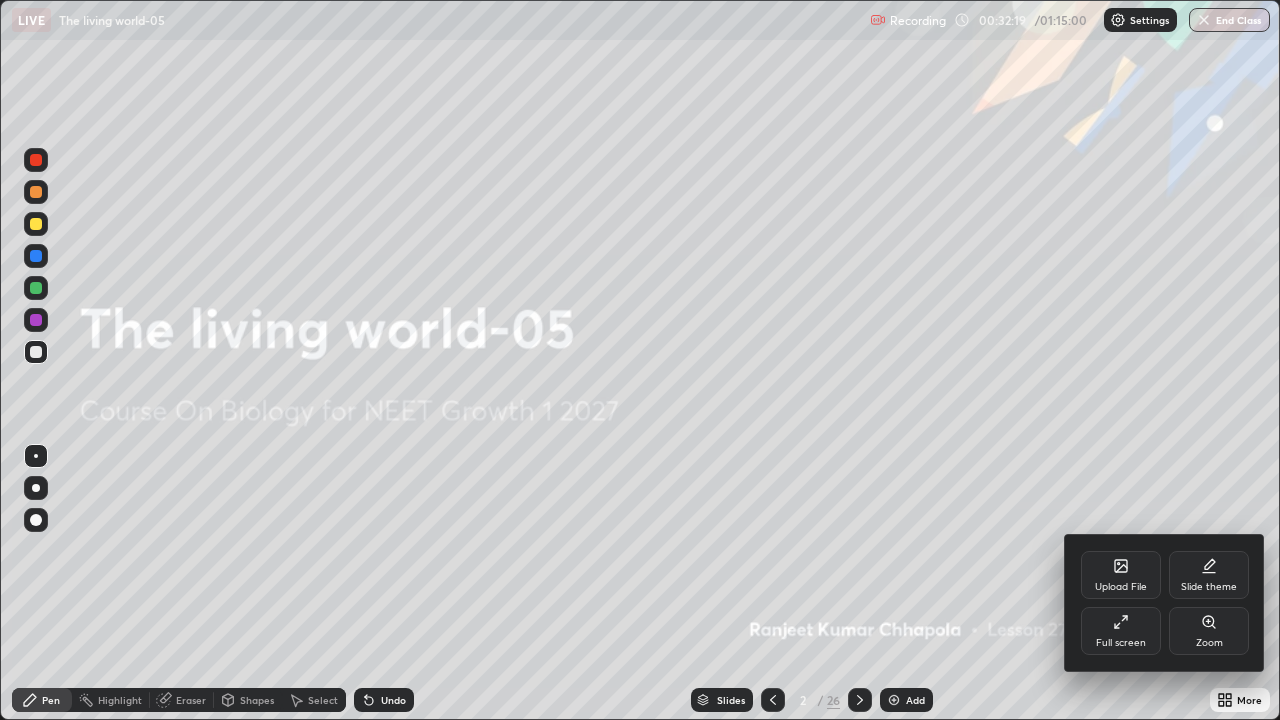 click on "Full screen" at bounding box center (1121, 643) 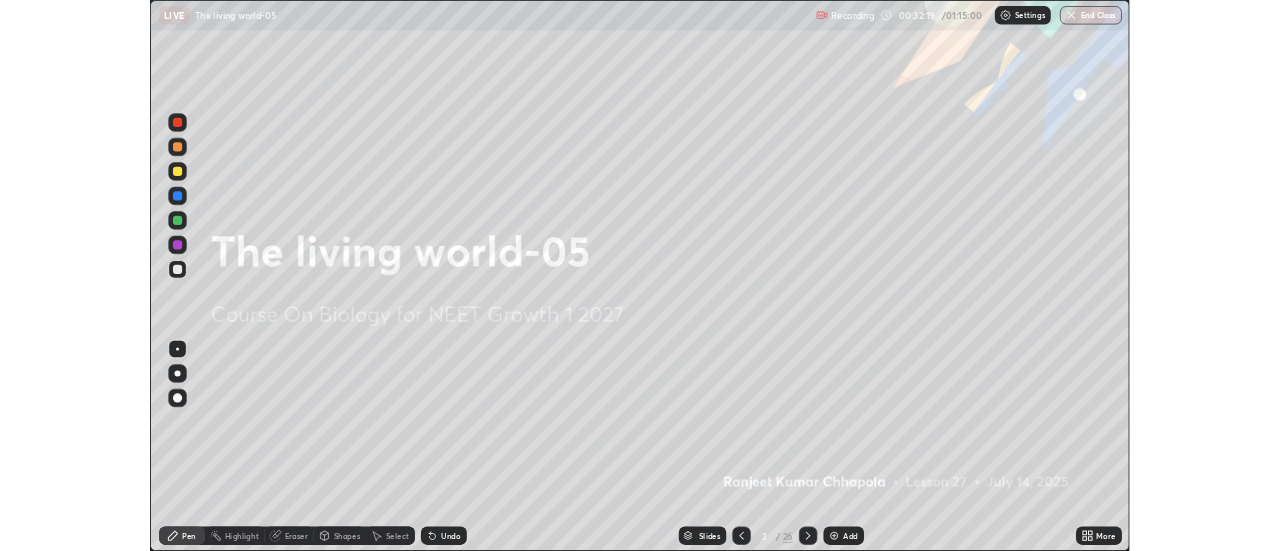 scroll, scrollTop: 551, scrollLeft: 1280, axis: both 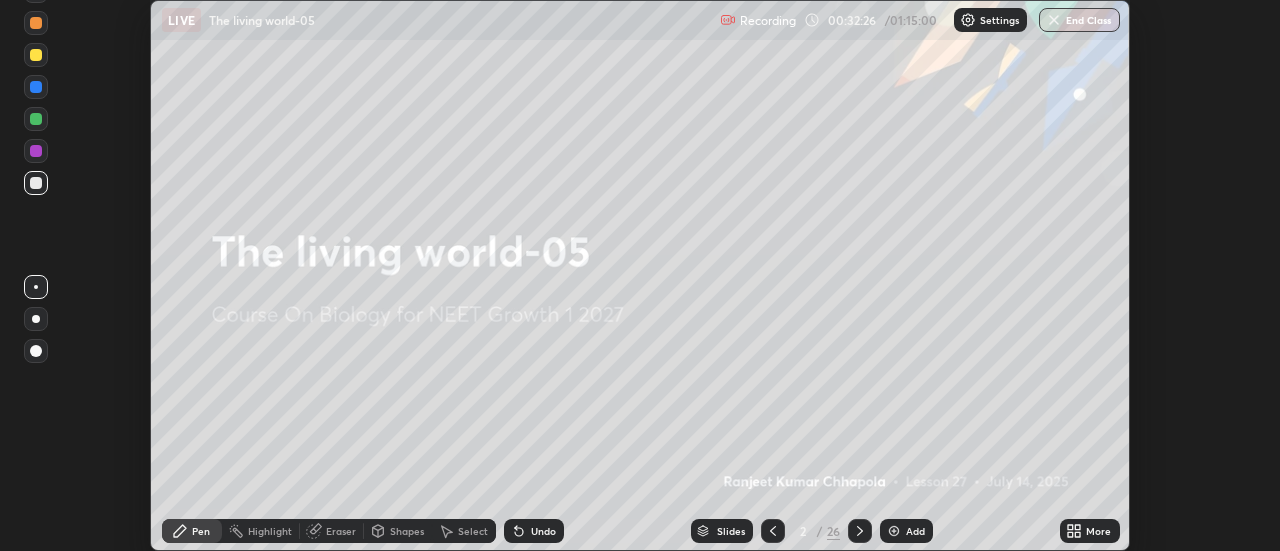 click 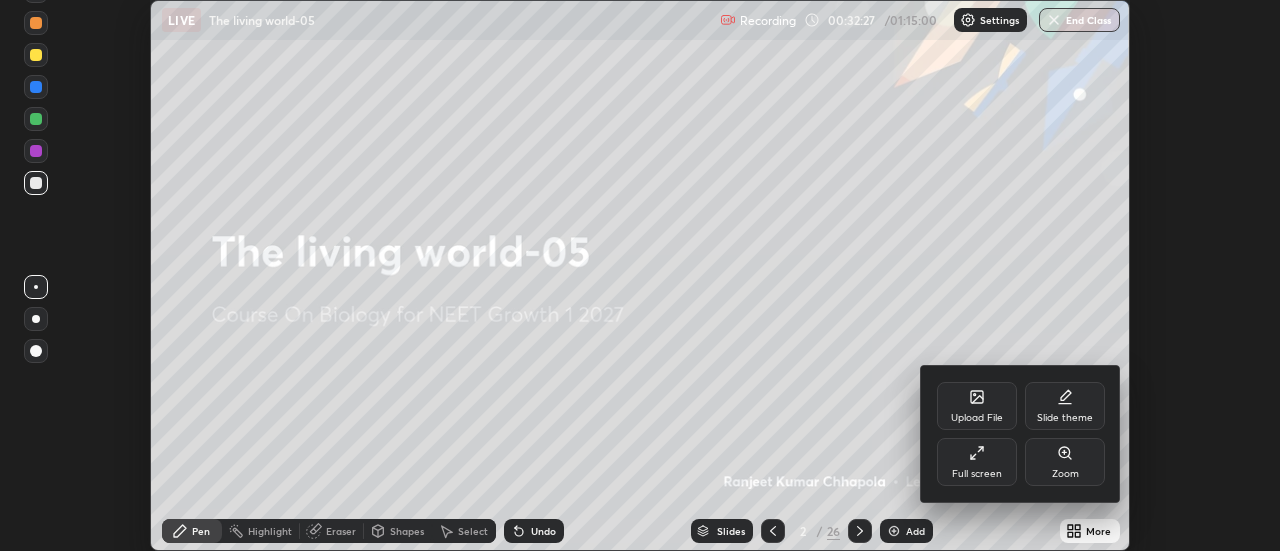 click on "Full screen" at bounding box center [977, 462] 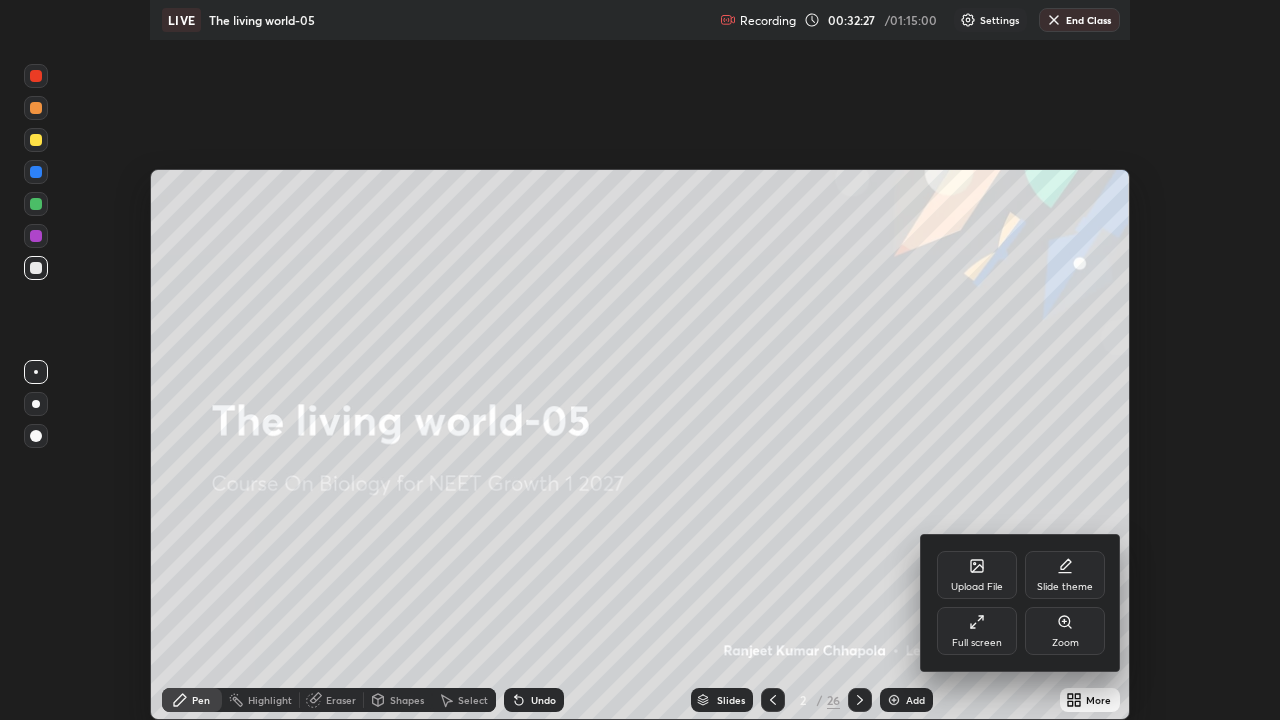 scroll, scrollTop: 99280, scrollLeft: 98720, axis: both 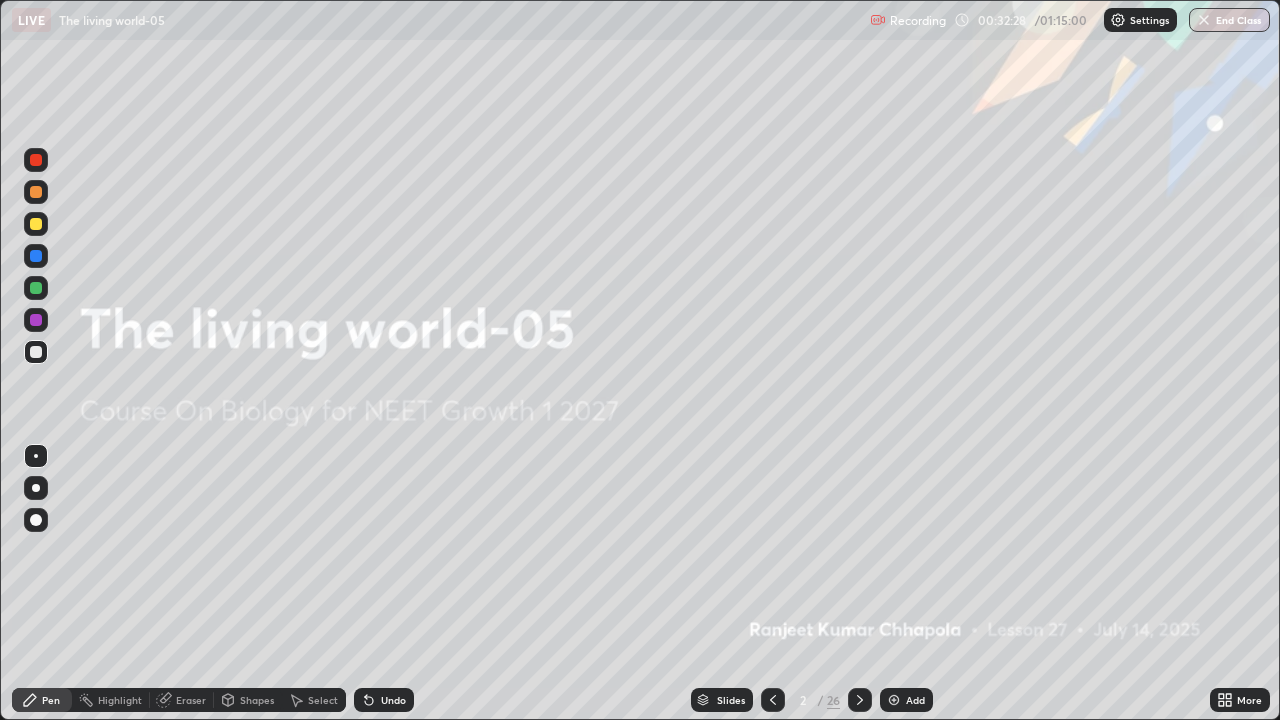 click 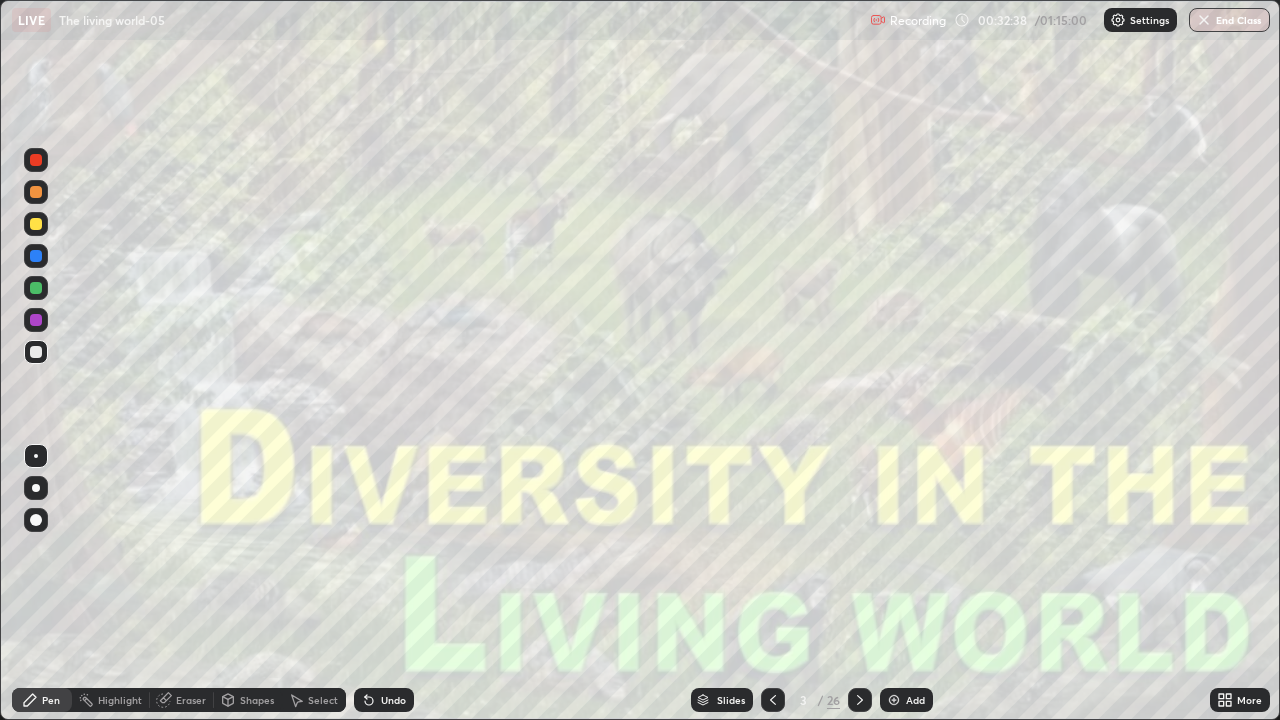 click 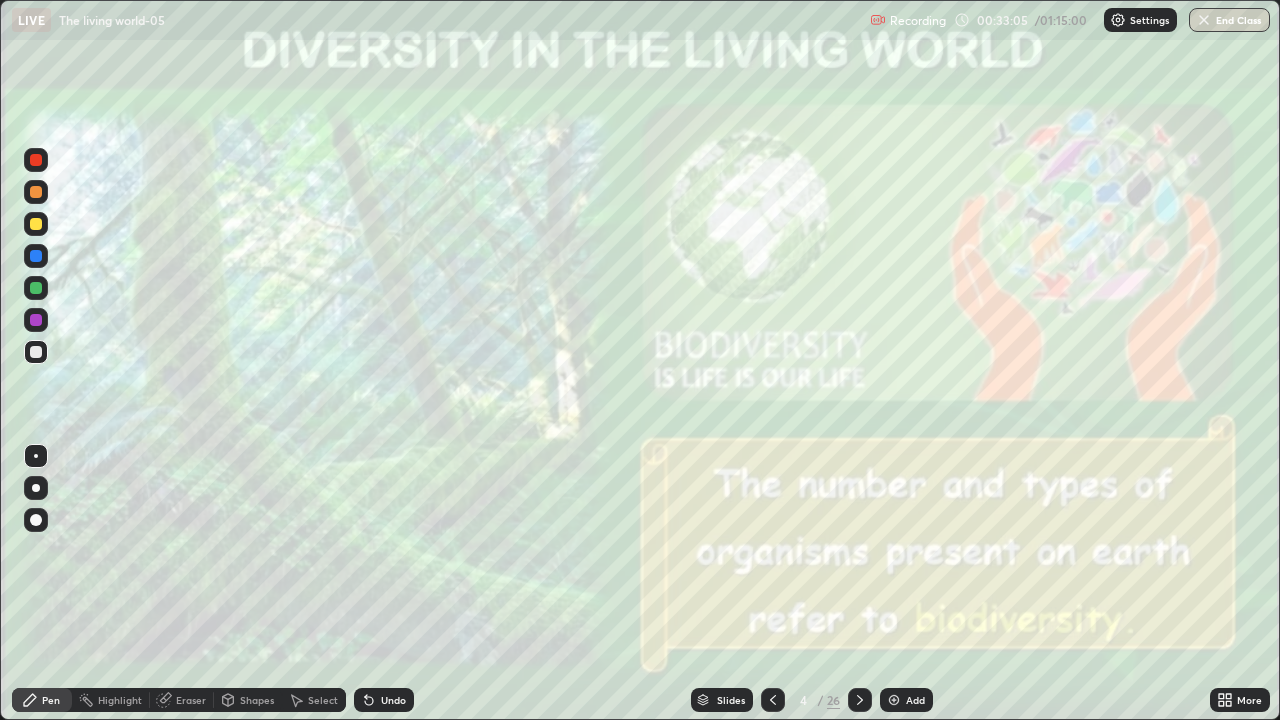 click 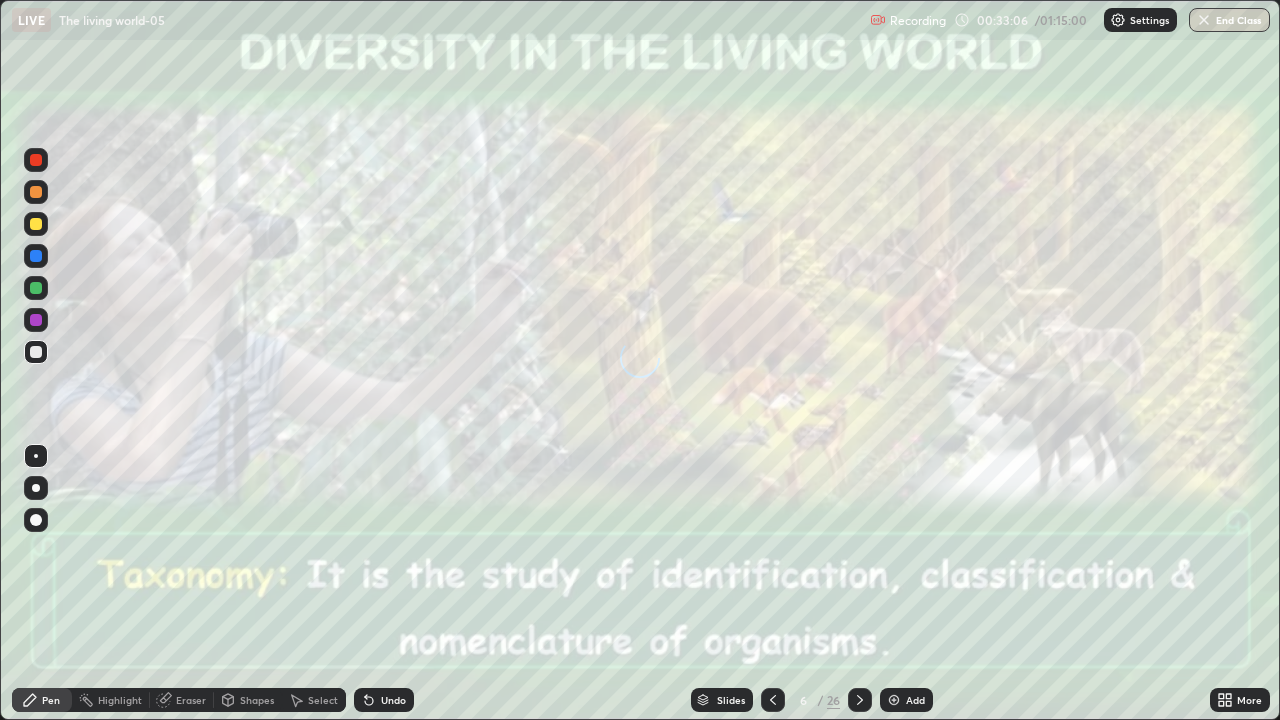 click 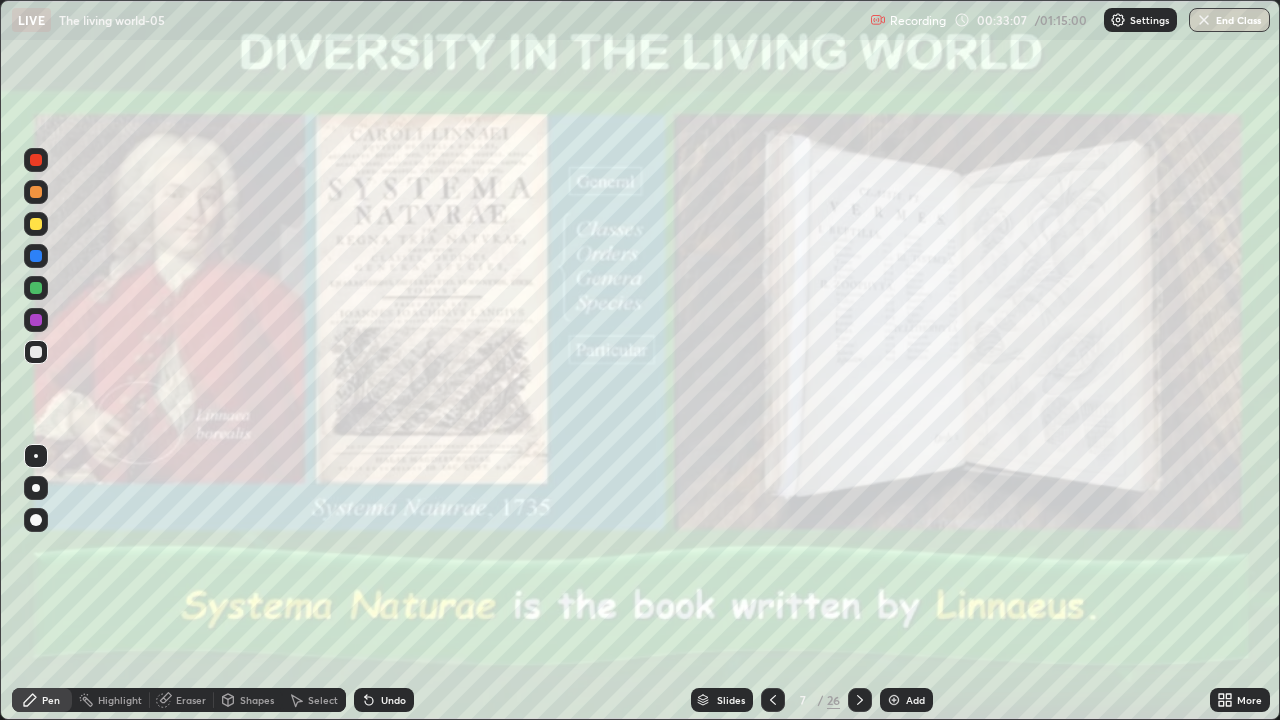 click 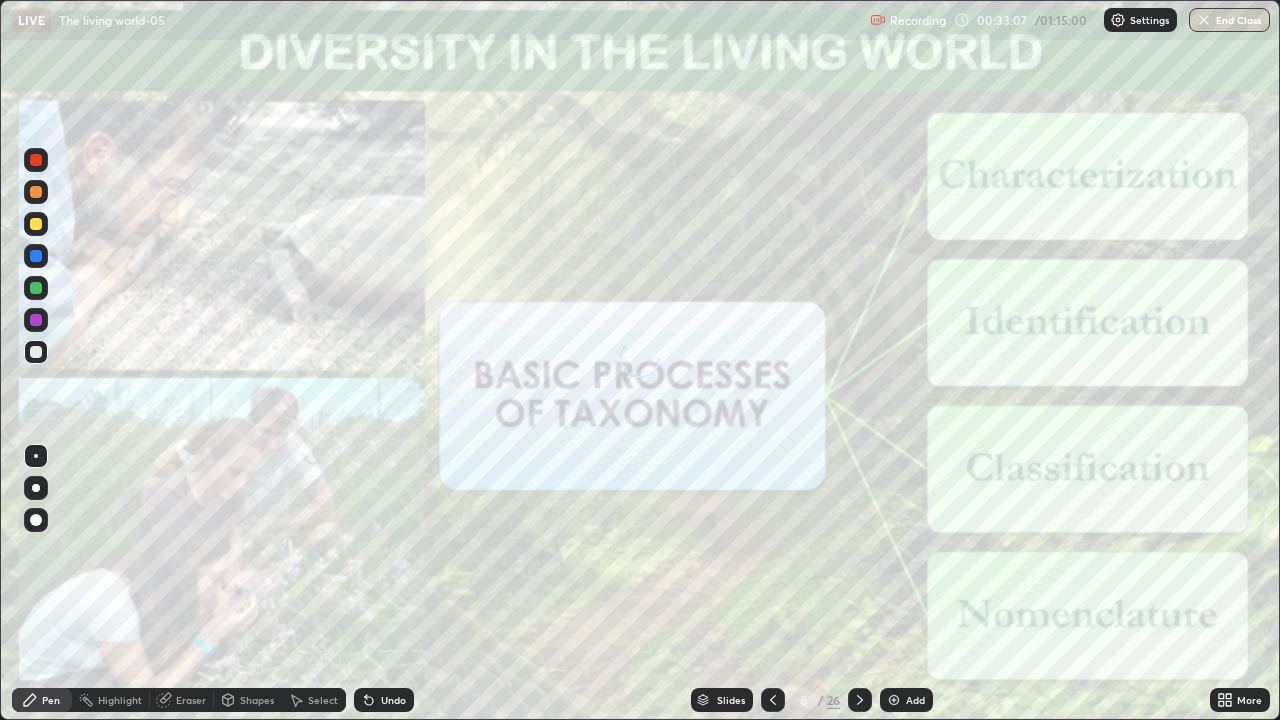click 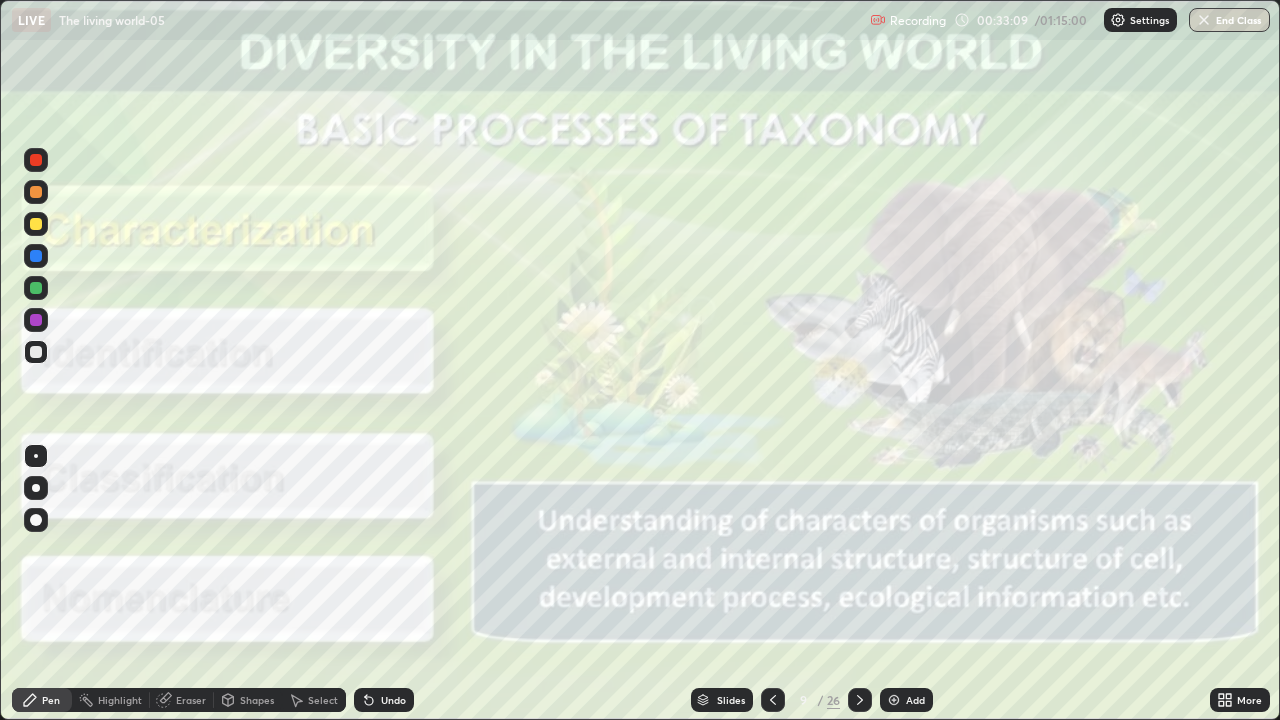 click on "Slides" at bounding box center [722, 700] 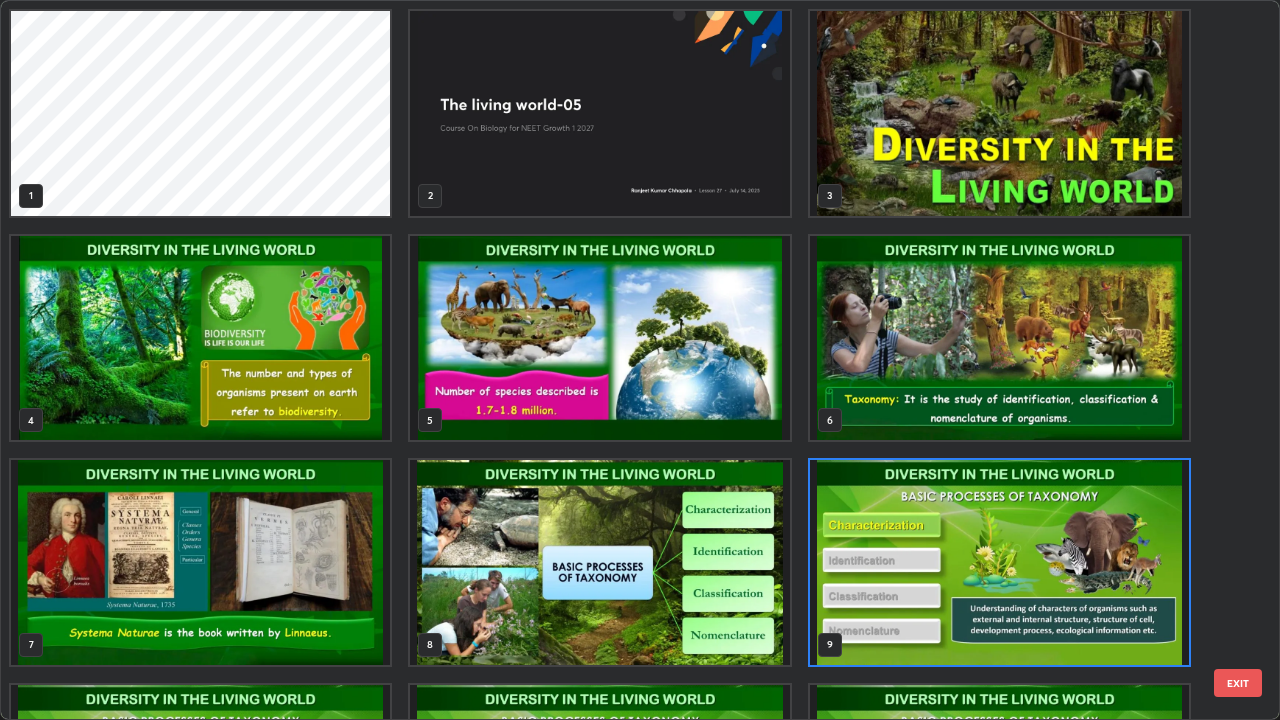 scroll, scrollTop: 7, scrollLeft: 11, axis: both 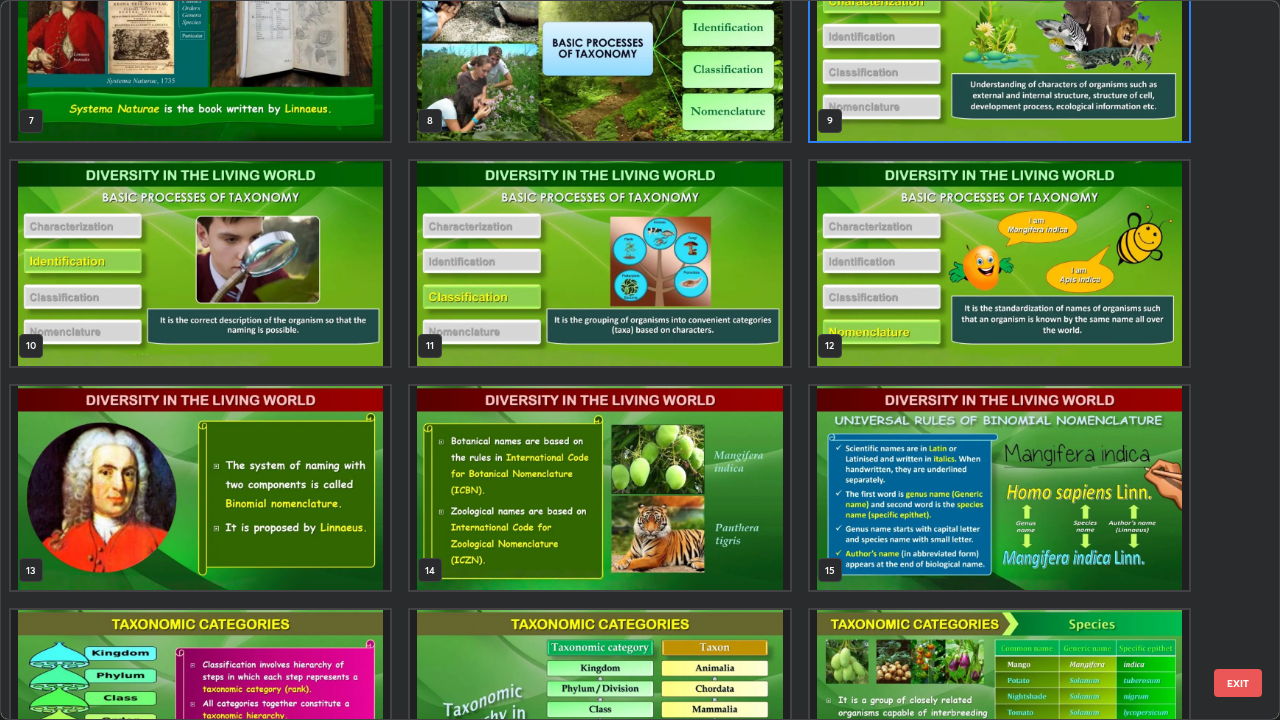 click at bounding box center [999, 263] 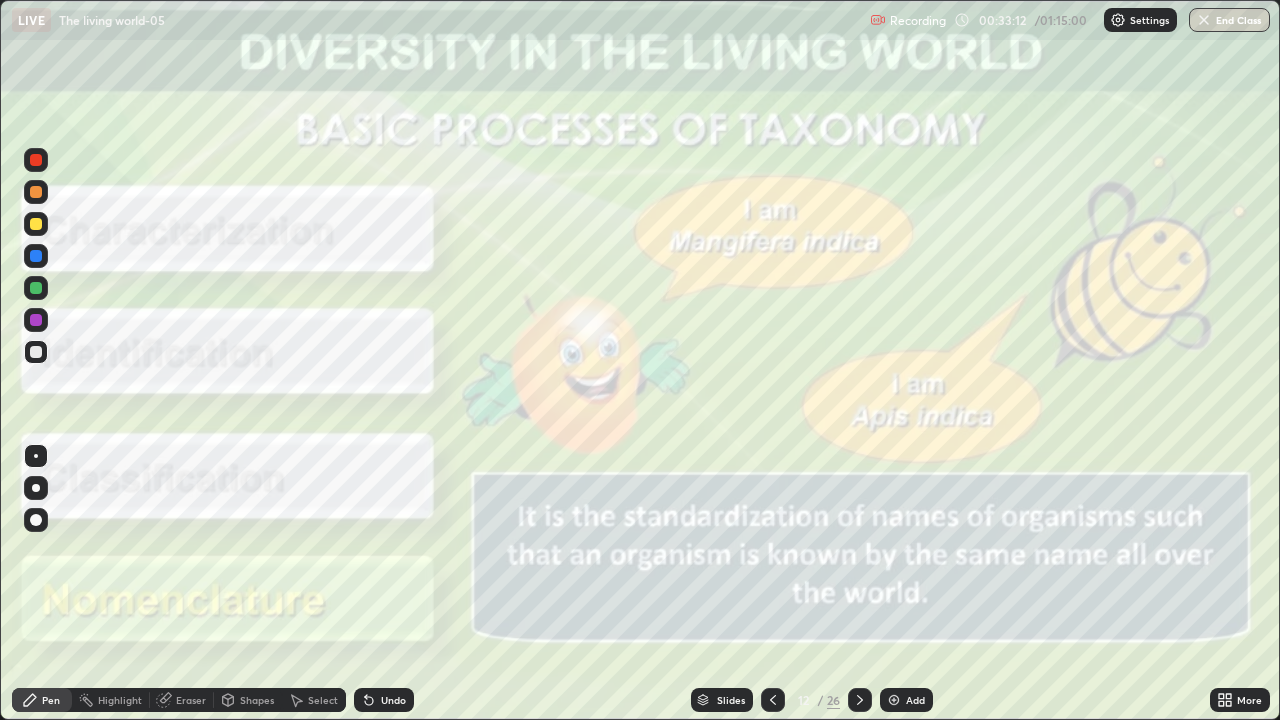 click at bounding box center [999, 263] 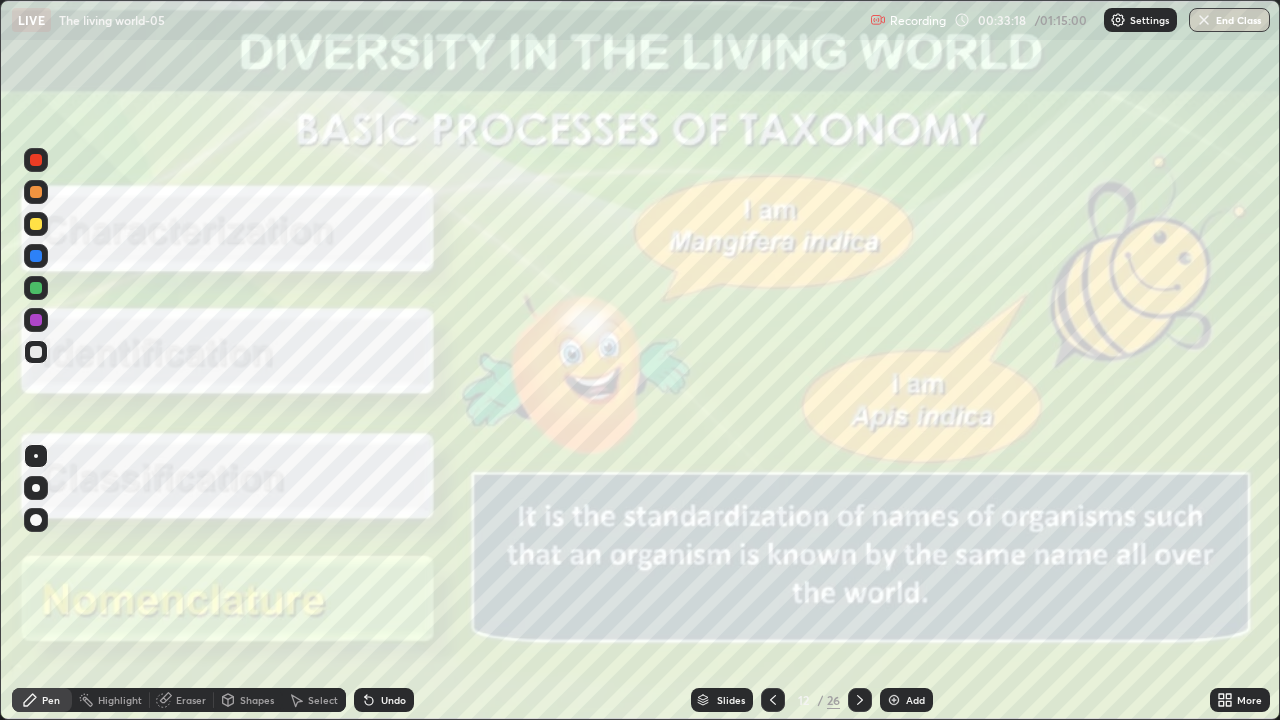 click on "Slides" at bounding box center (731, 700) 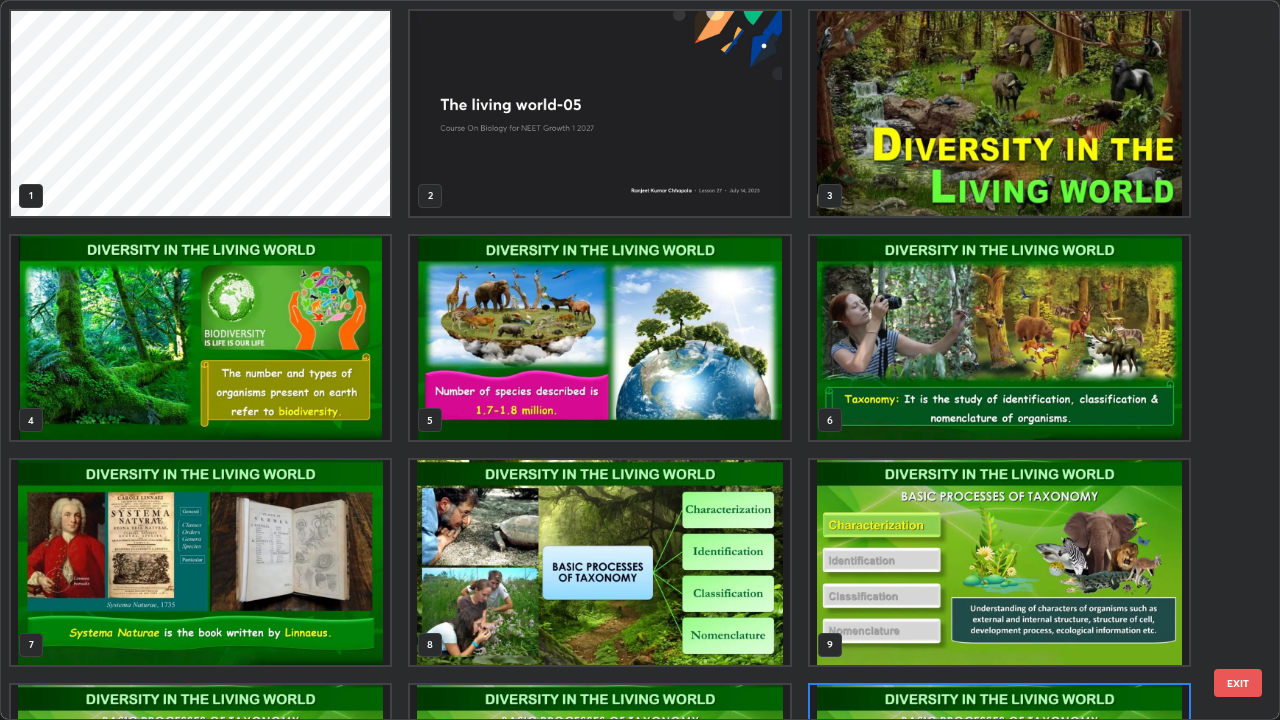 click on "1 2 3 4 5 6 7 8 9 10 11 12 13 14 15 16 17 18" at bounding box center (622, 360) 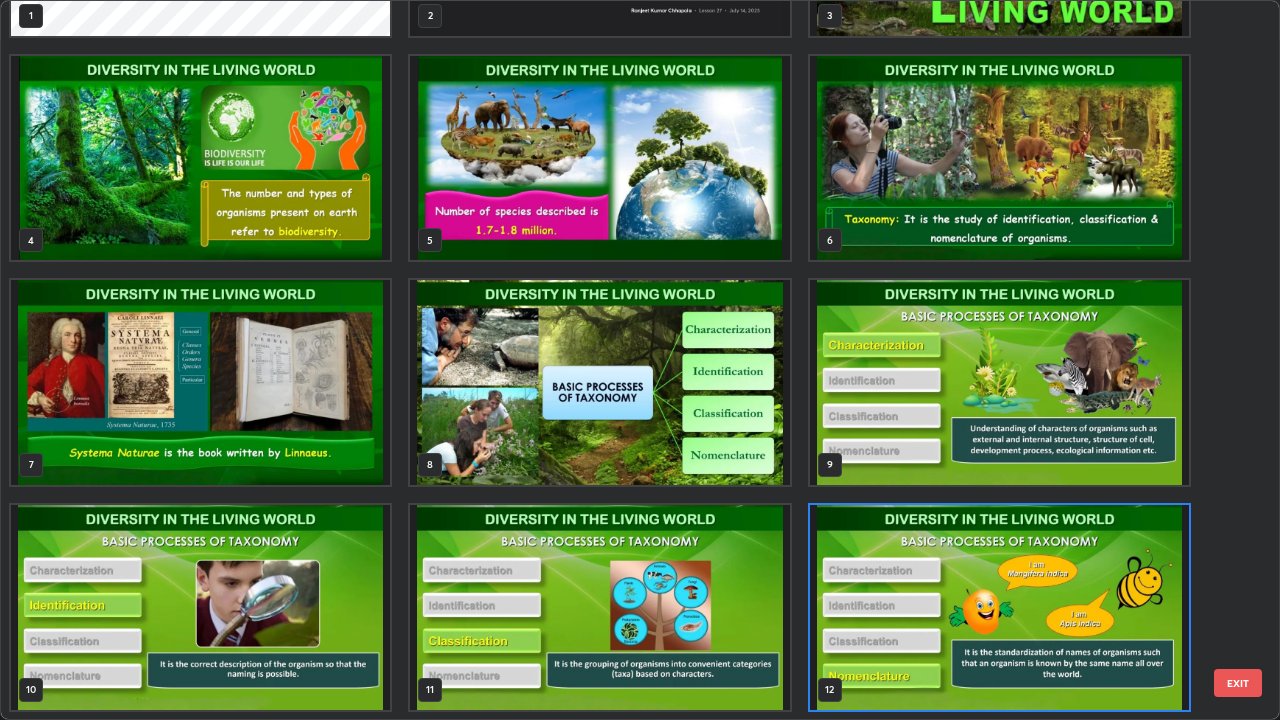 scroll, scrollTop: 7, scrollLeft: 11, axis: both 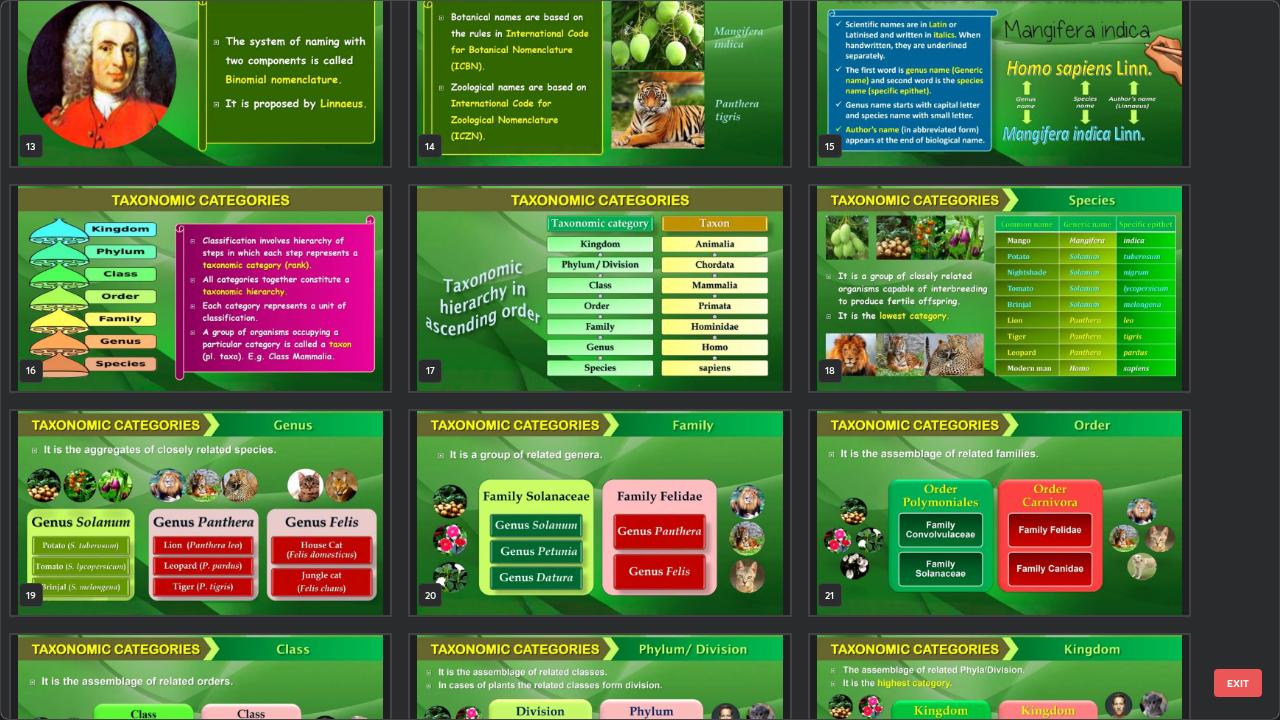 click at bounding box center [999, 288] 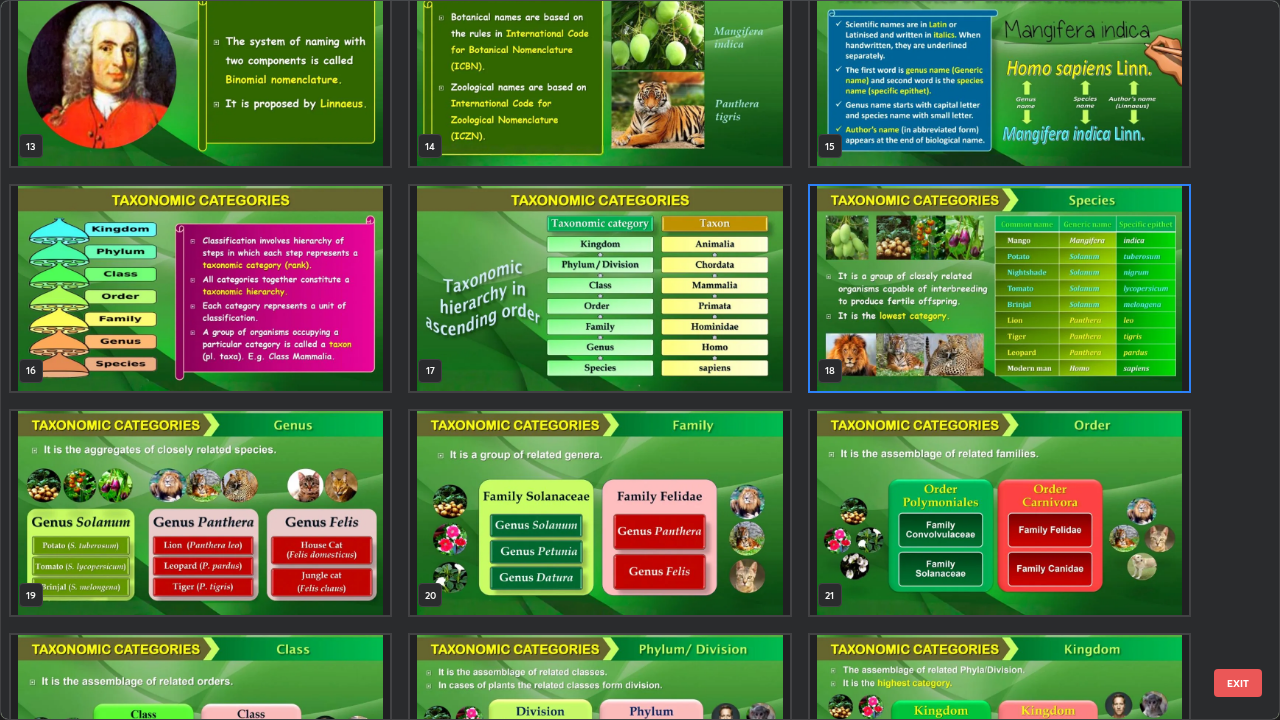 click at bounding box center [999, 288] 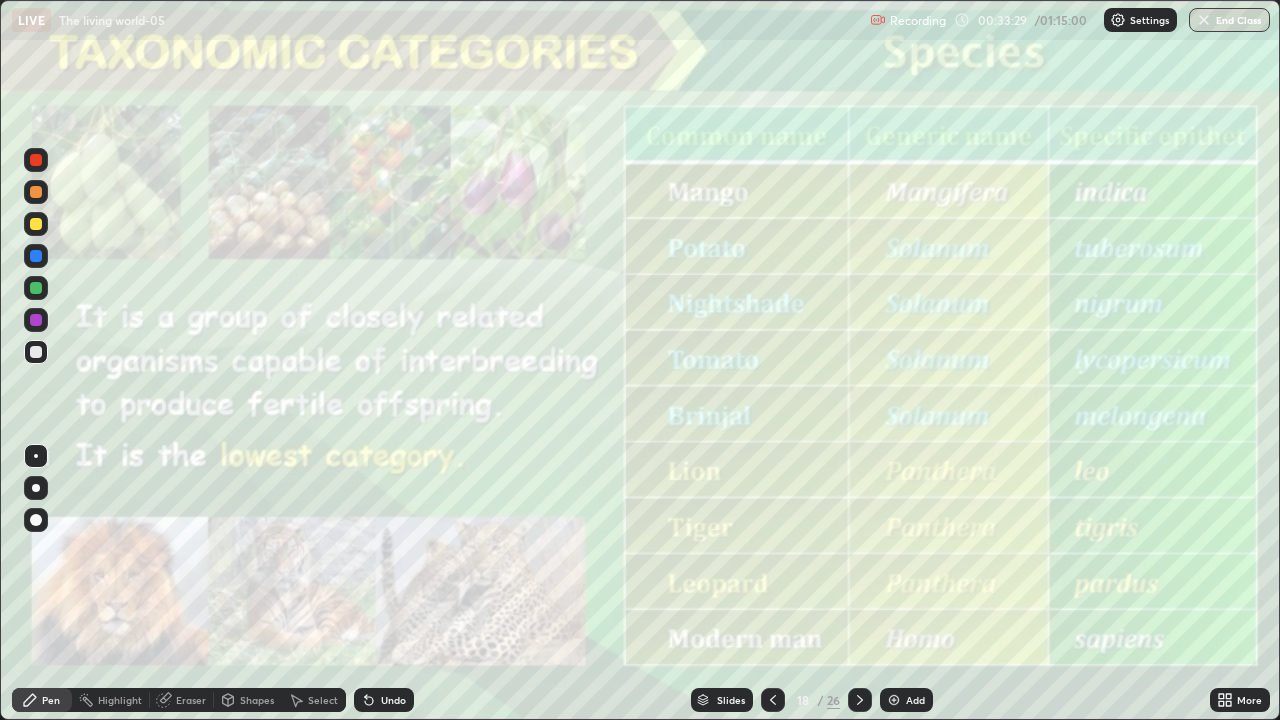 click on "Slides" at bounding box center (731, 700) 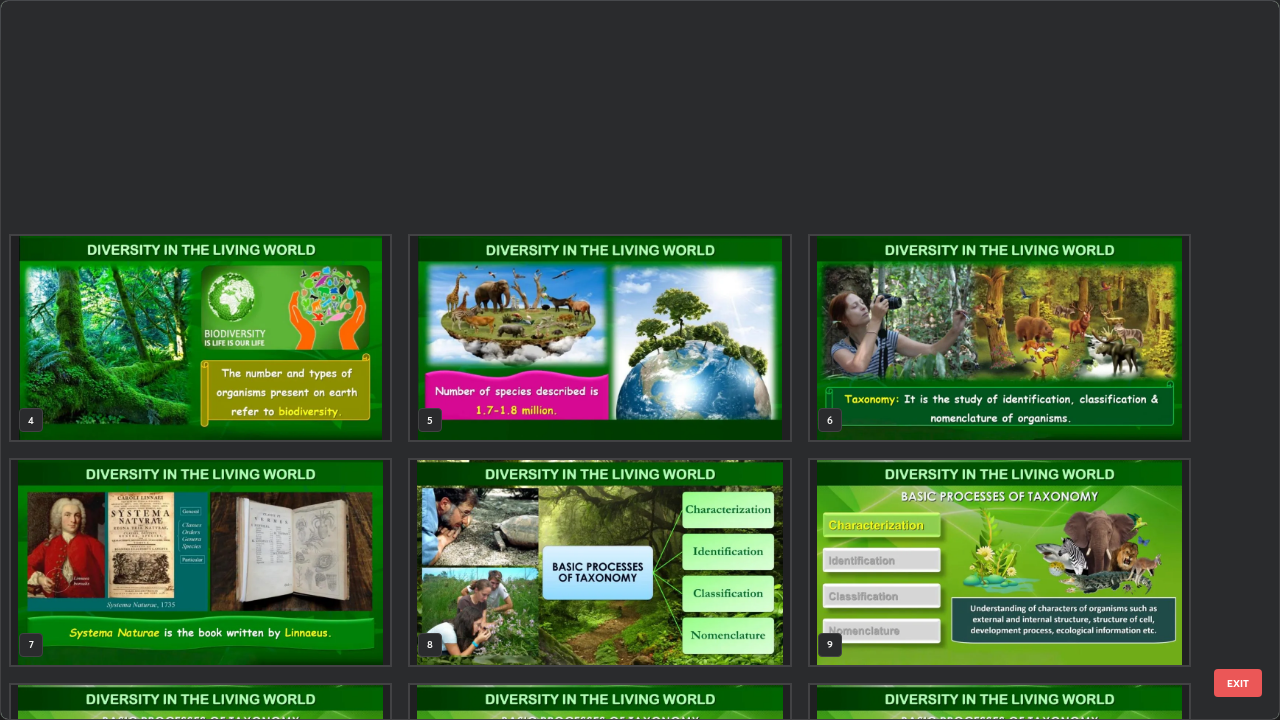 scroll, scrollTop: 629, scrollLeft: 0, axis: vertical 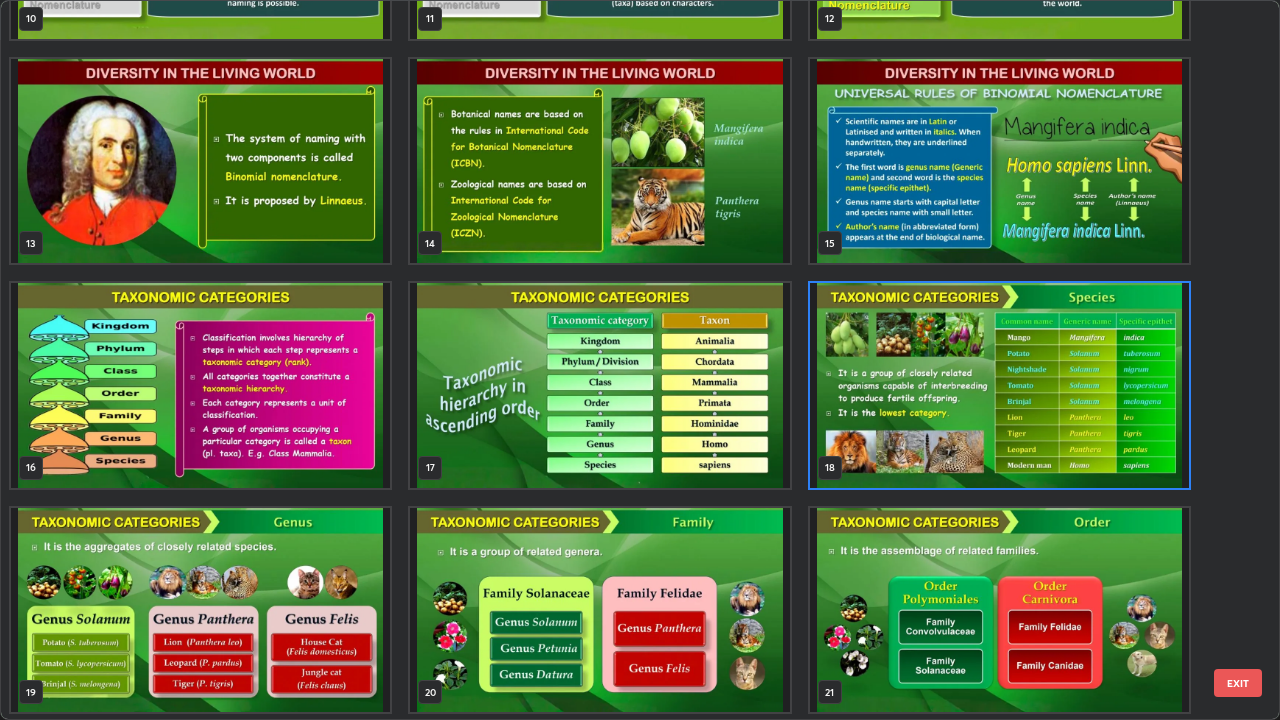 click at bounding box center (599, 385) 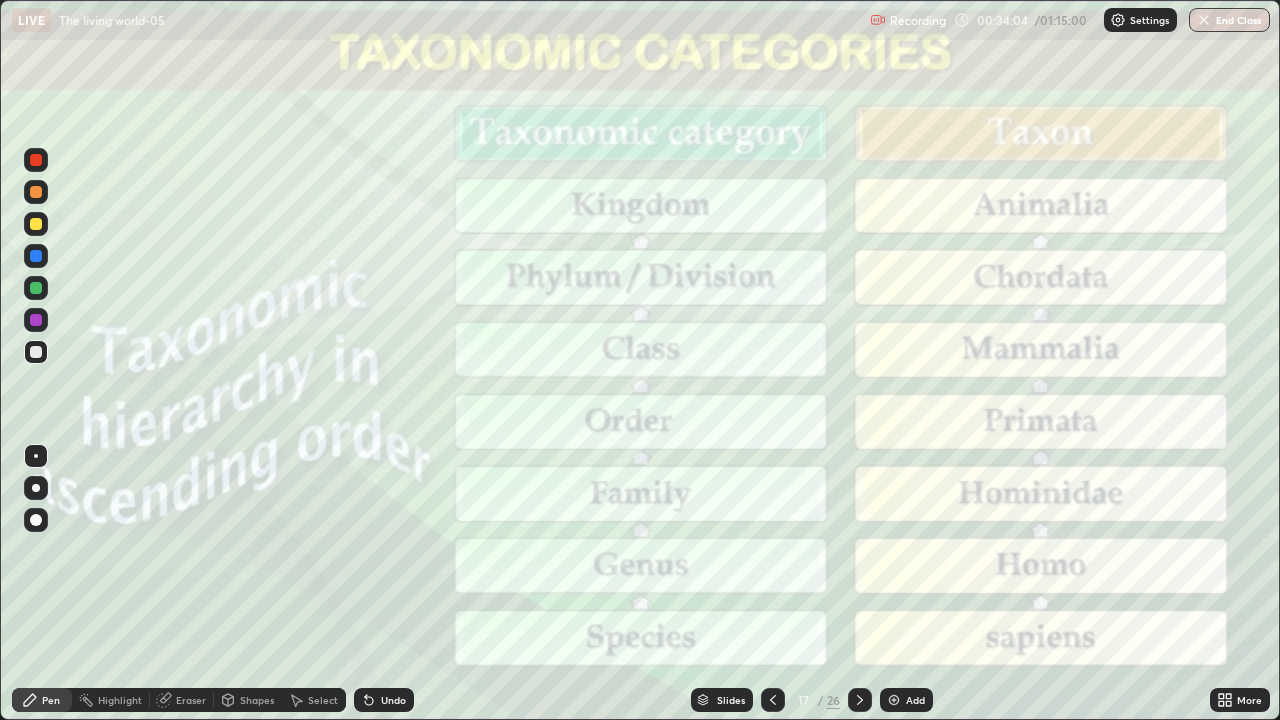 click 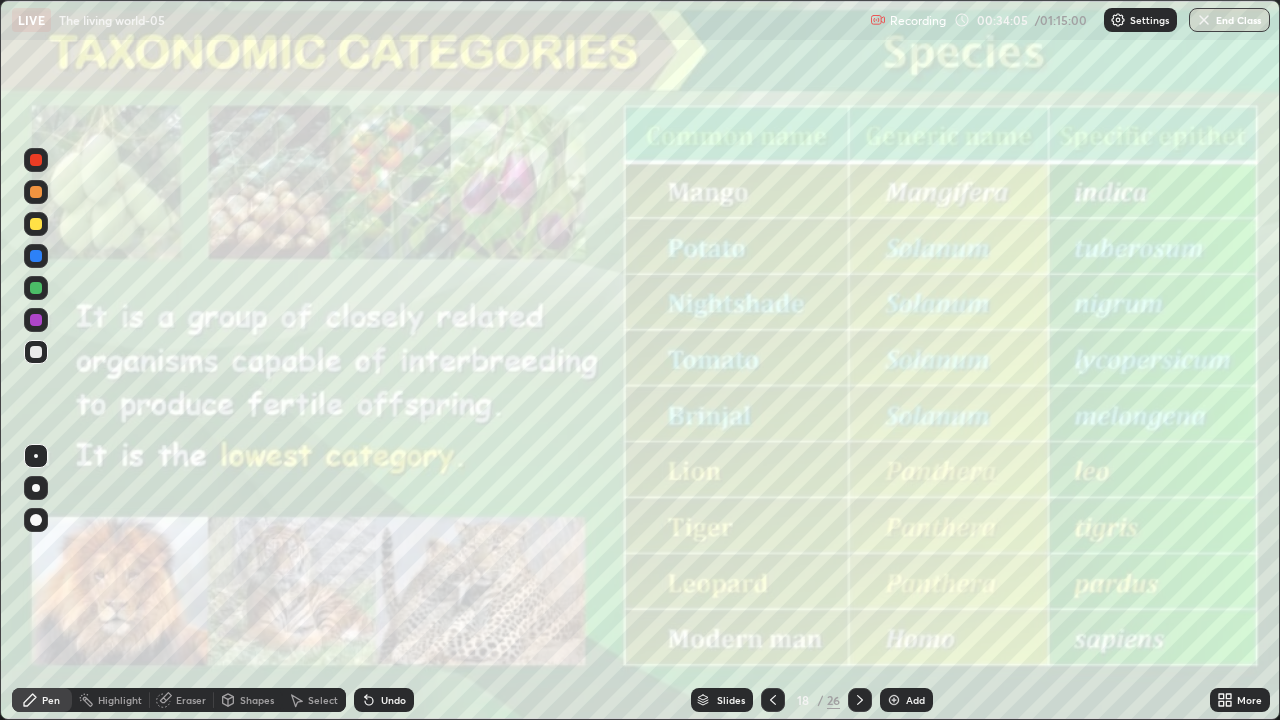 click on "Slides" at bounding box center [722, 700] 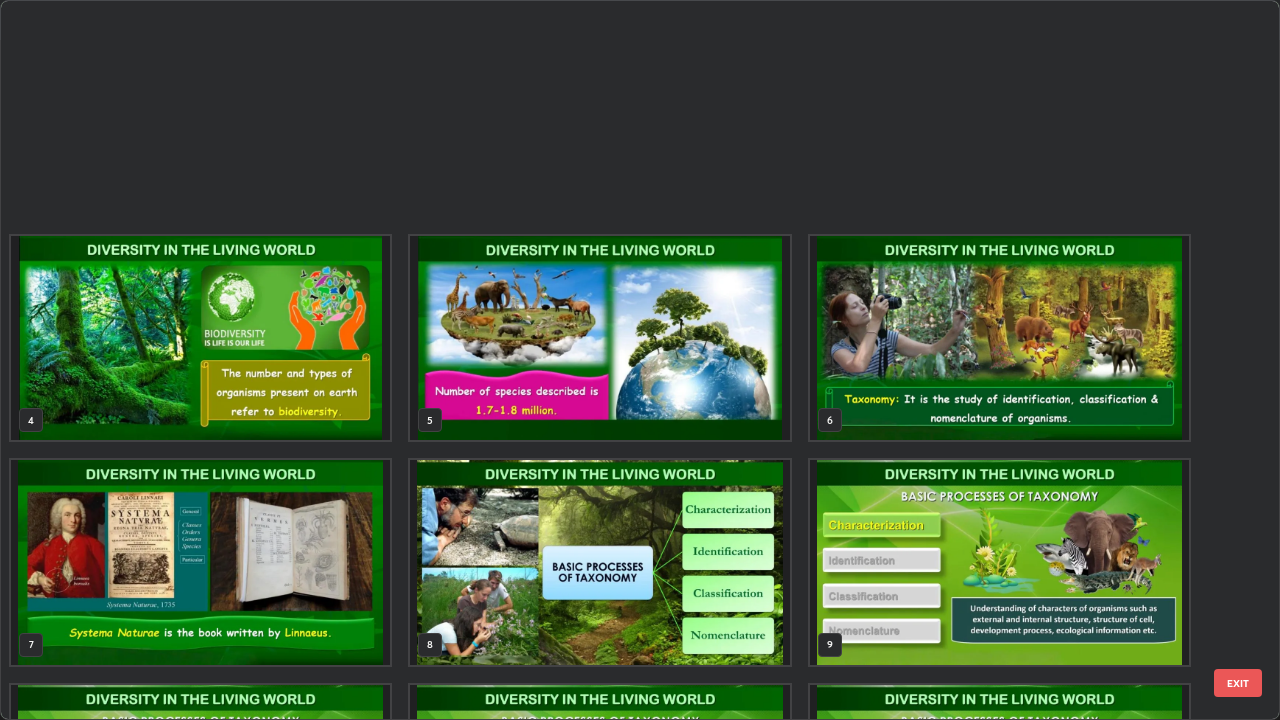 scroll, scrollTop: 629, scrollLeft: 0, axis: vertical 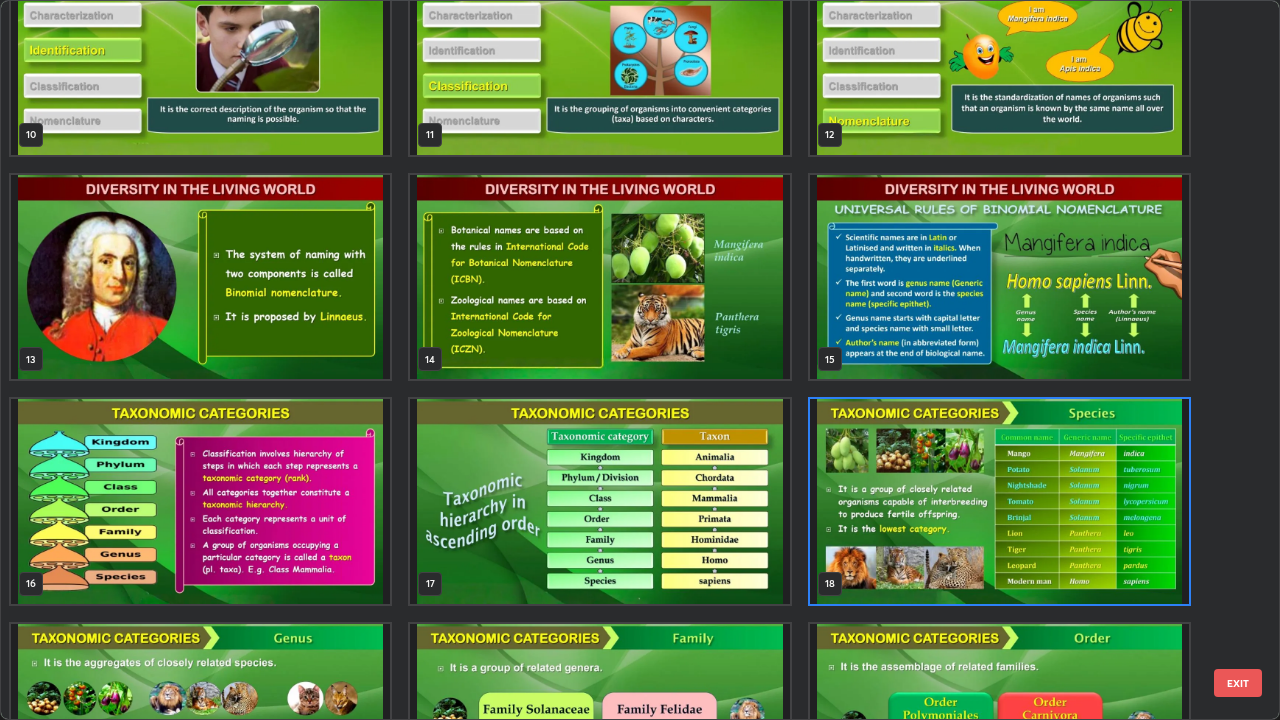 click at bounding box center (999, 277) 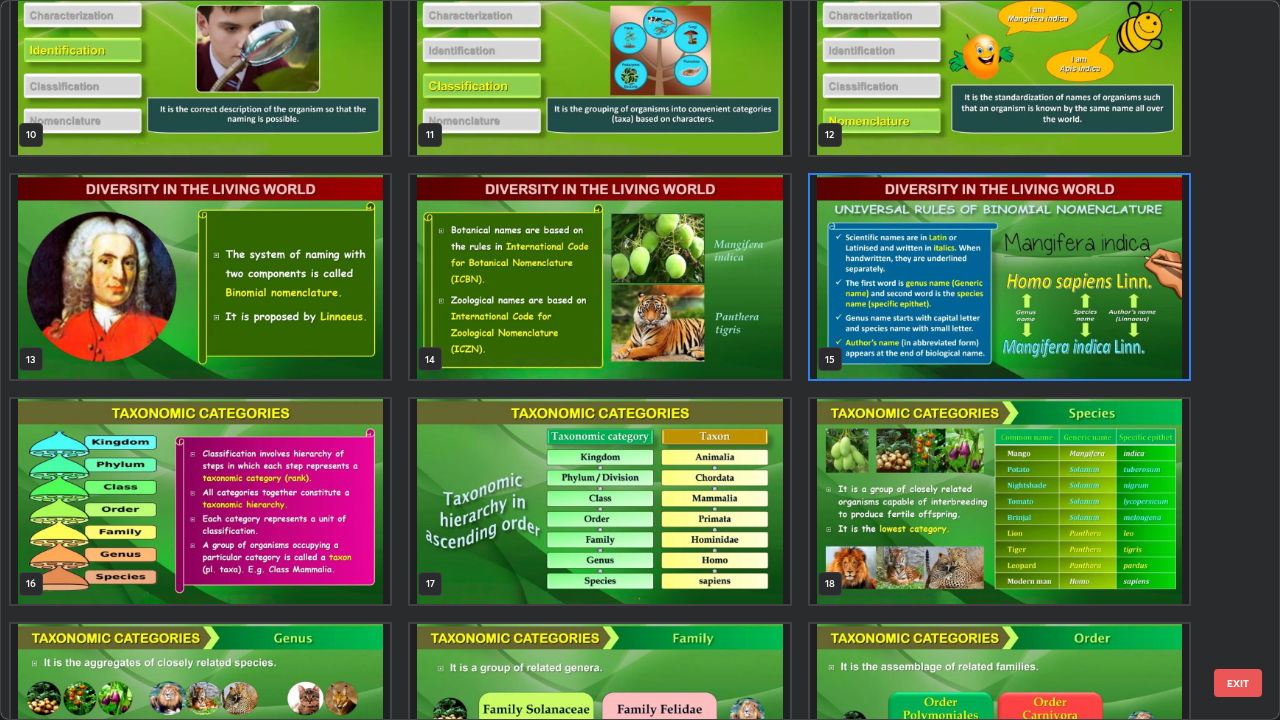 click at bounding box center [999, 277] 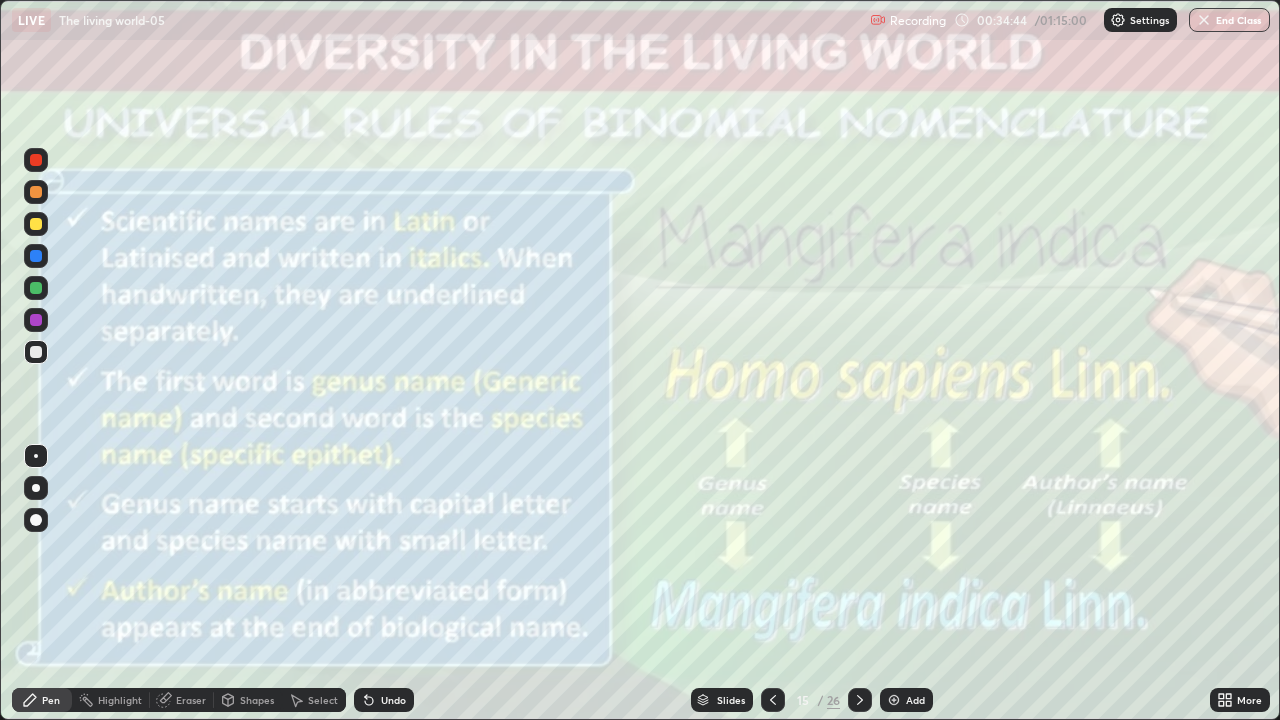 click 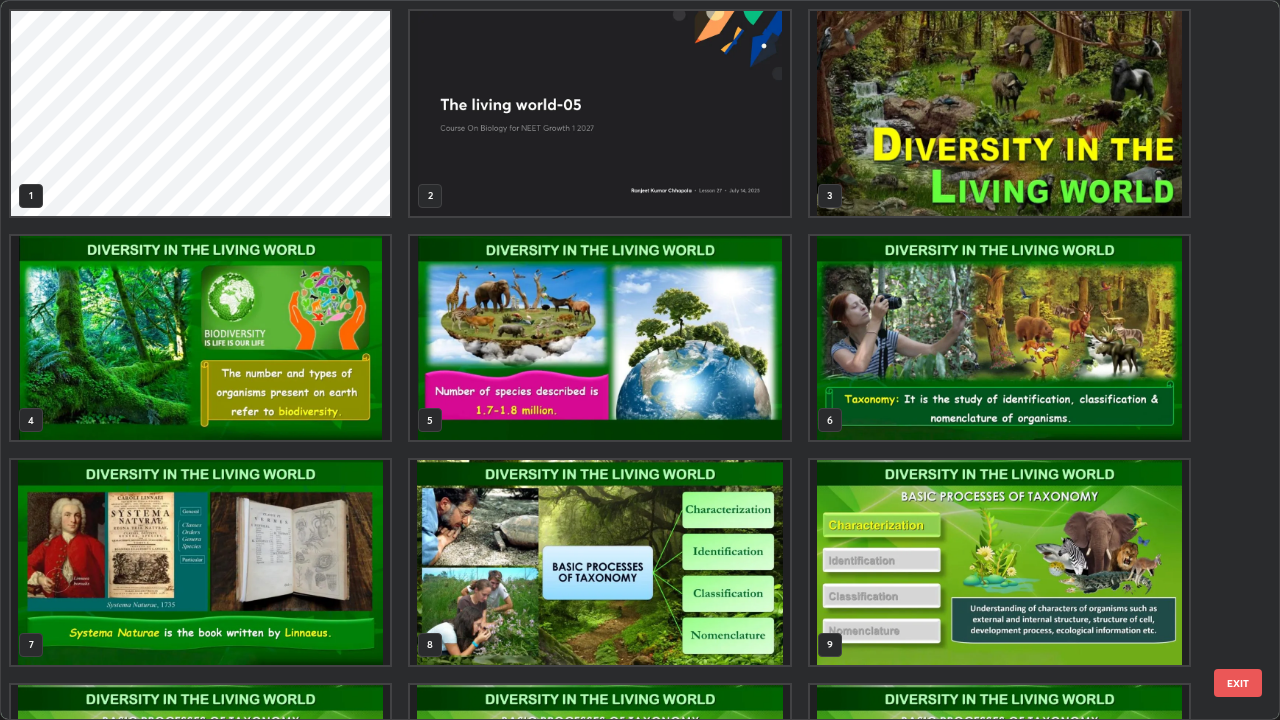 scroll, scrollTop: 405, scrollLeft: 0, axis: vertical 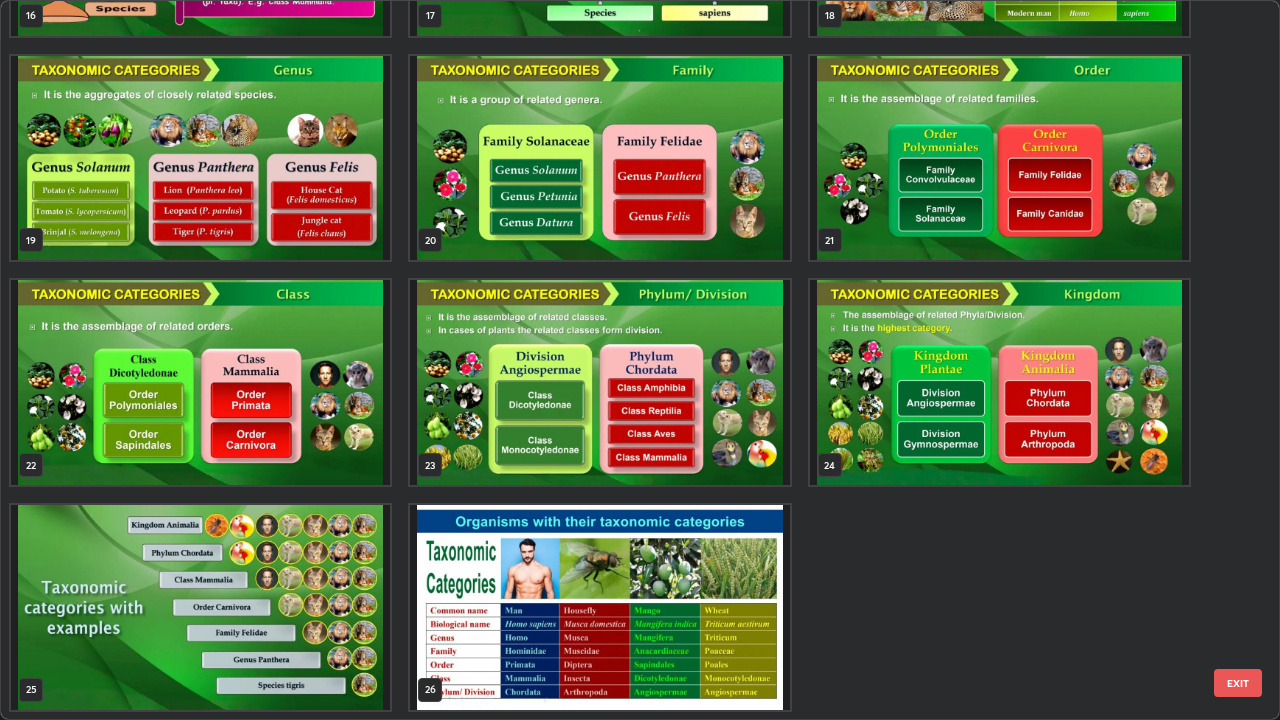 click at bounding box center (599, 607) 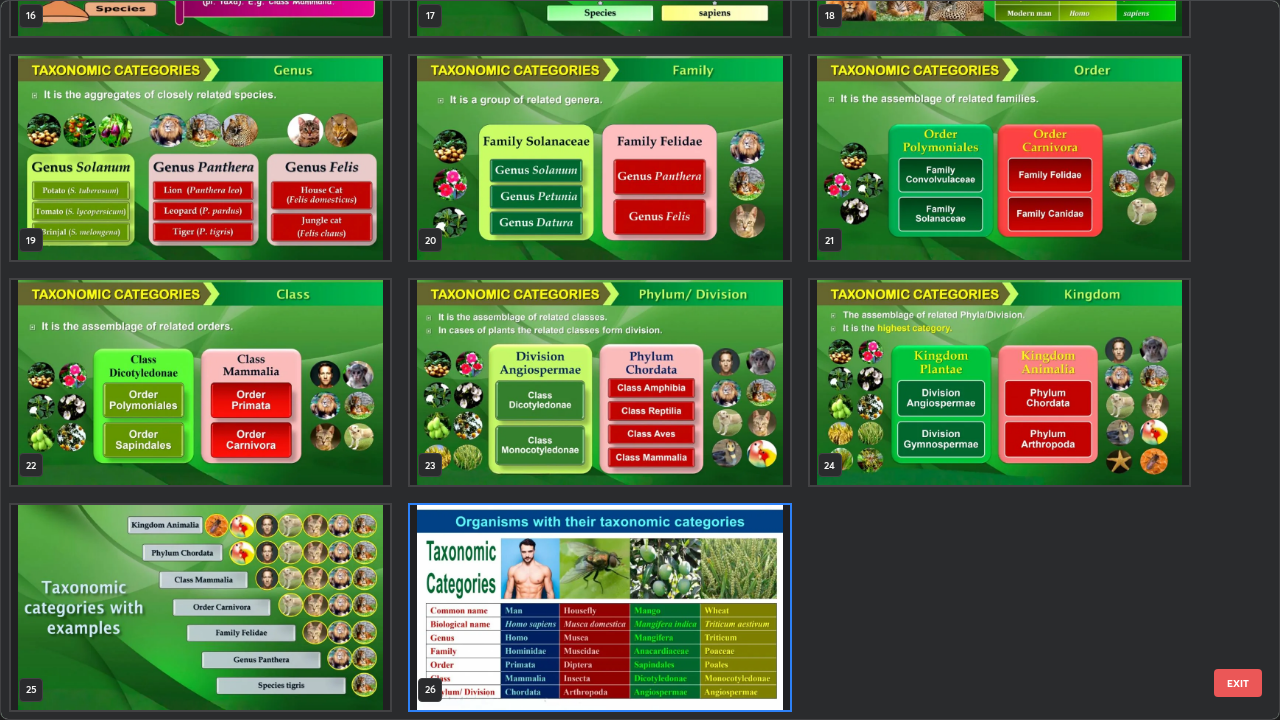 click at bounding box center (599, 607) 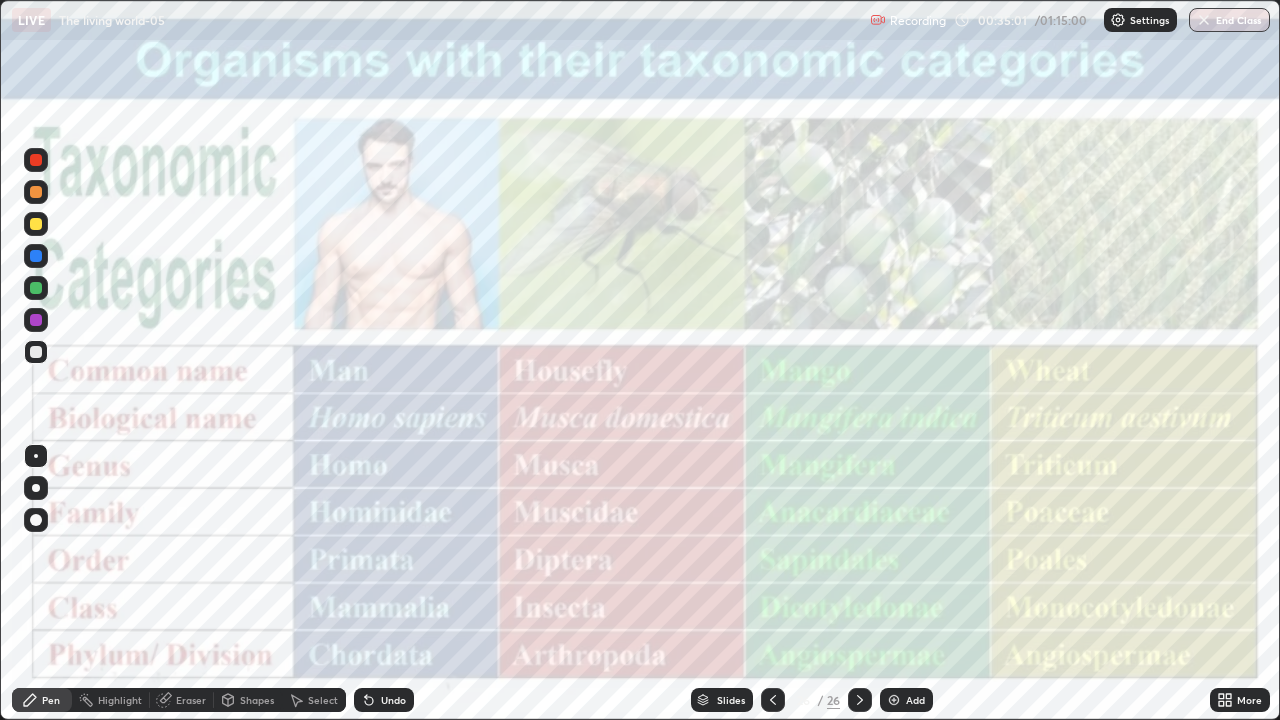click 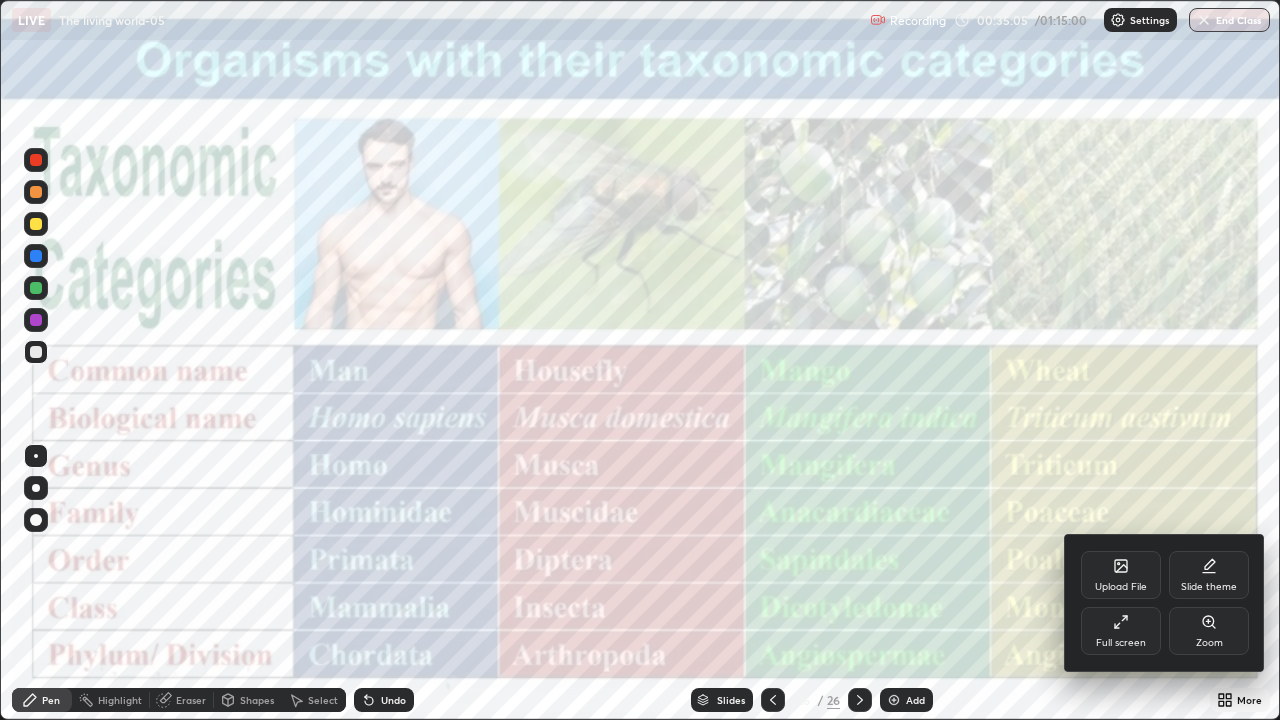 click at bounding box center (640, 360) 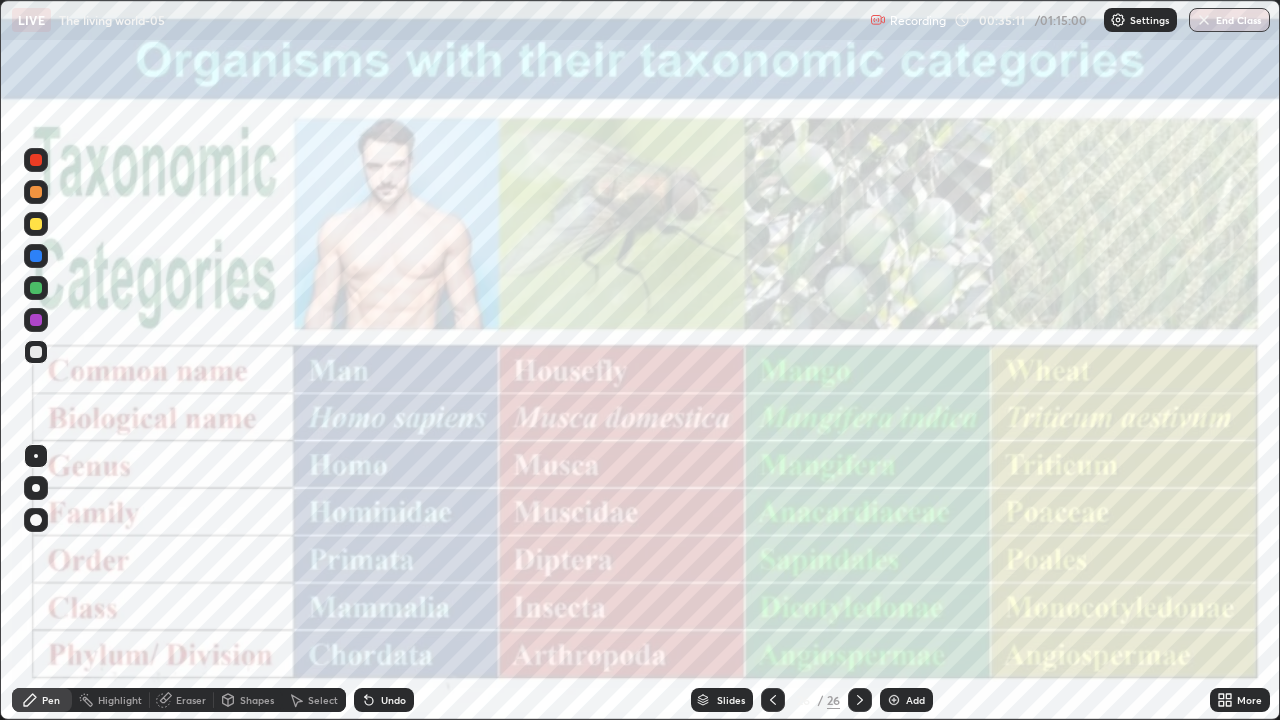 click 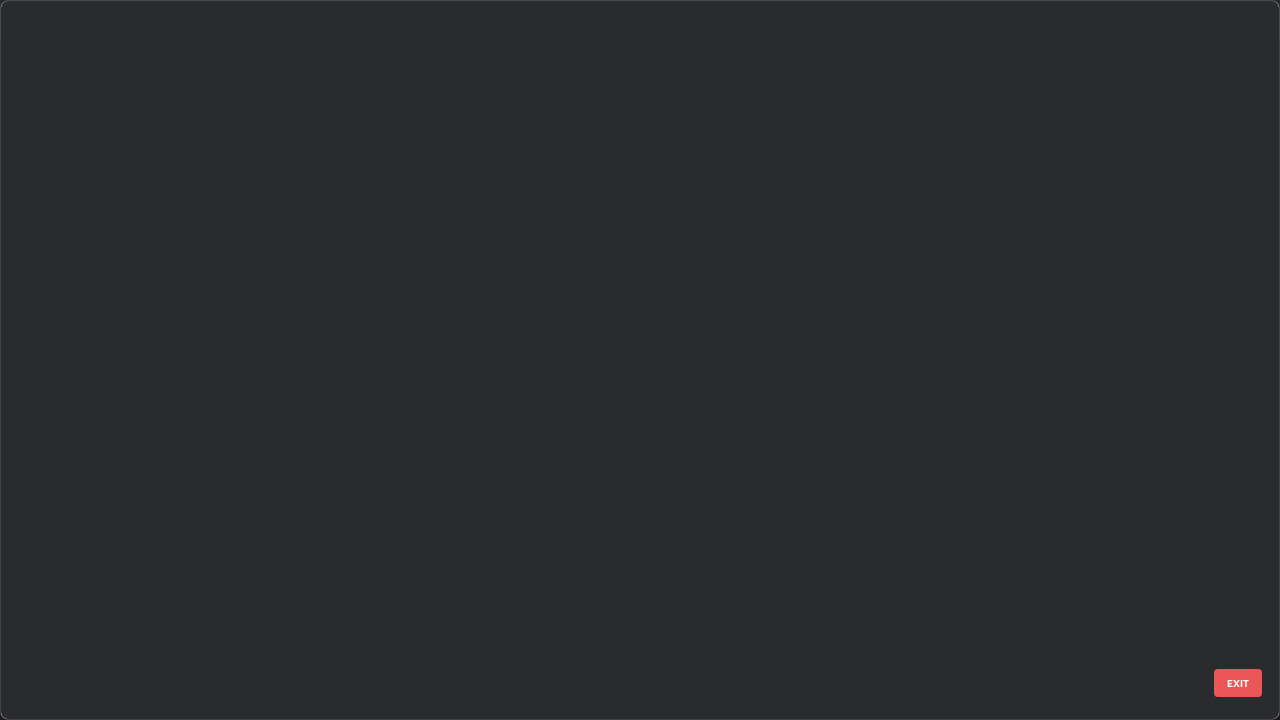 scroll, scrollTop: 1303, scrollLeft: 0, axis: vertical 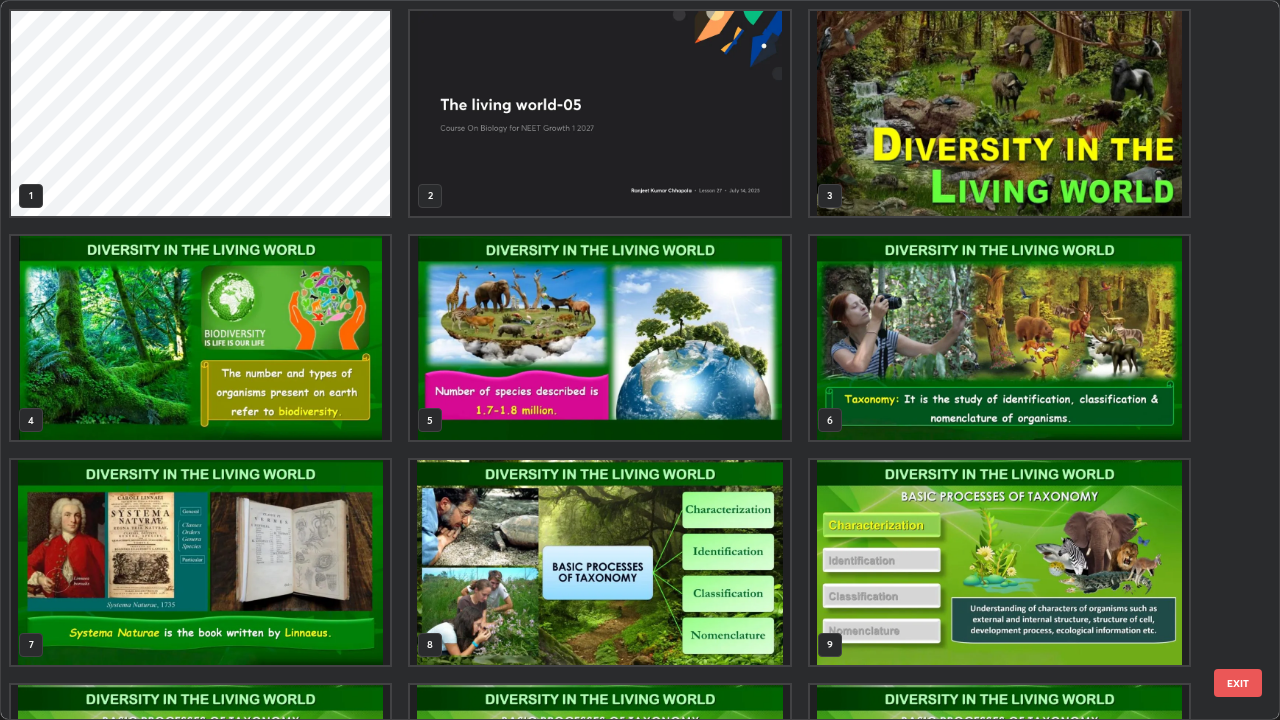 click at bounding box center [200, 338] 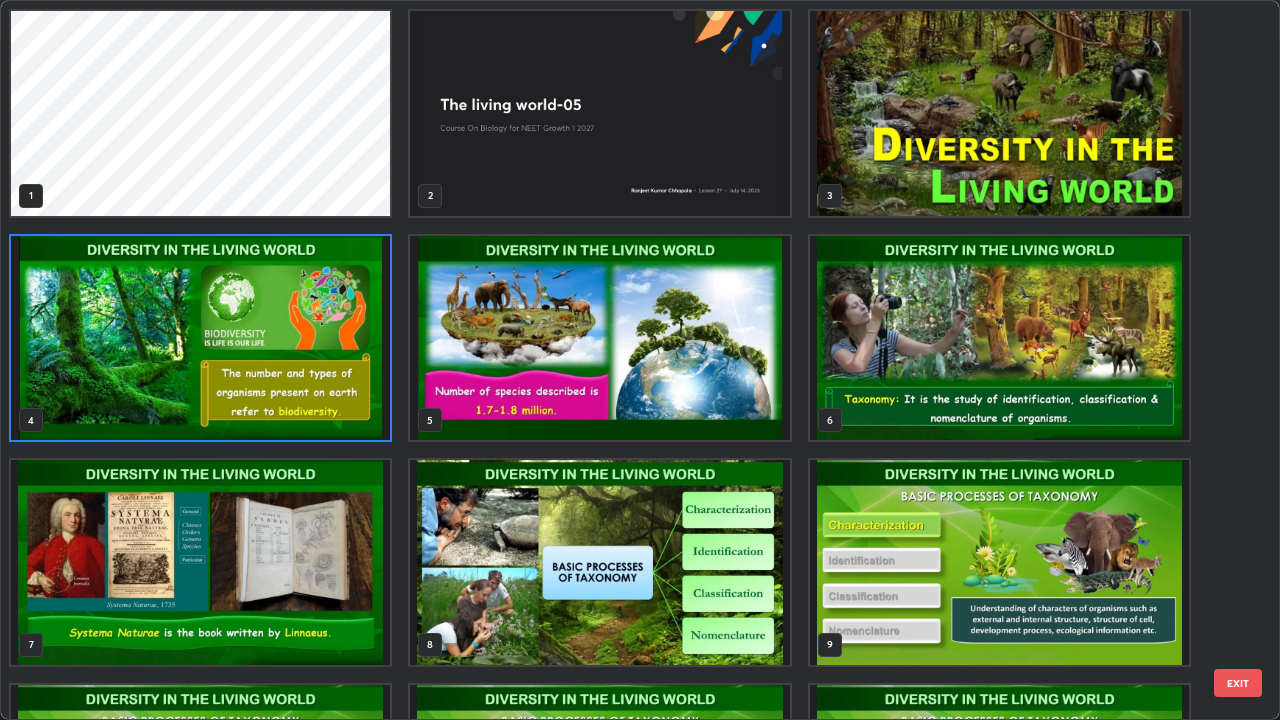 click at bounding box center [200, 338] 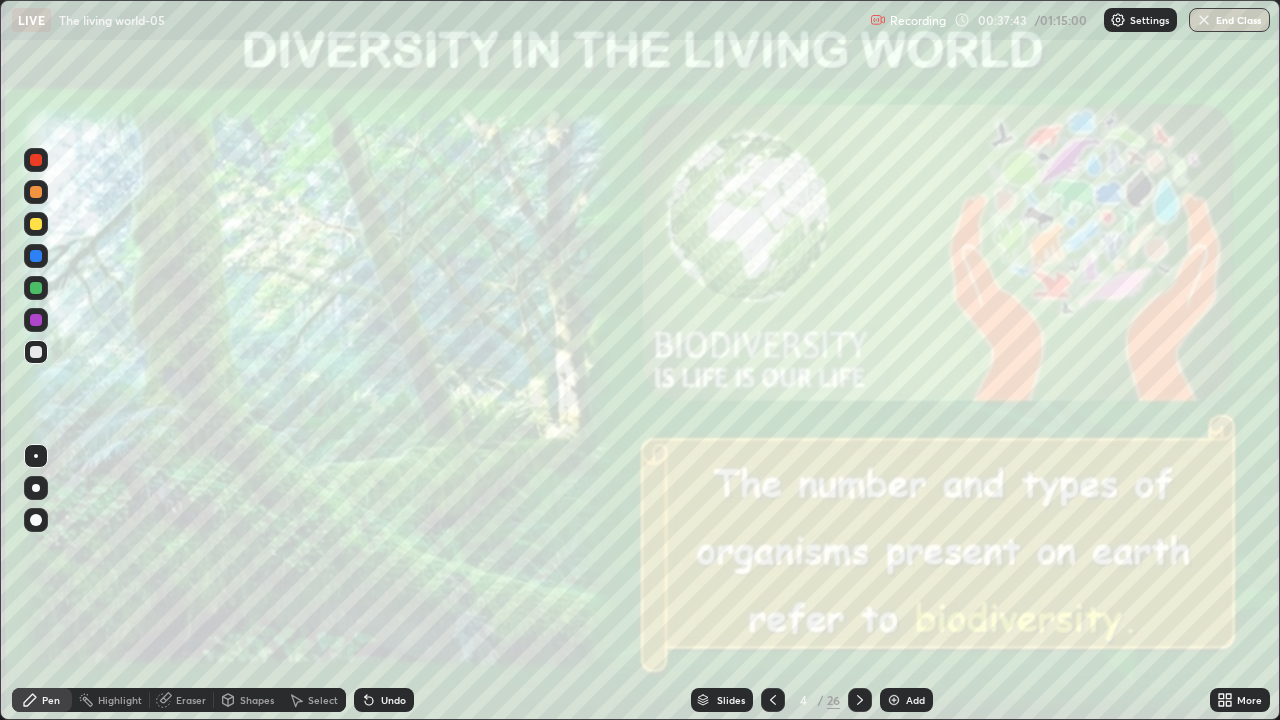click at bounding box center [860, 700] 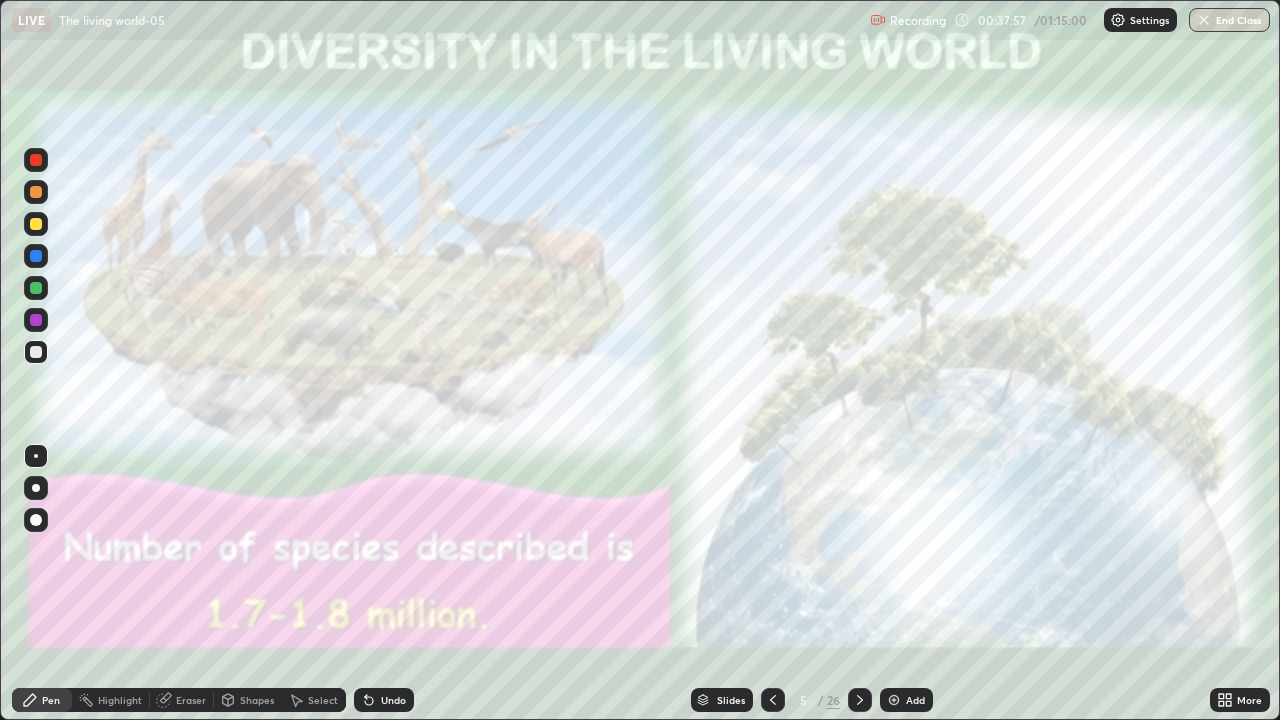 click 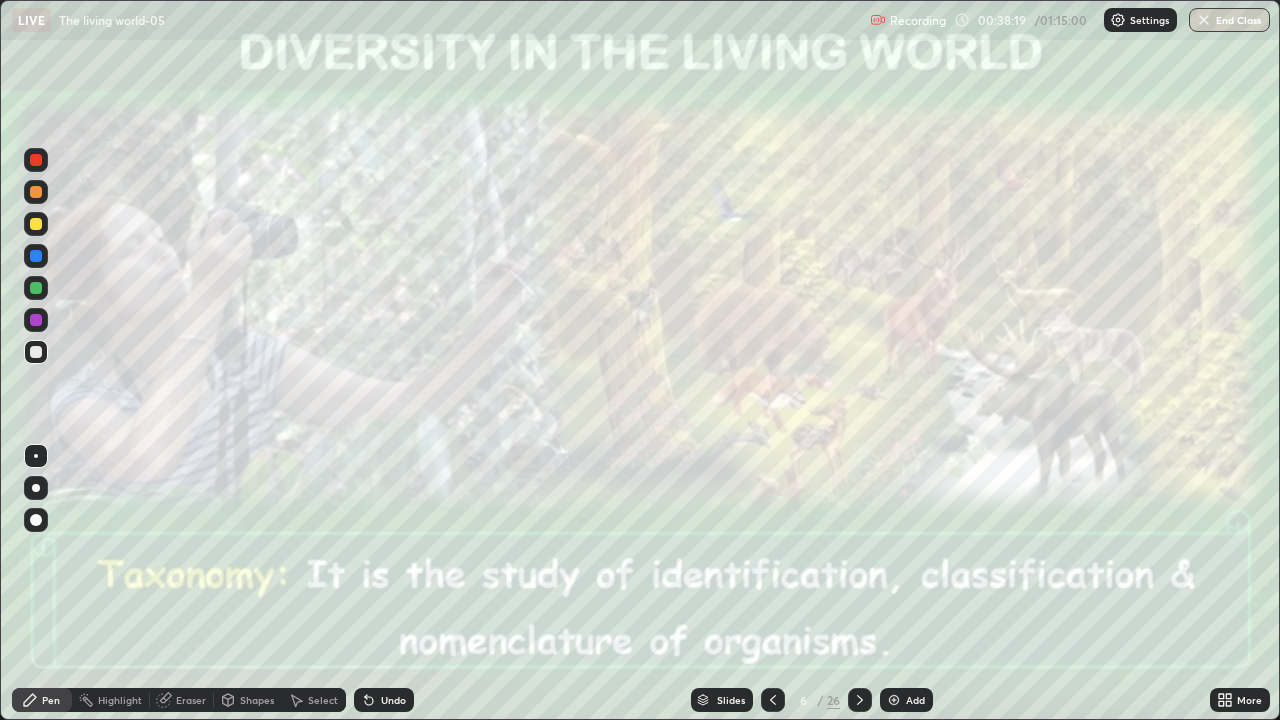 click 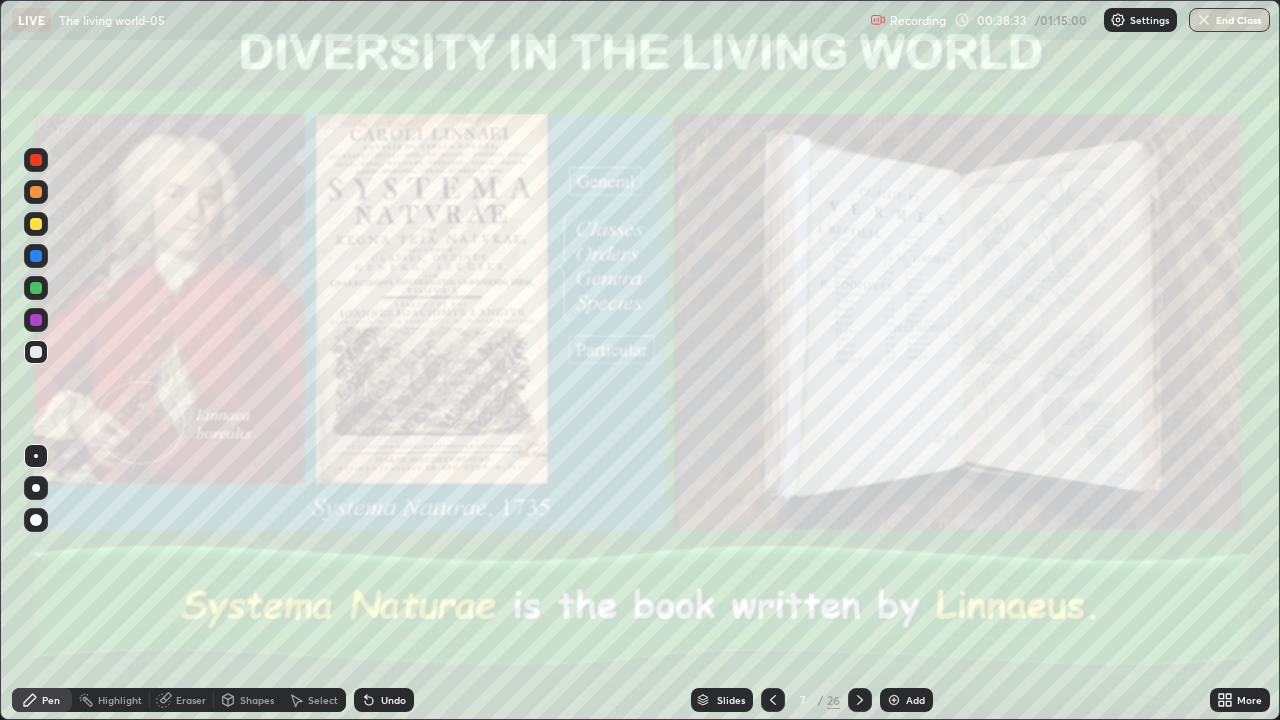 click 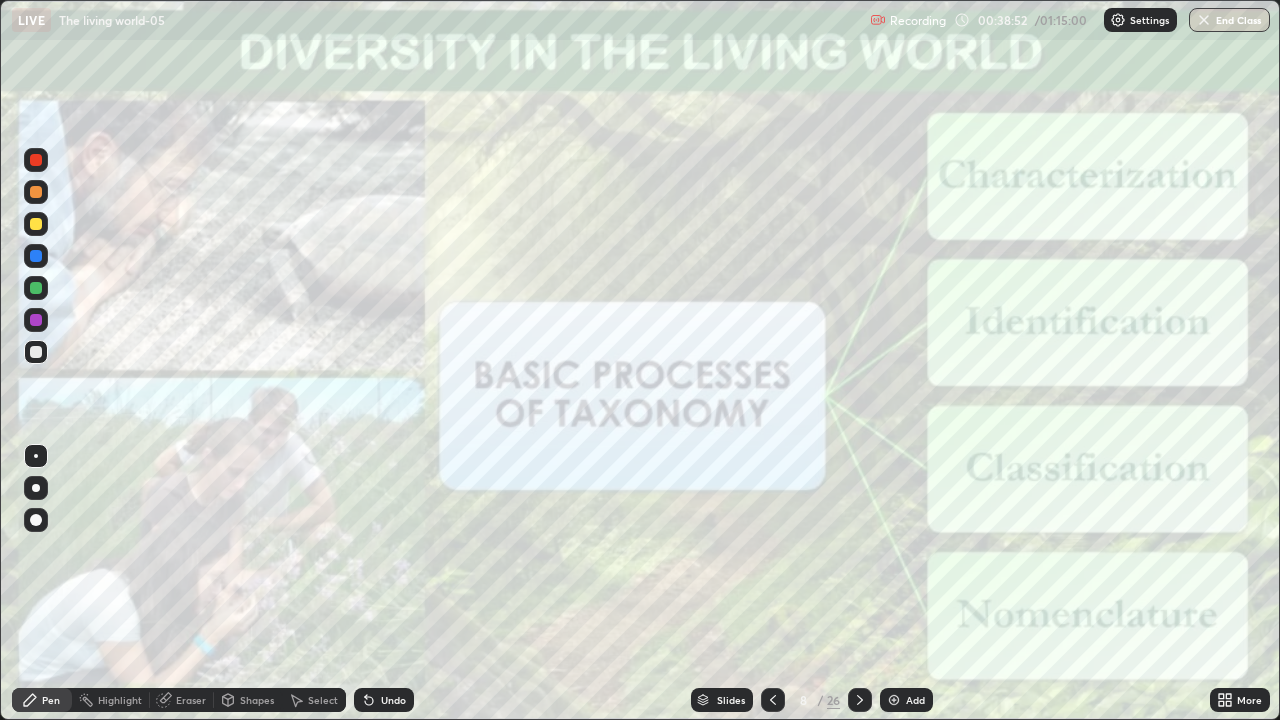 click at bounding box center [860, 700] 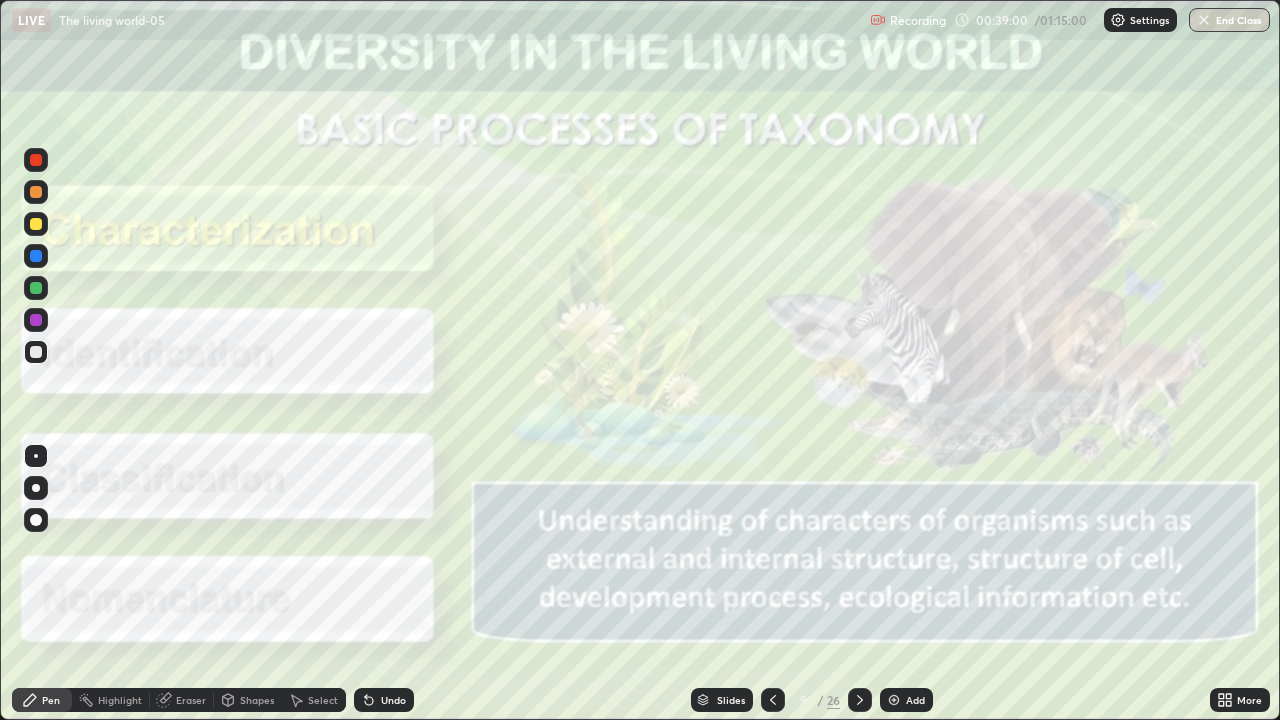 click on "Undo" at bounding box center [384, 700] 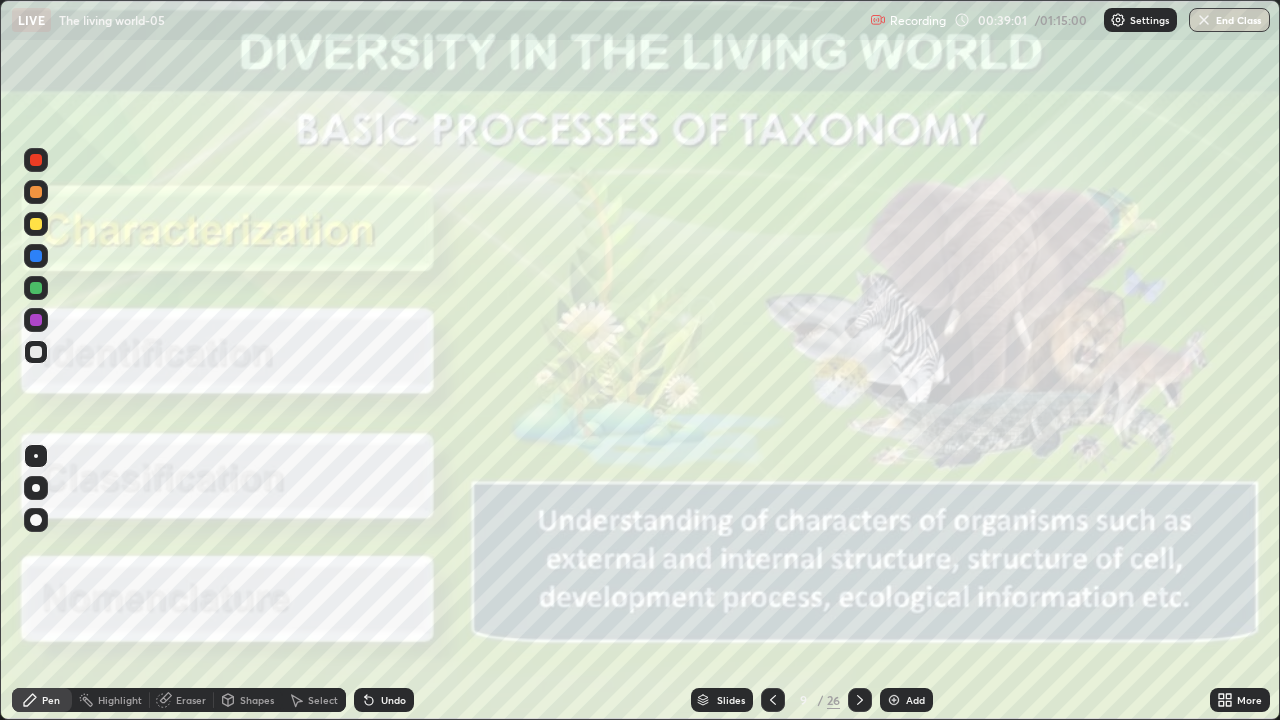 click on "Highlight" at bounding box center [120, 700] 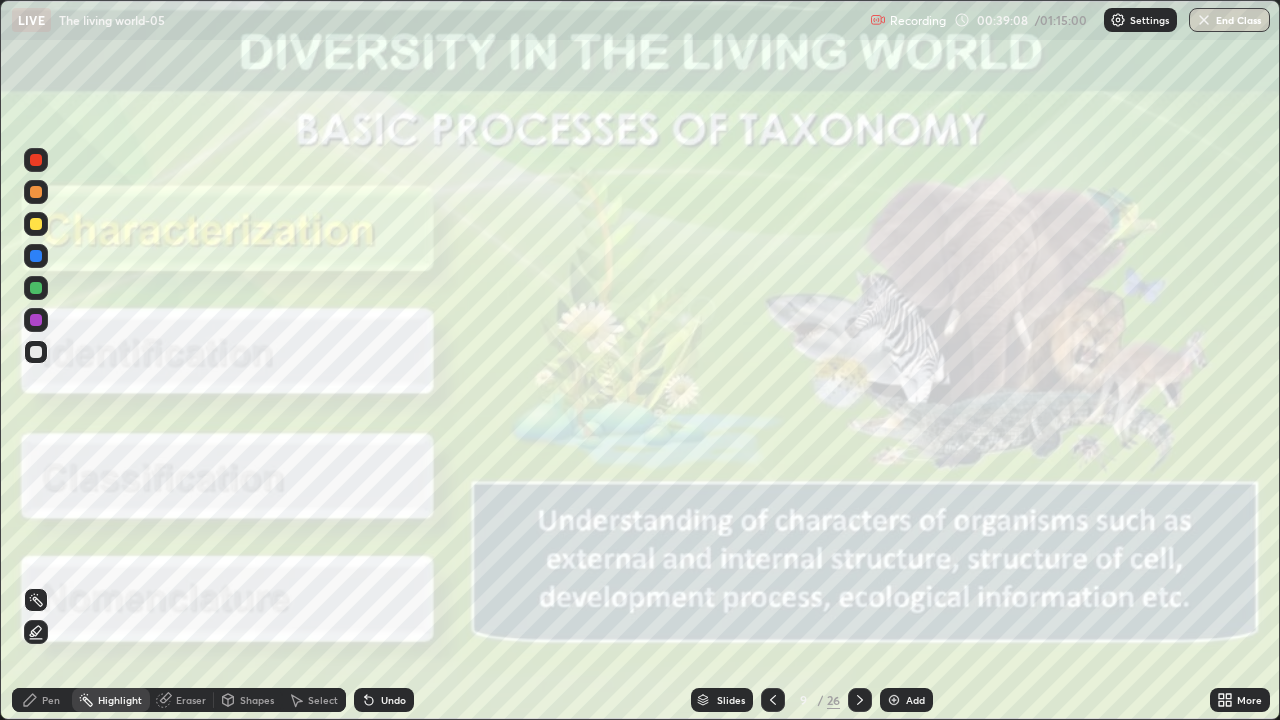 click 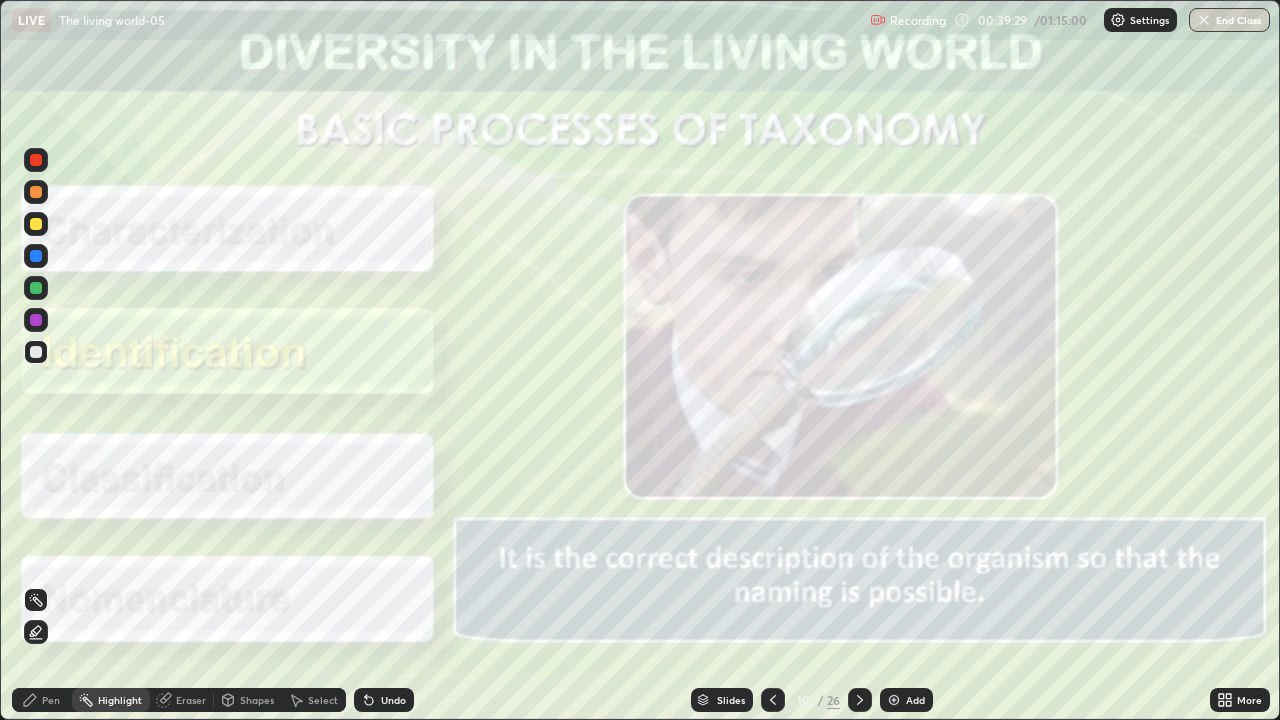 click 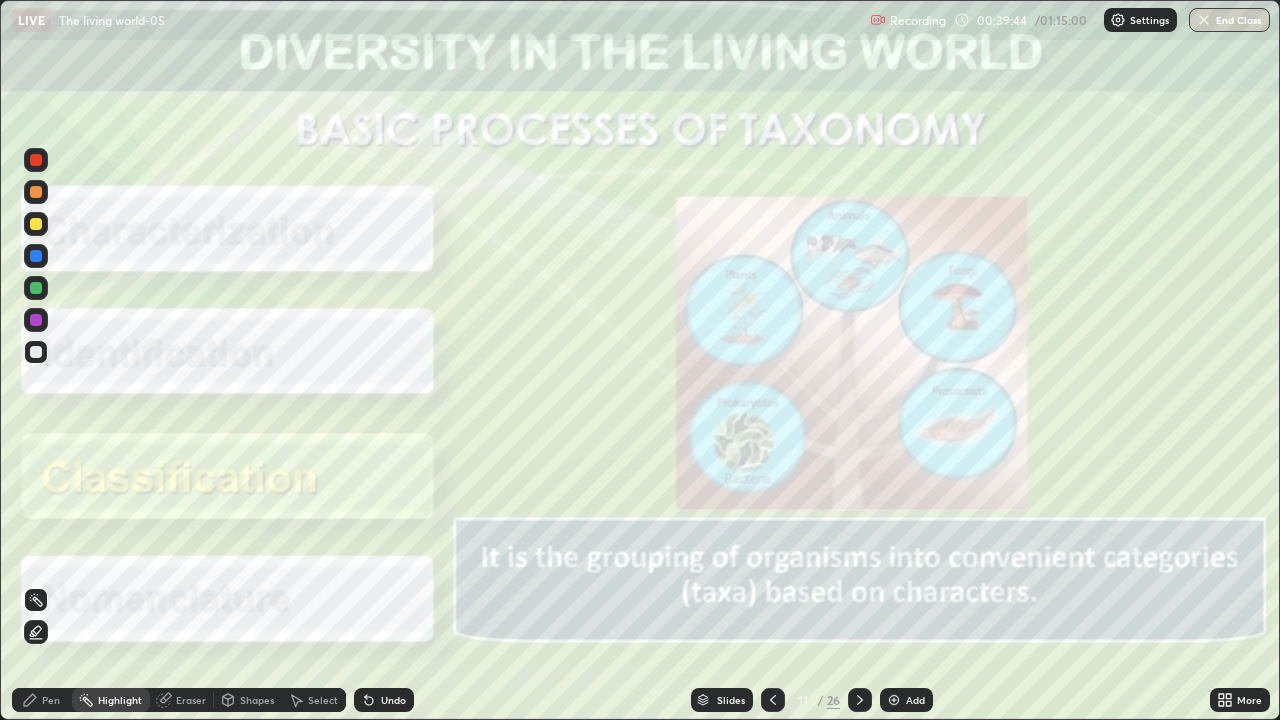 click 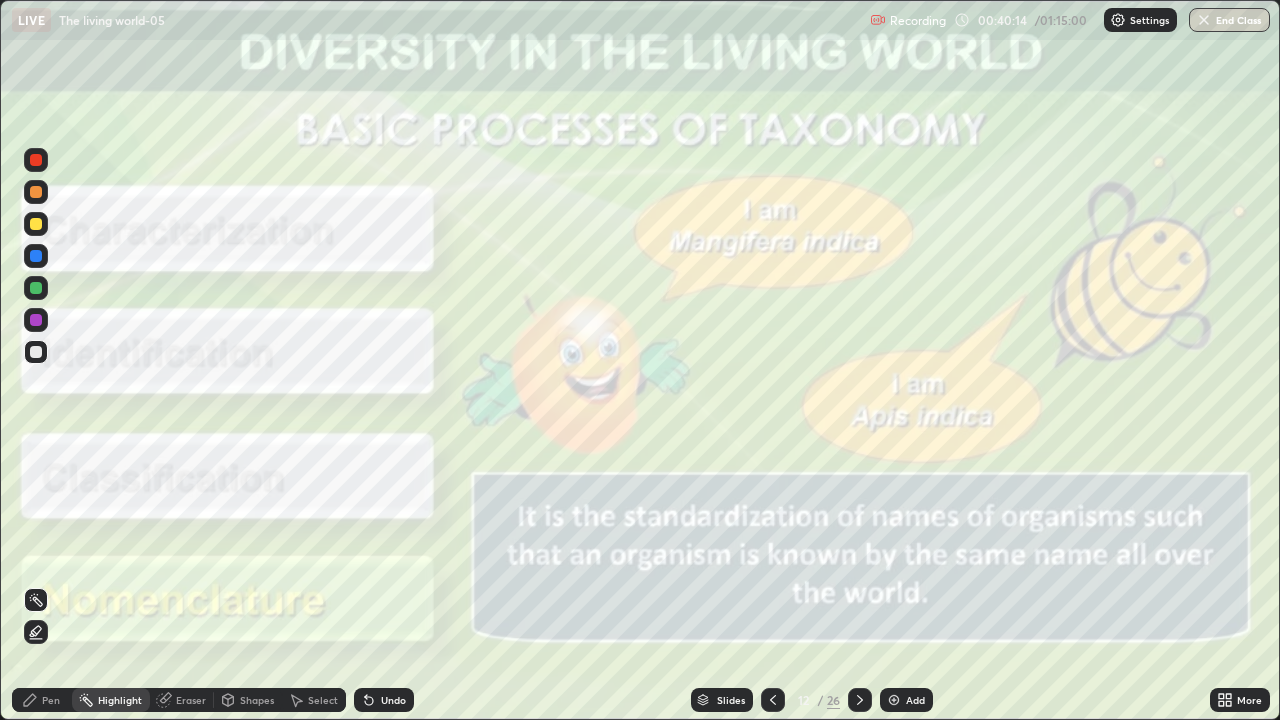 click 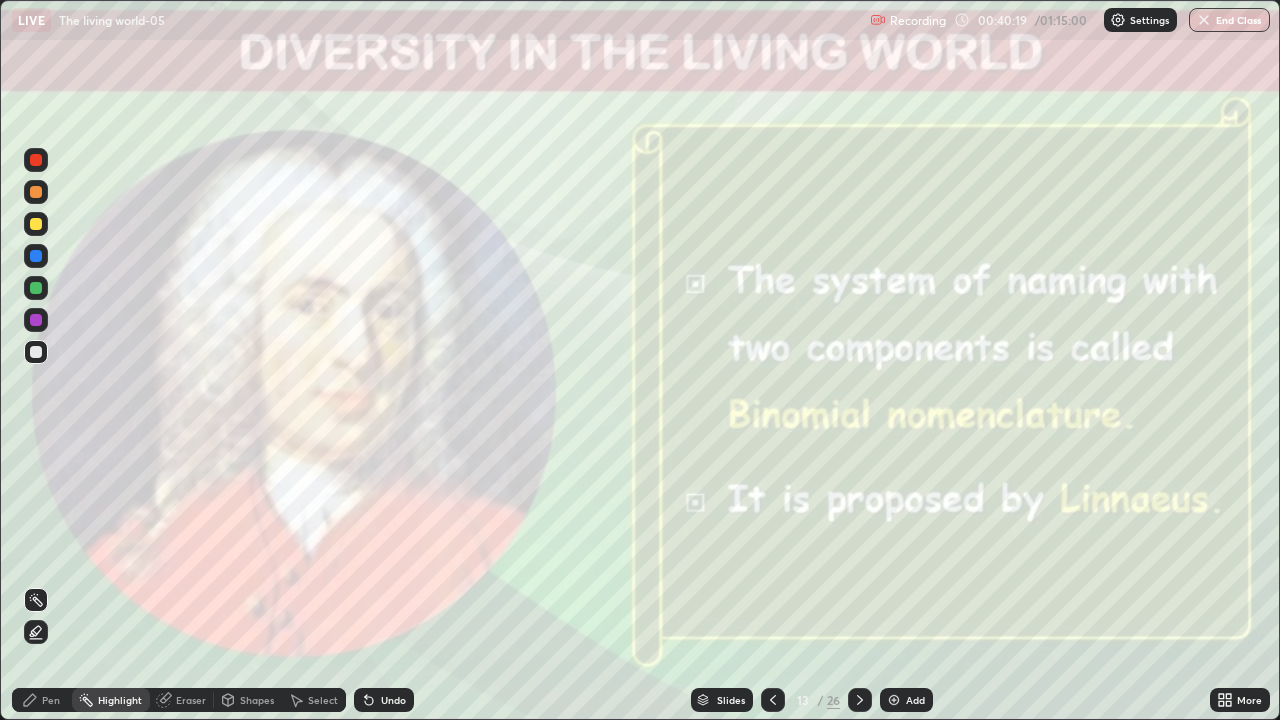 click at bounding box center [860, 700] 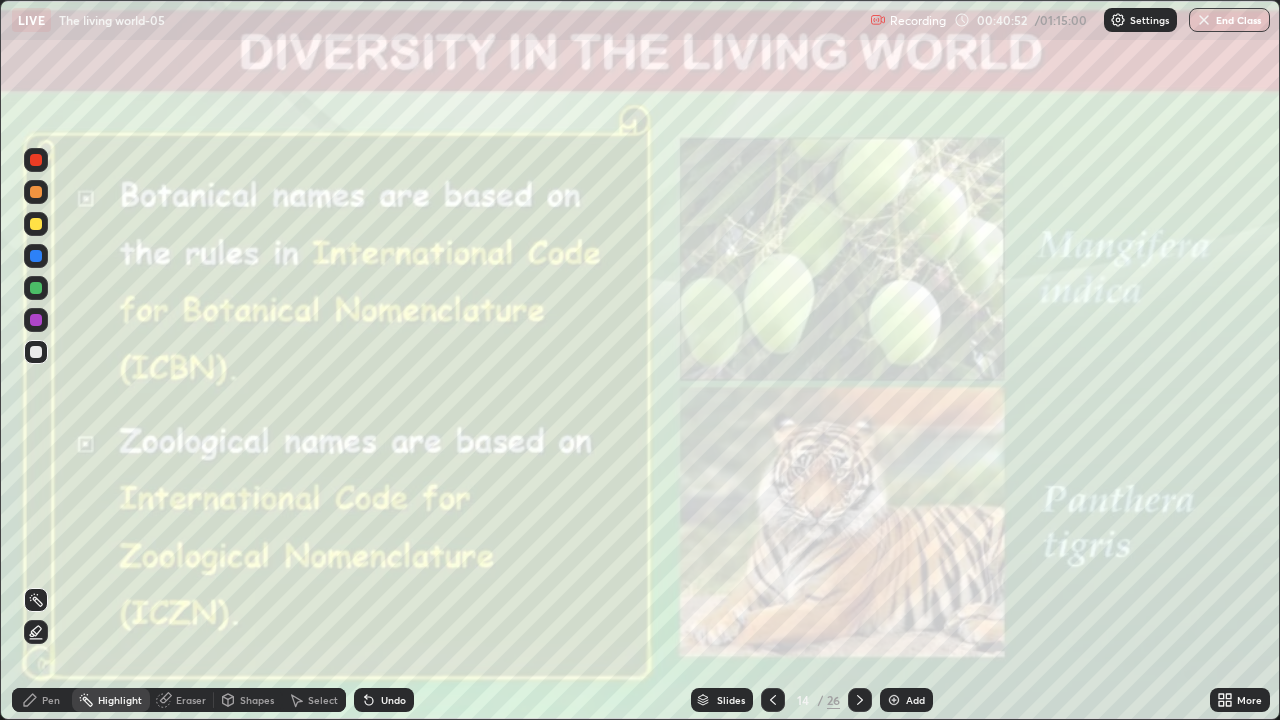 click 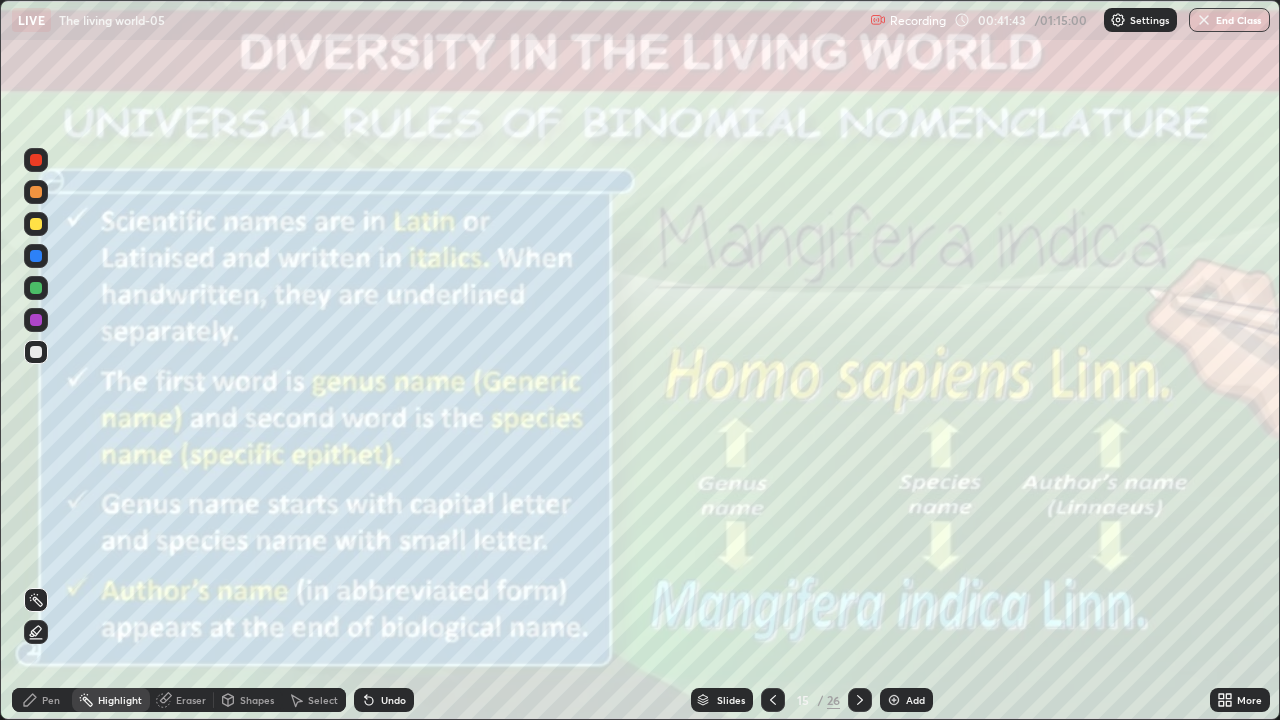 click 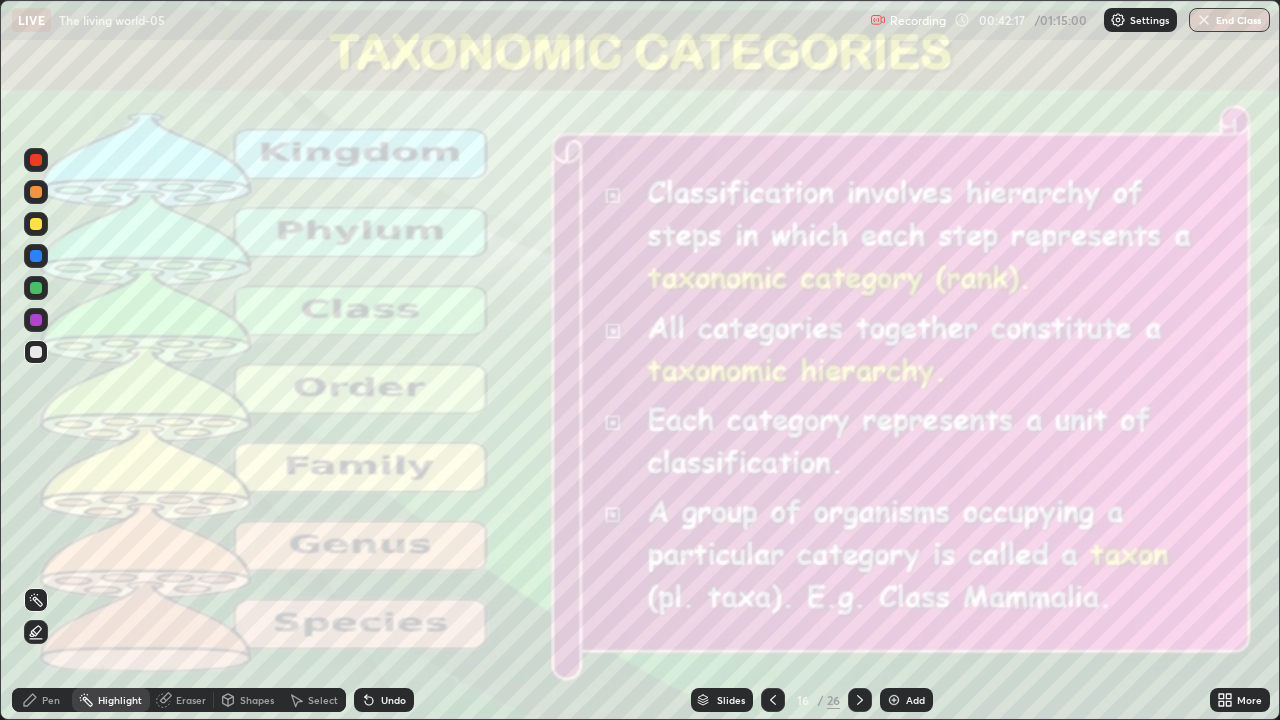 click 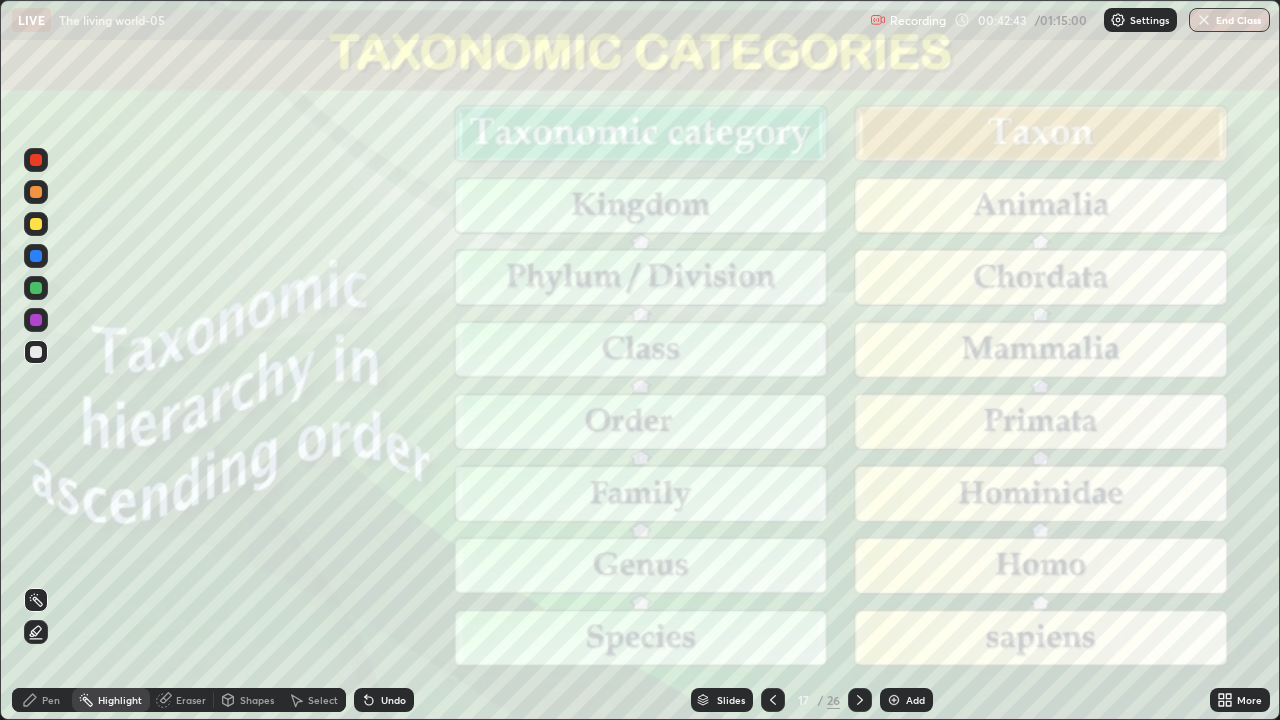 click 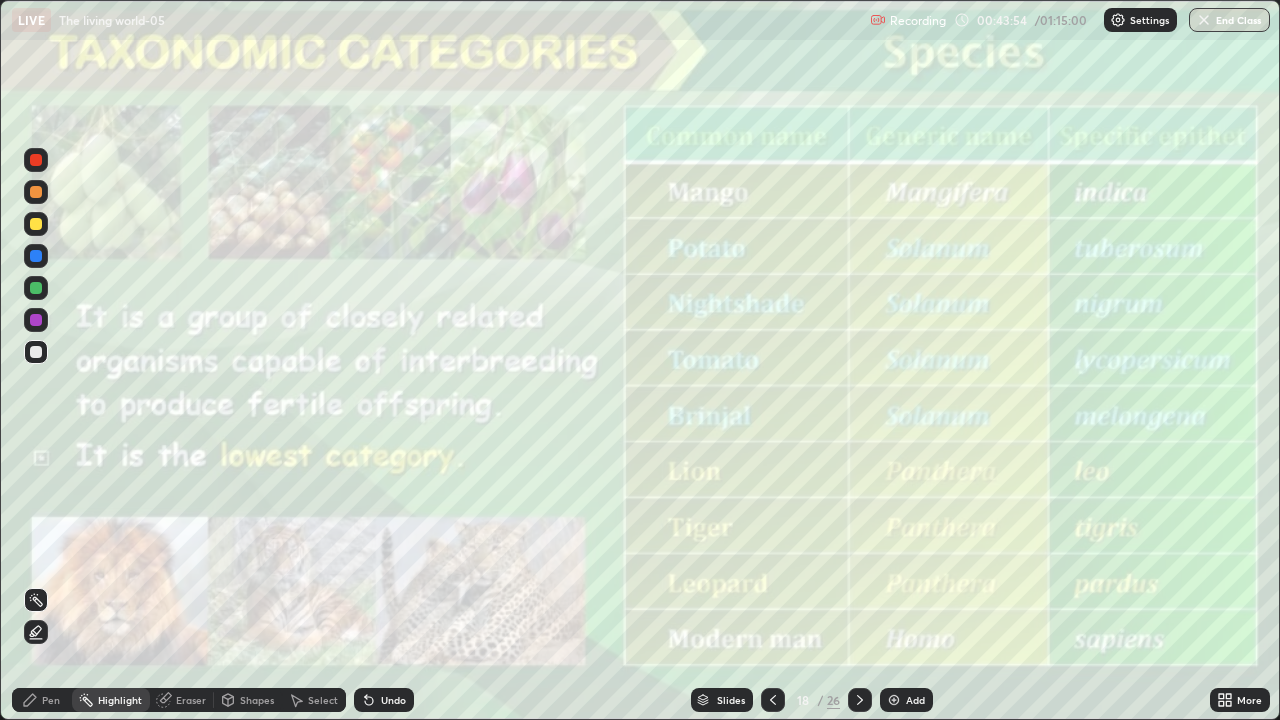 click 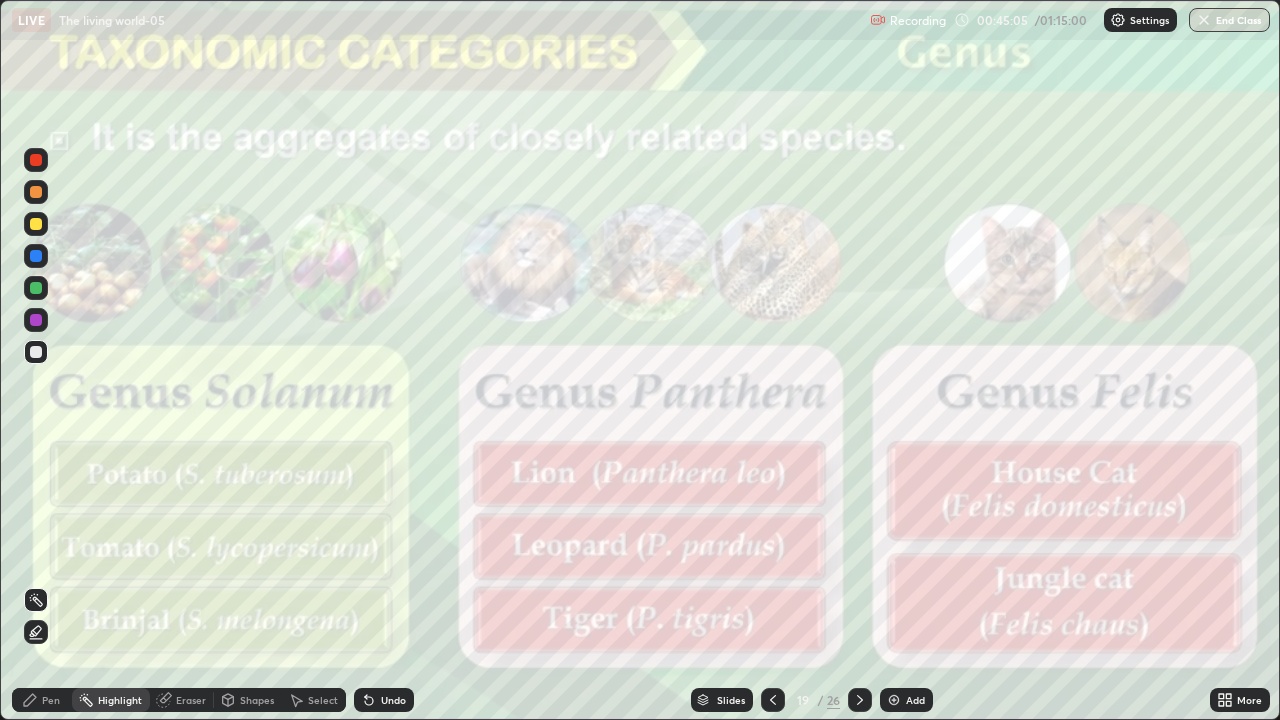 click at bounding box center (860, 700) 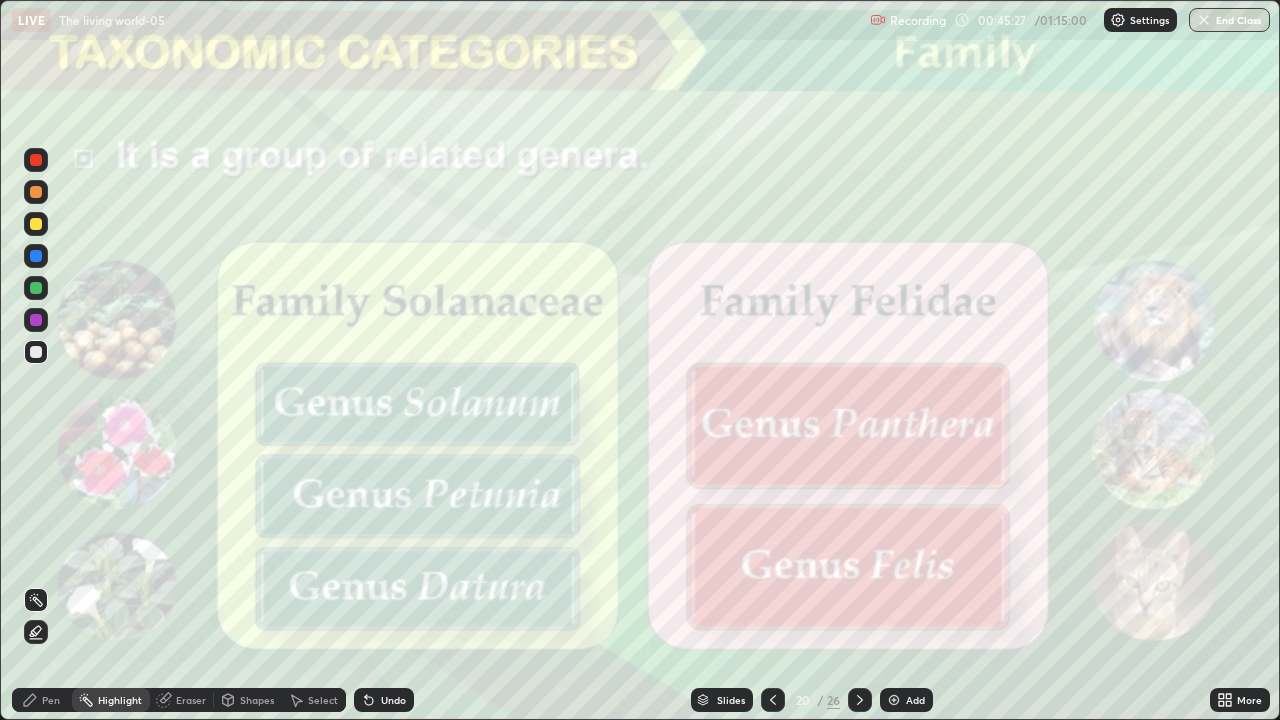 click 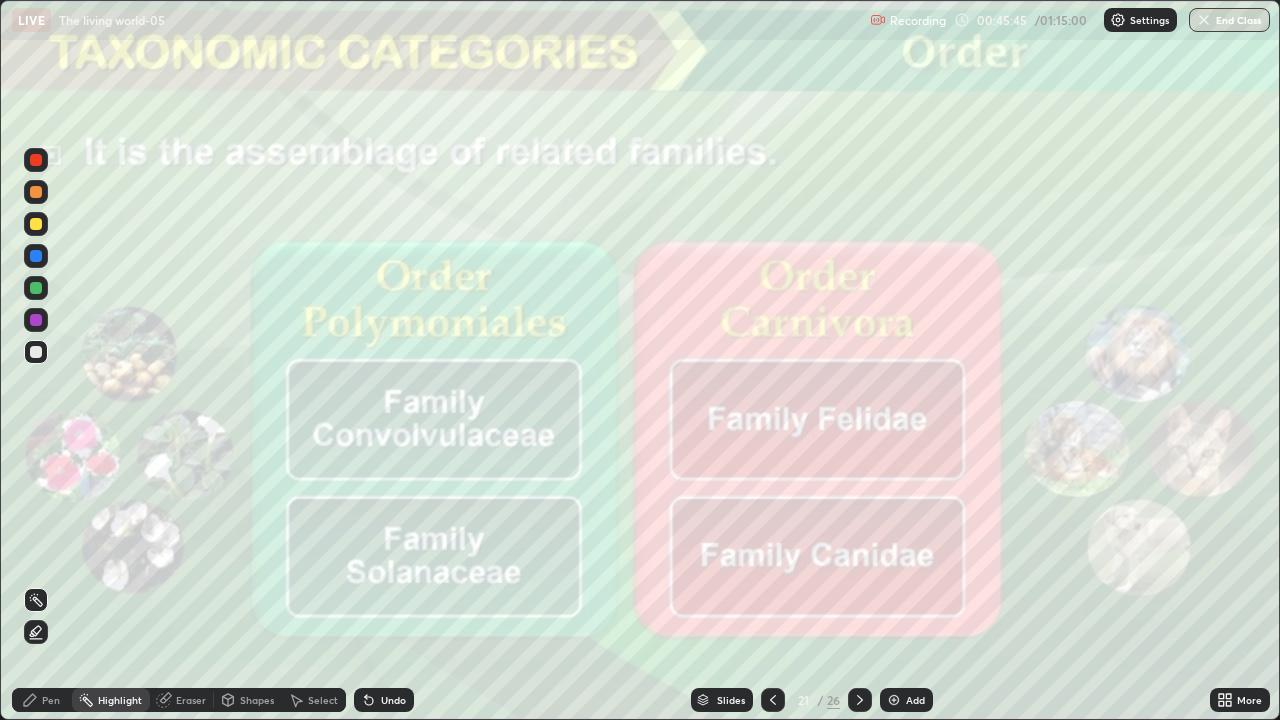 click 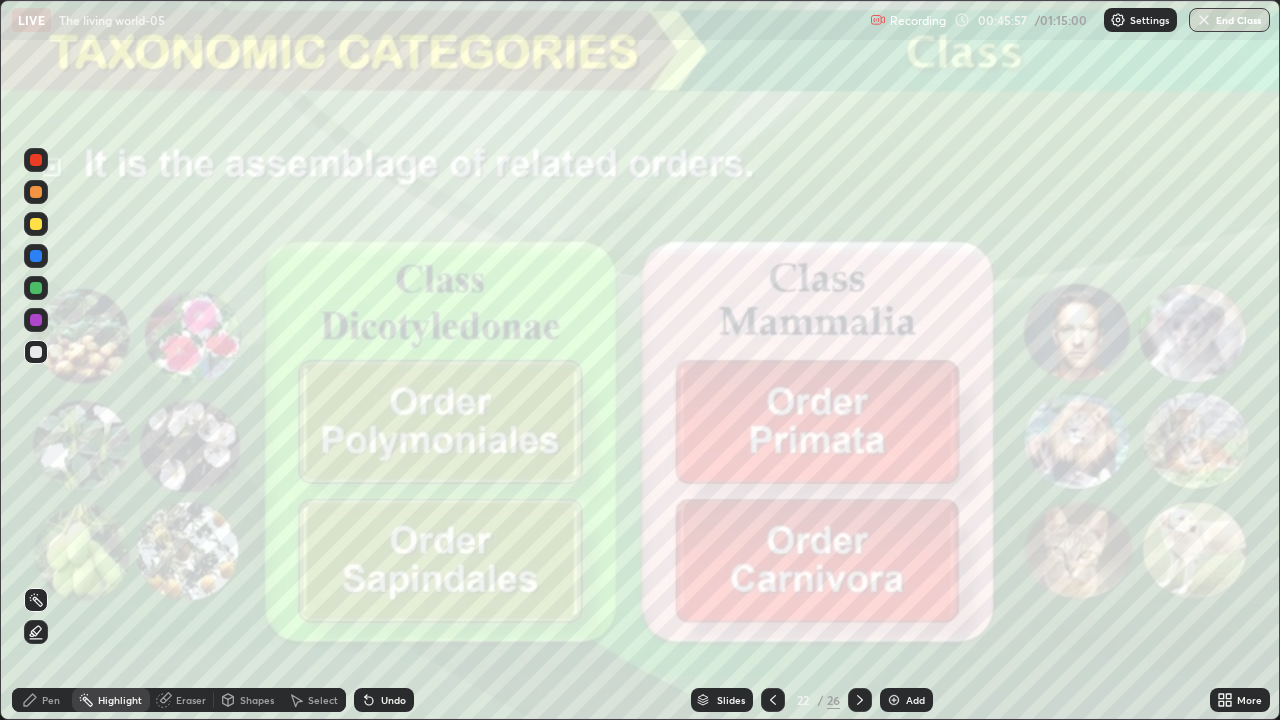 click 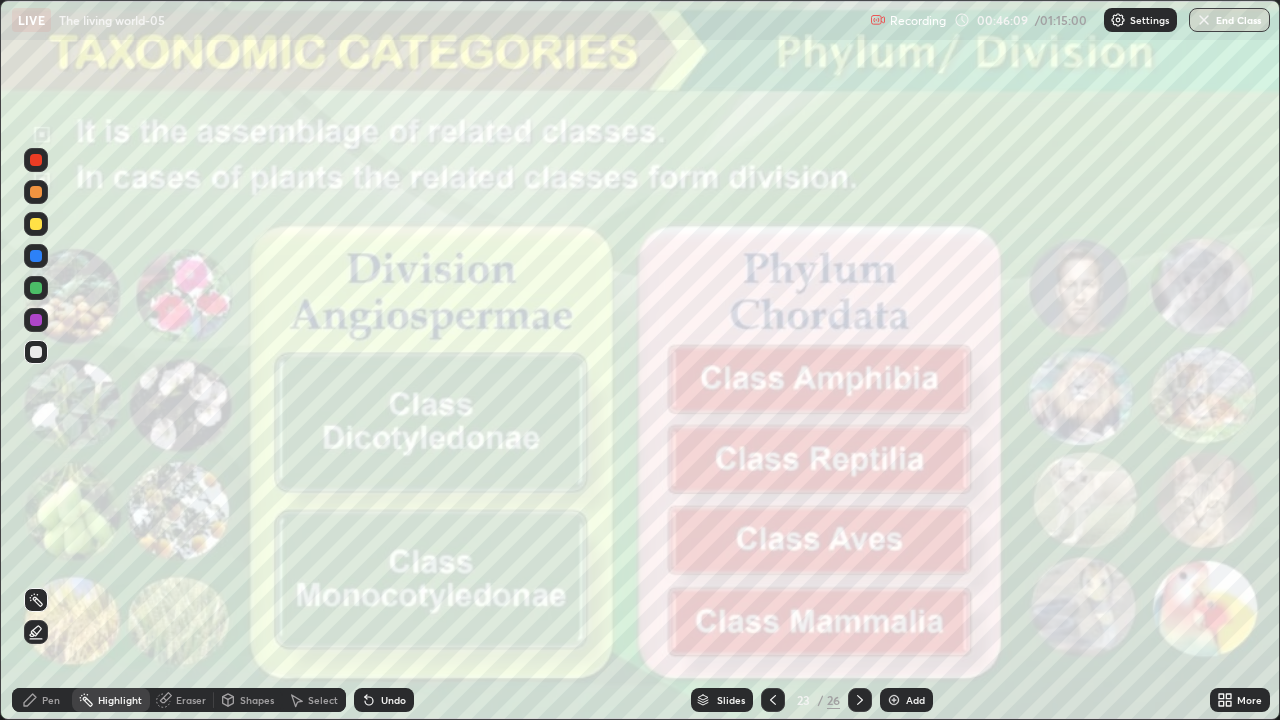click at bounding box center (860, 700) 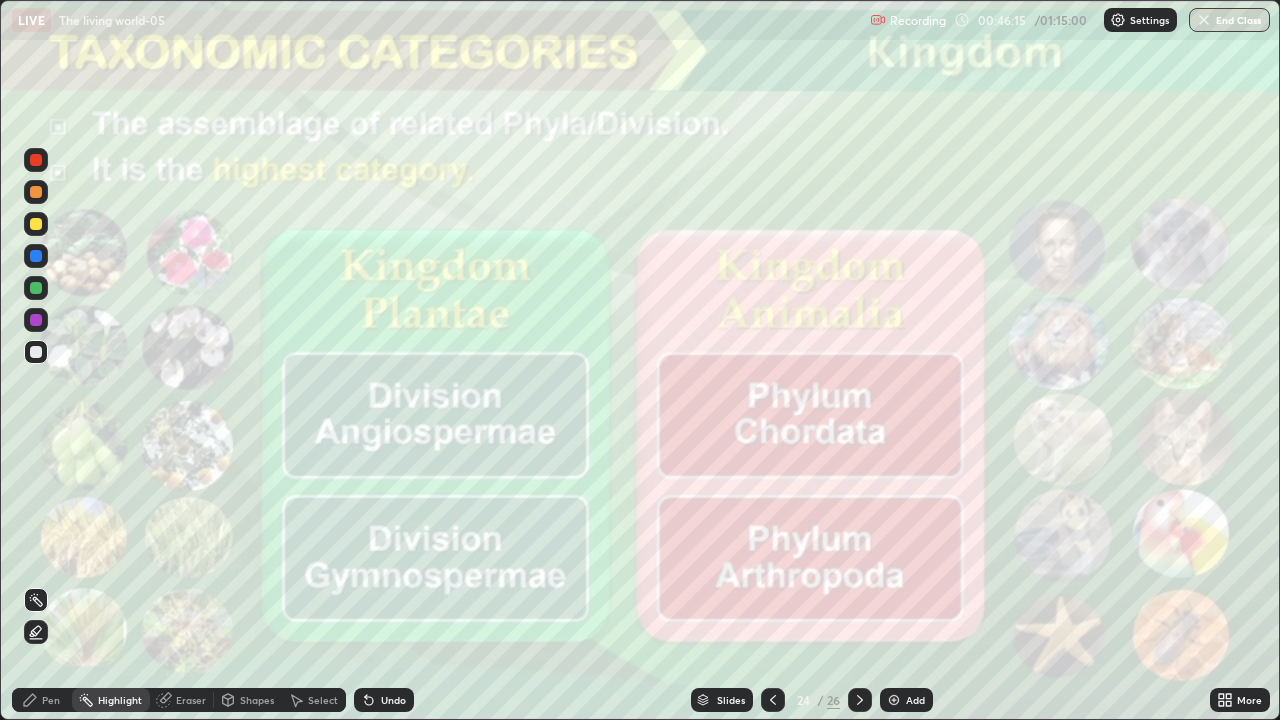 click 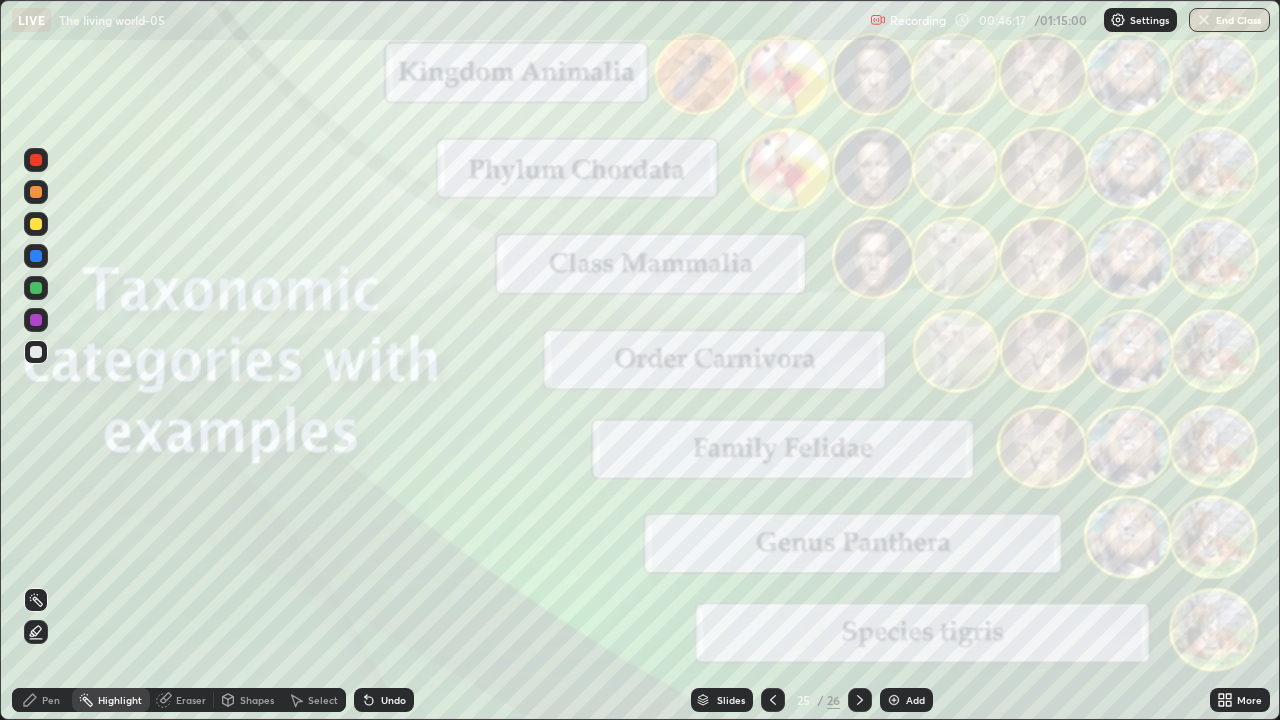 click 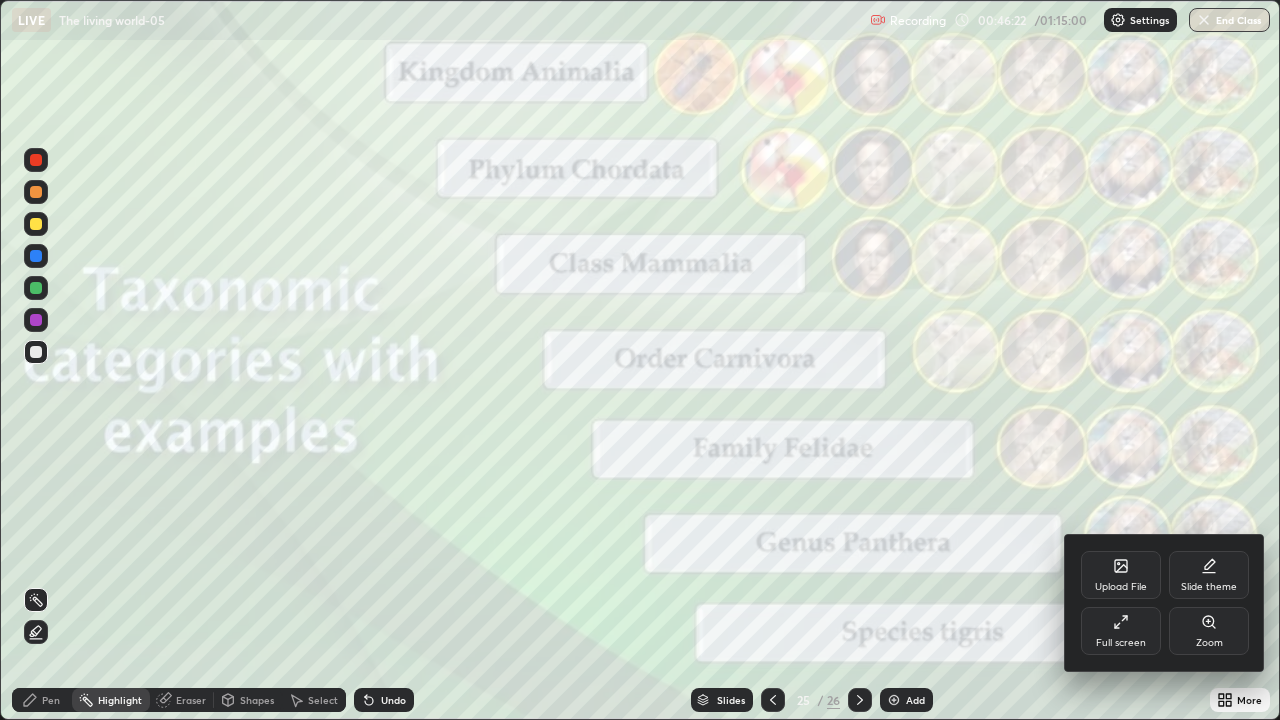 click 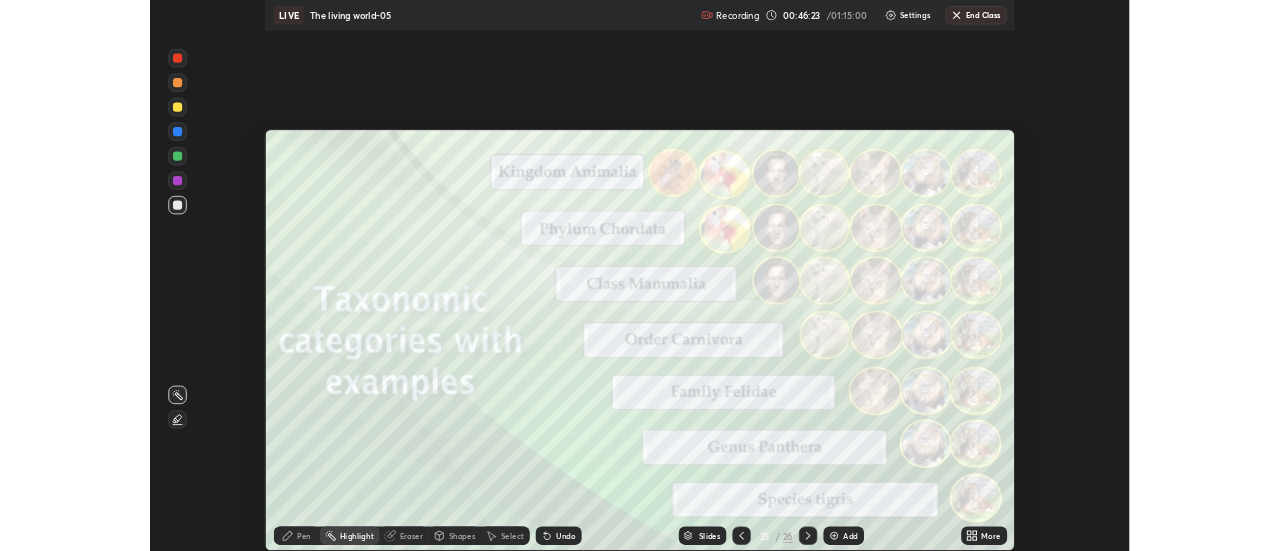 scroll, scrollTop: 551, scrollLeft: 1280, axis: both 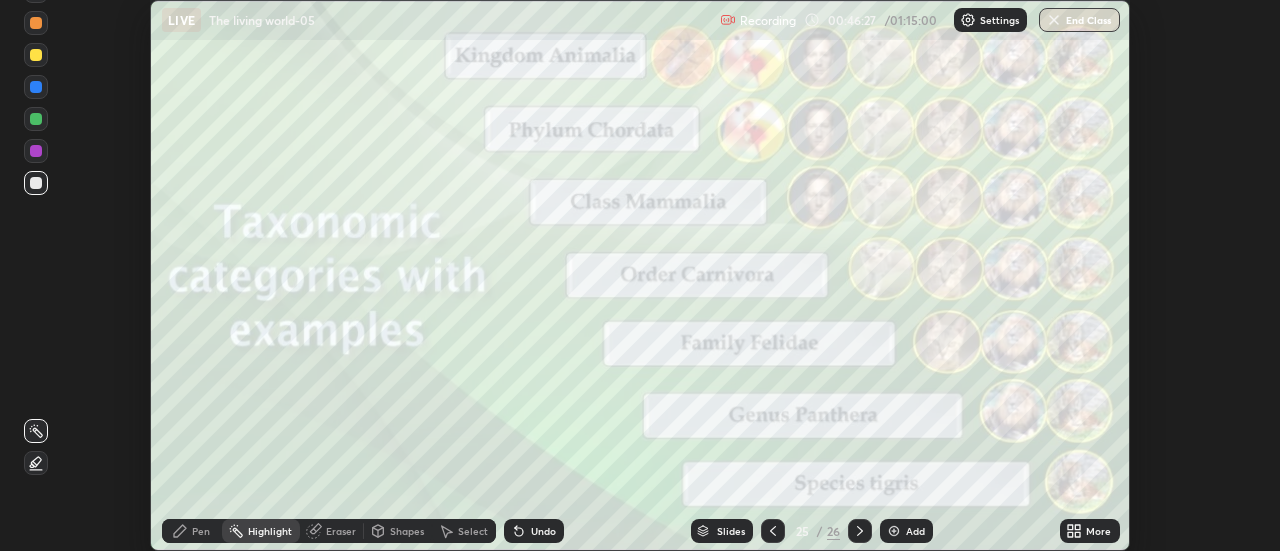 click 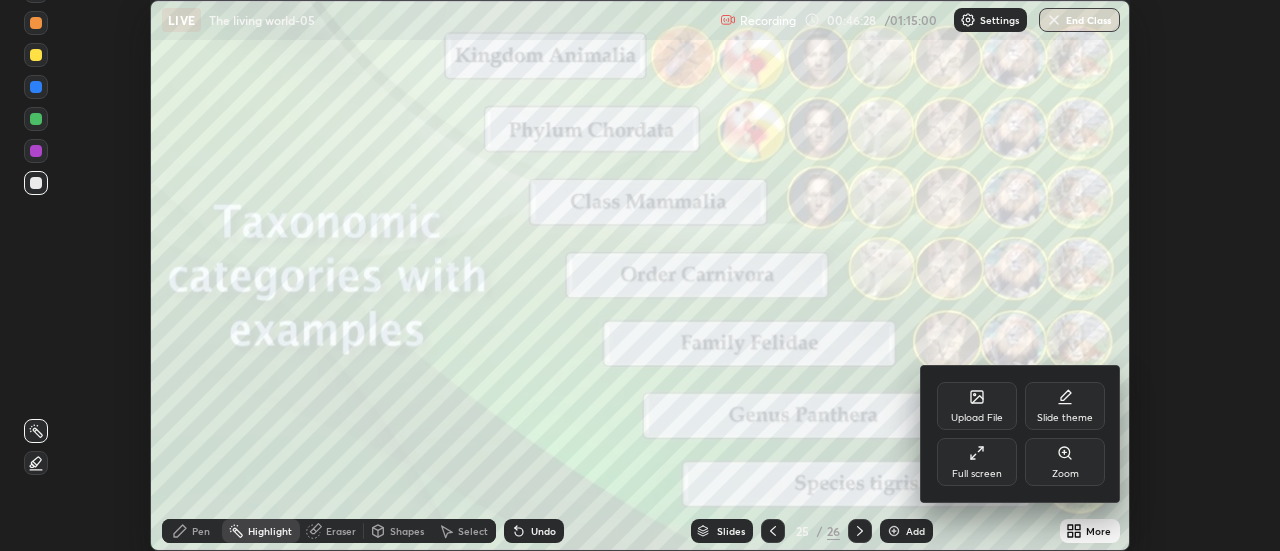 click on "Upload File" at bounding box center (977, 418) 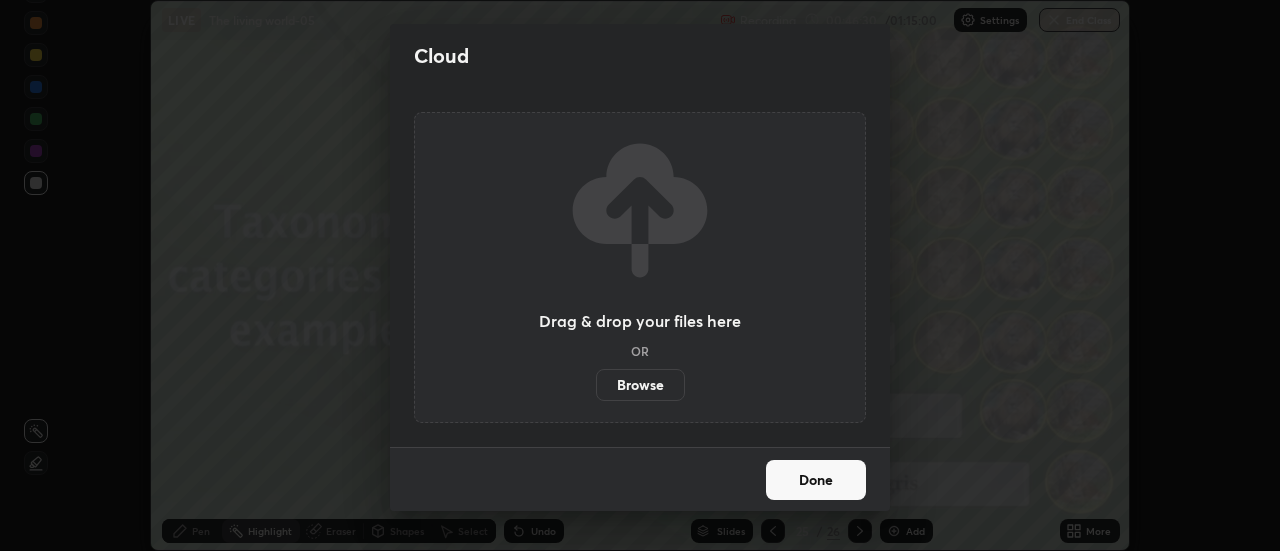click on "Browse" at bounding box center [640, 385] 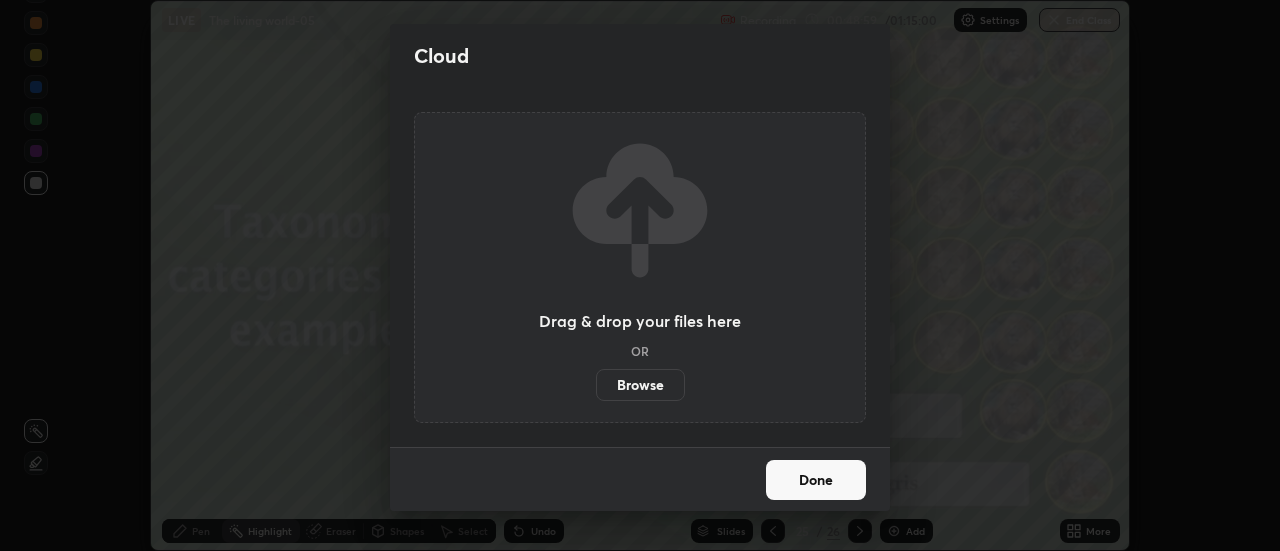 click on "Browse" at bounding box center [640, 385] 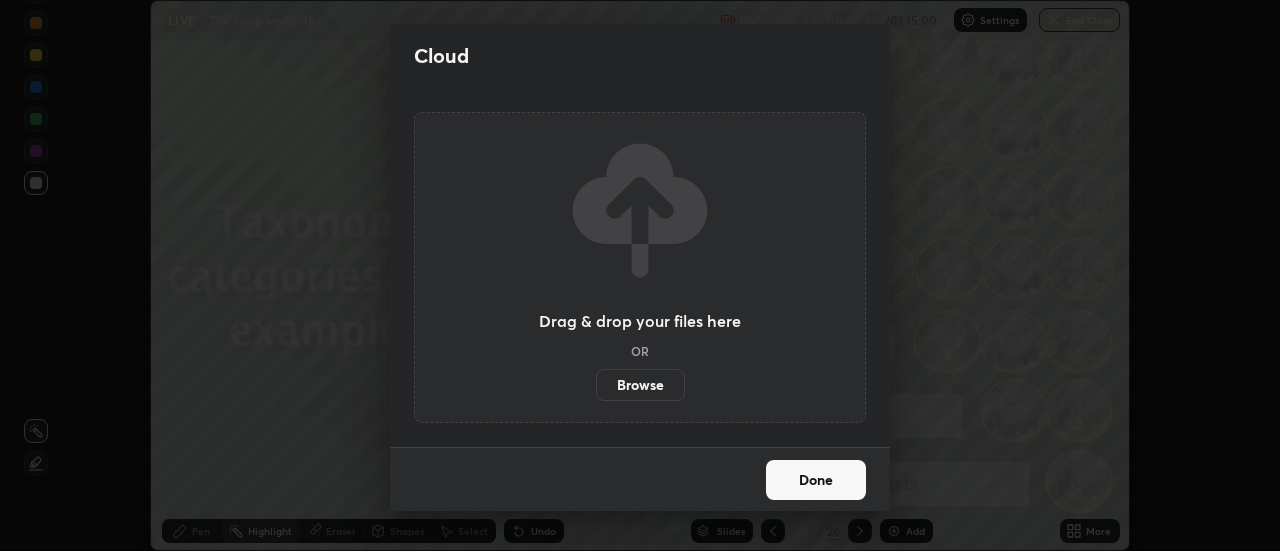 click on "Browse" at bounding box center [640, 385] 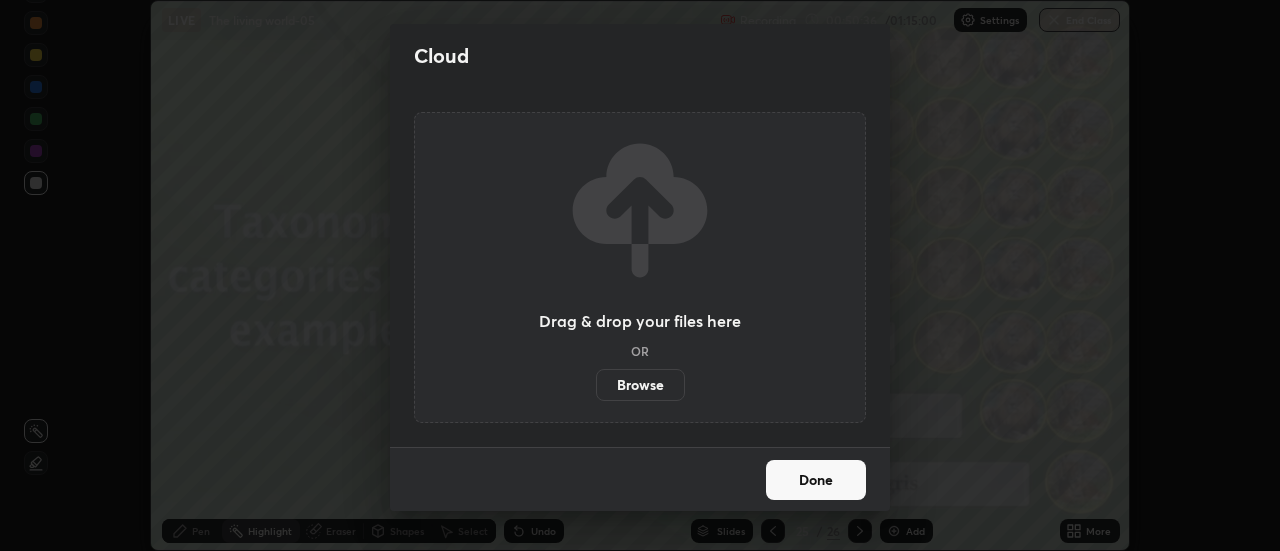click on "Browse" at bounding box center [640, 385] 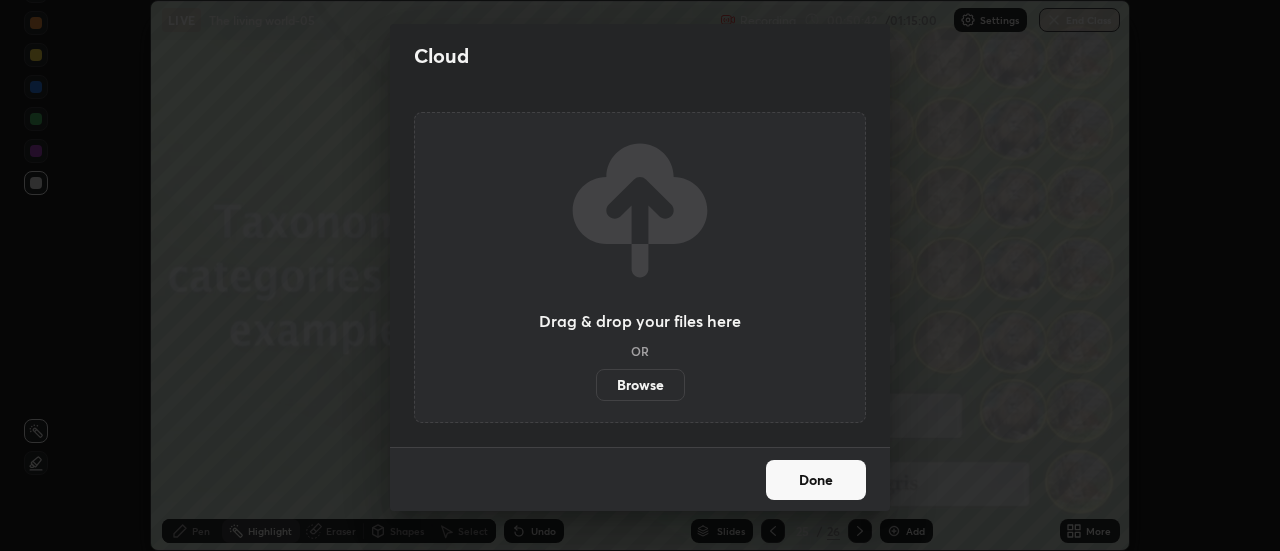 click on "Done" at bounding box center [816, 480] 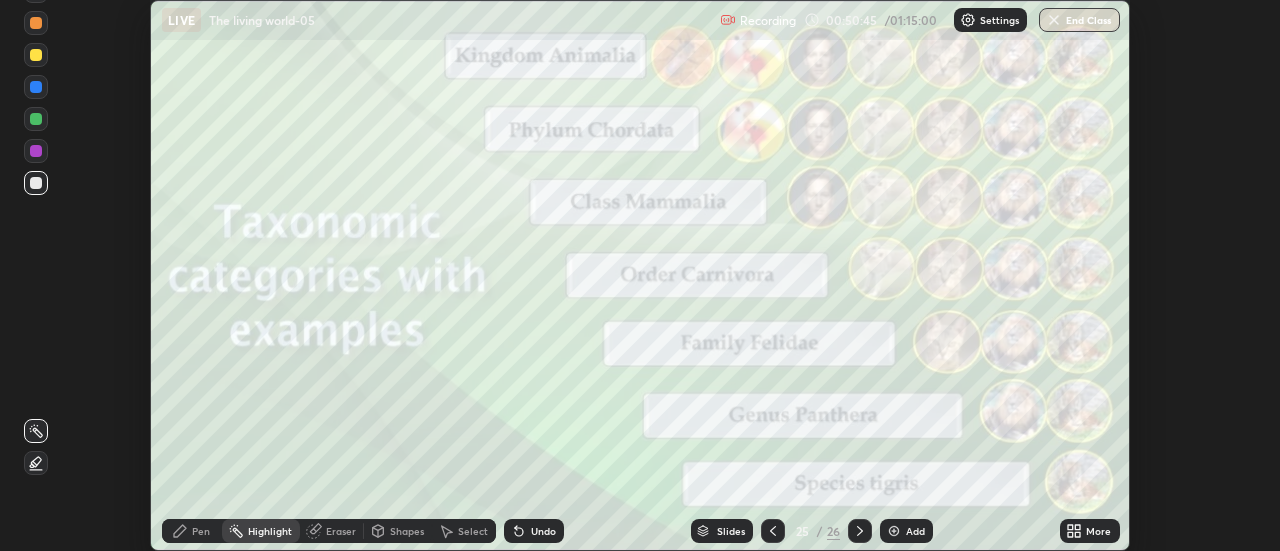 click on "Add" at bounding box center (915, 531) 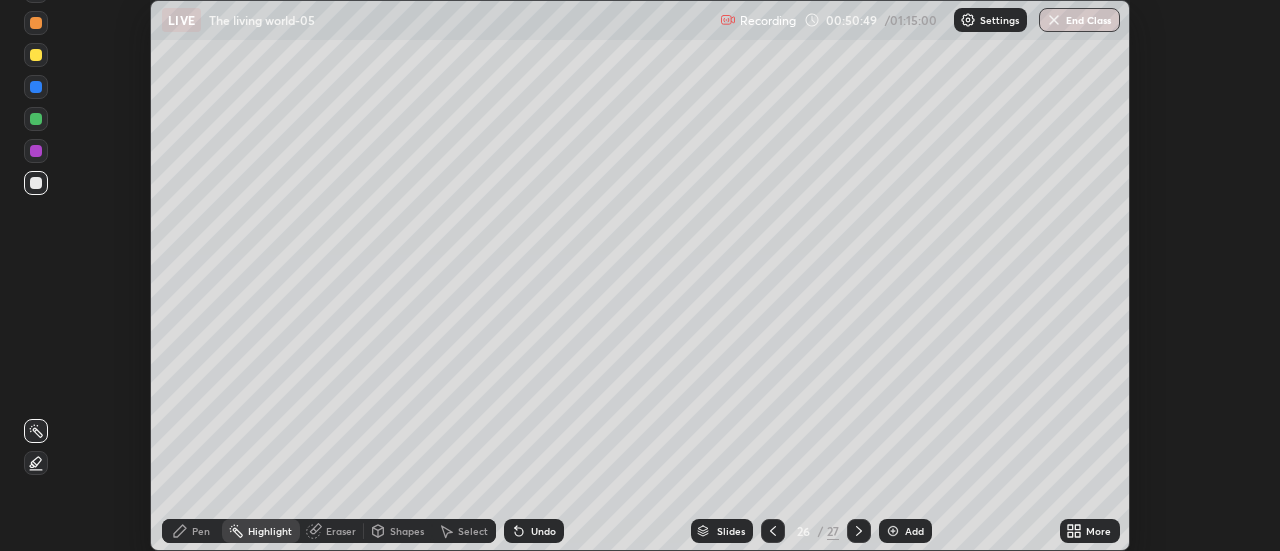 click on "More" at bounding box center [1098, 531] 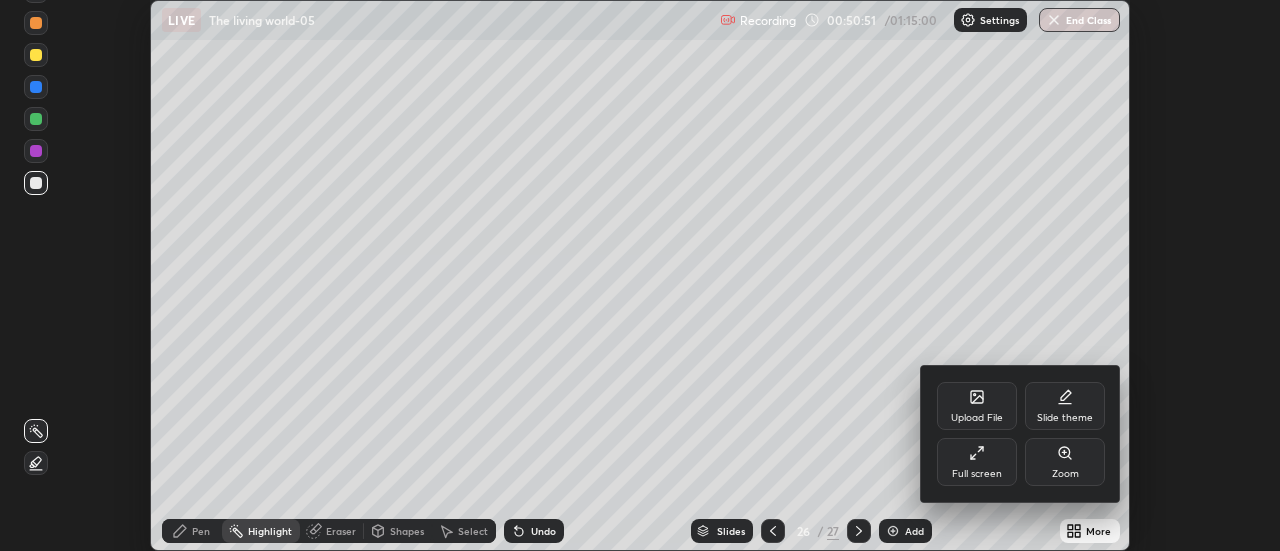 click on "Upload File" at bounding box center [977, 406] 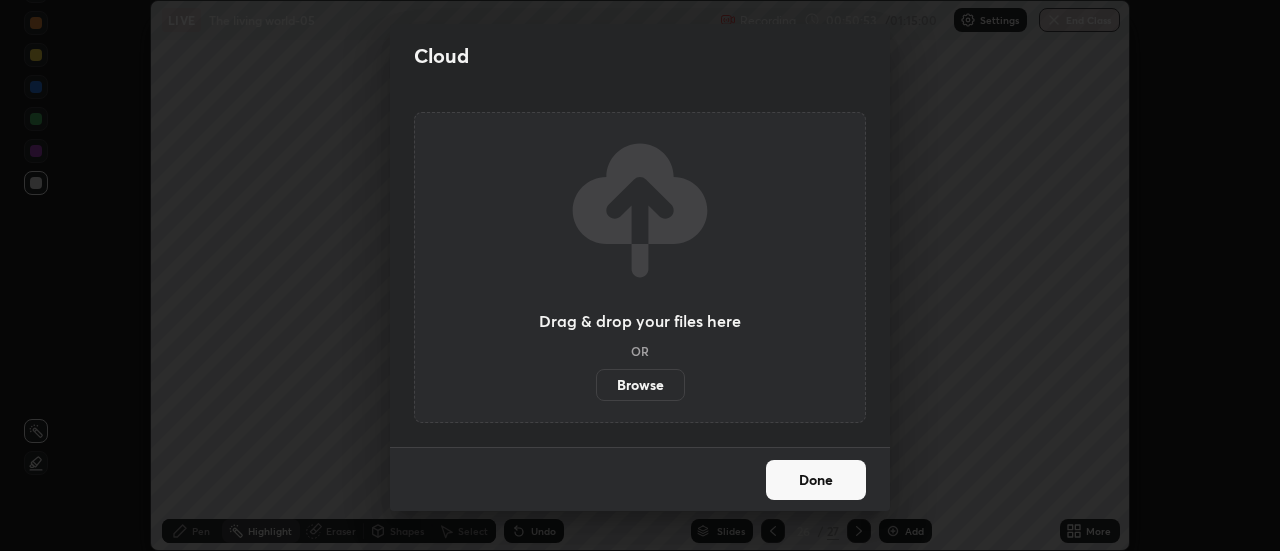 click on "Browse" at bounding box center (640, 385) 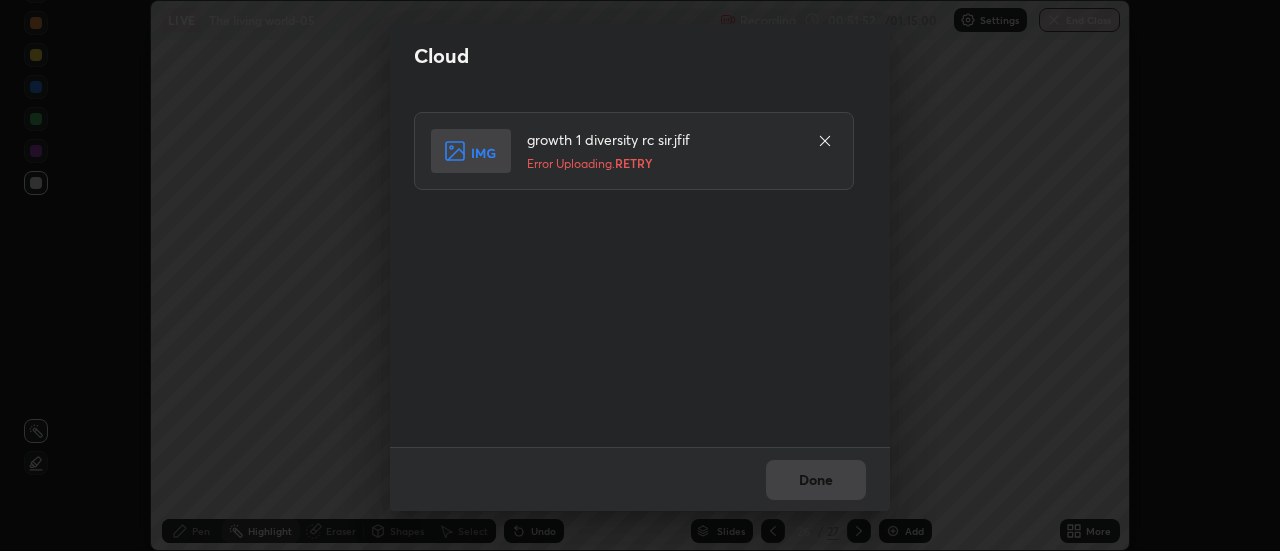 click 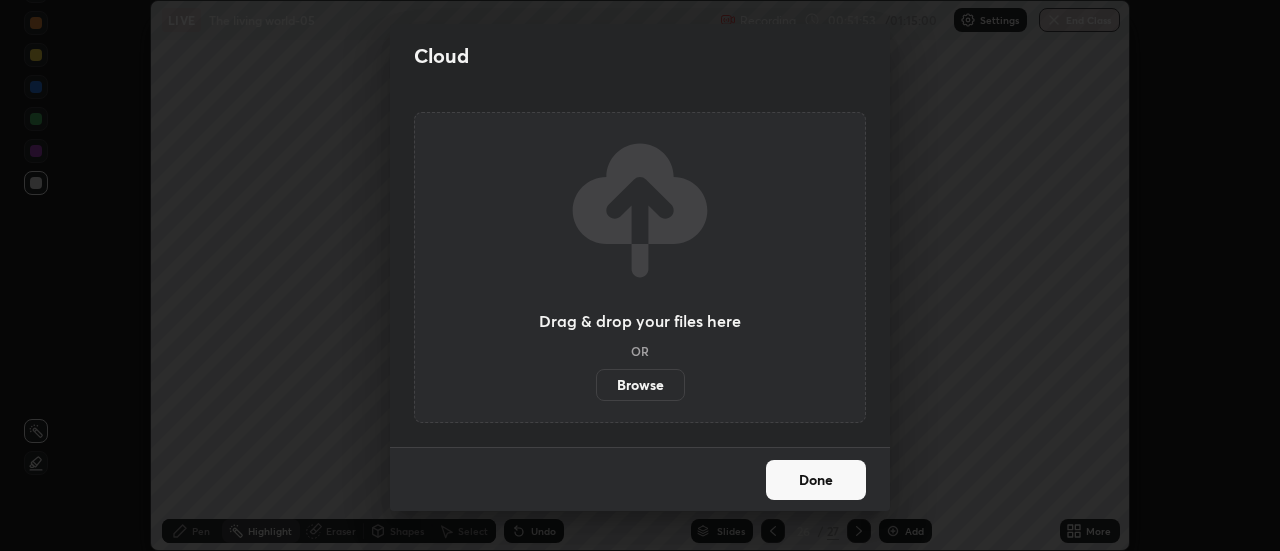 click on "Done" at bounding box center (816, 480) 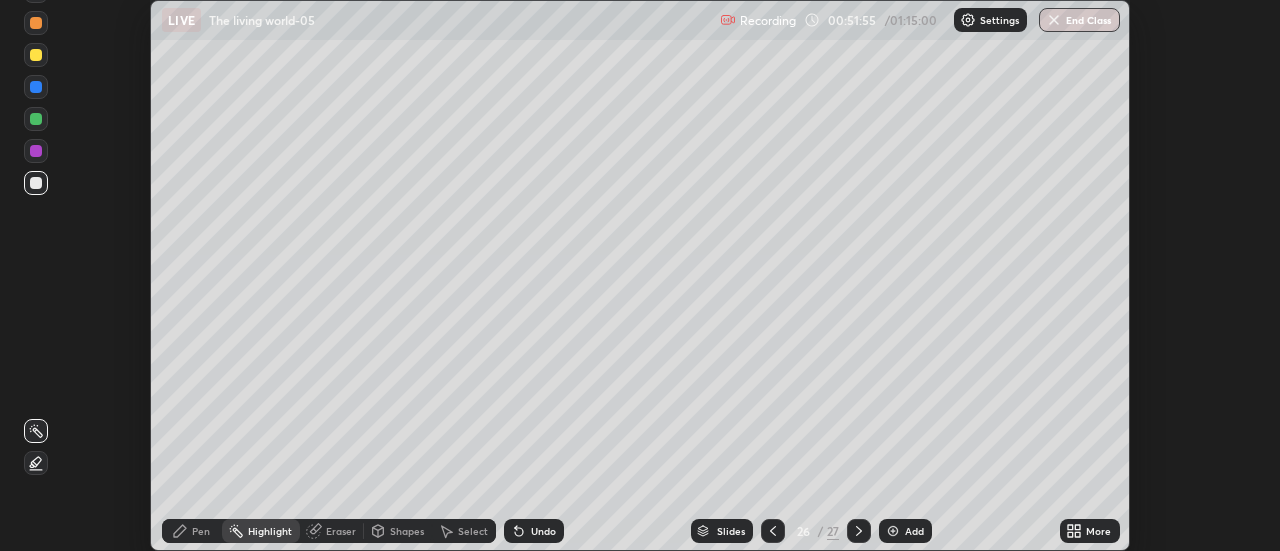 click 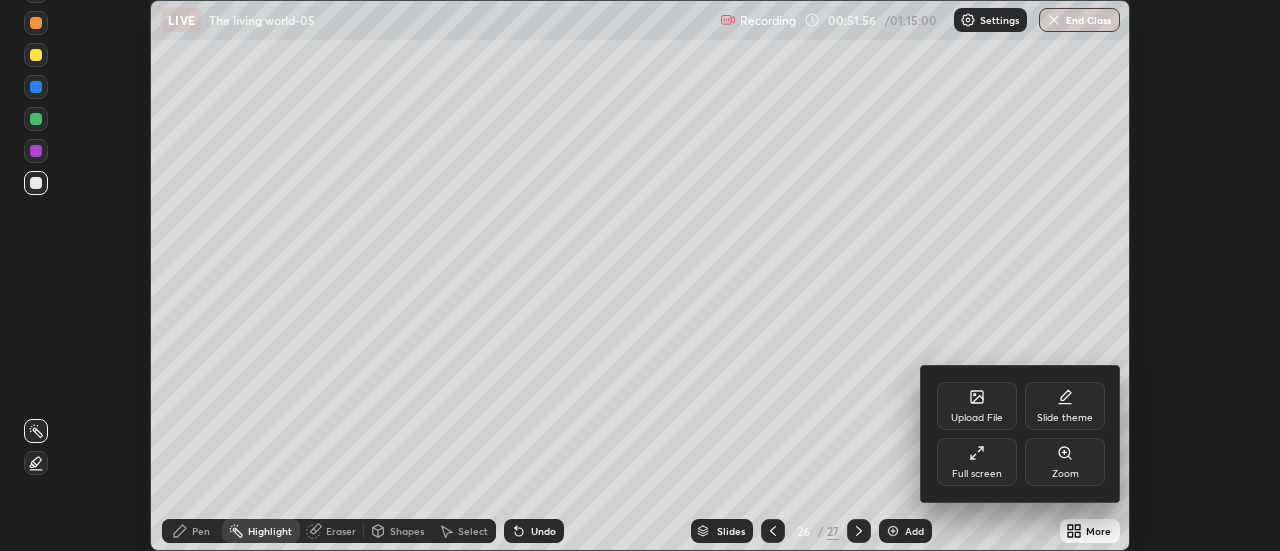 click on "Full screen" at bounding box center [977, 462] 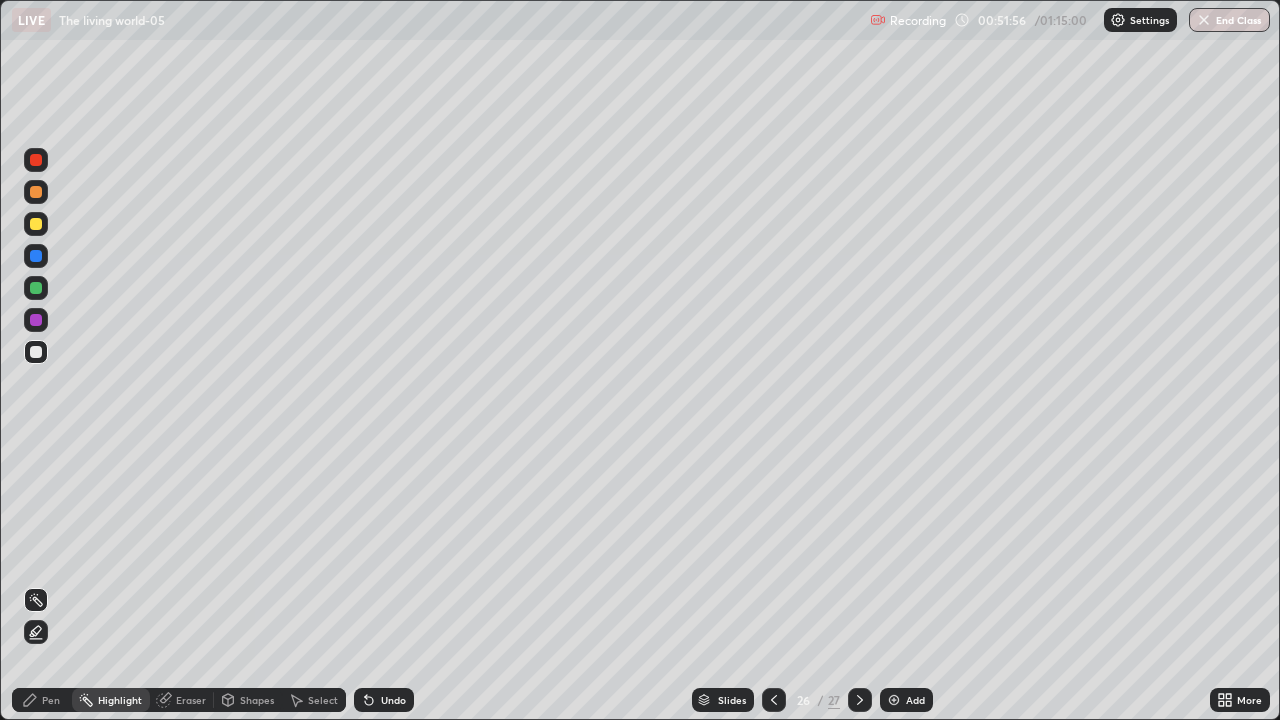 scroll, scrollTop: 99280, scrollLeft: 98720, axis: both 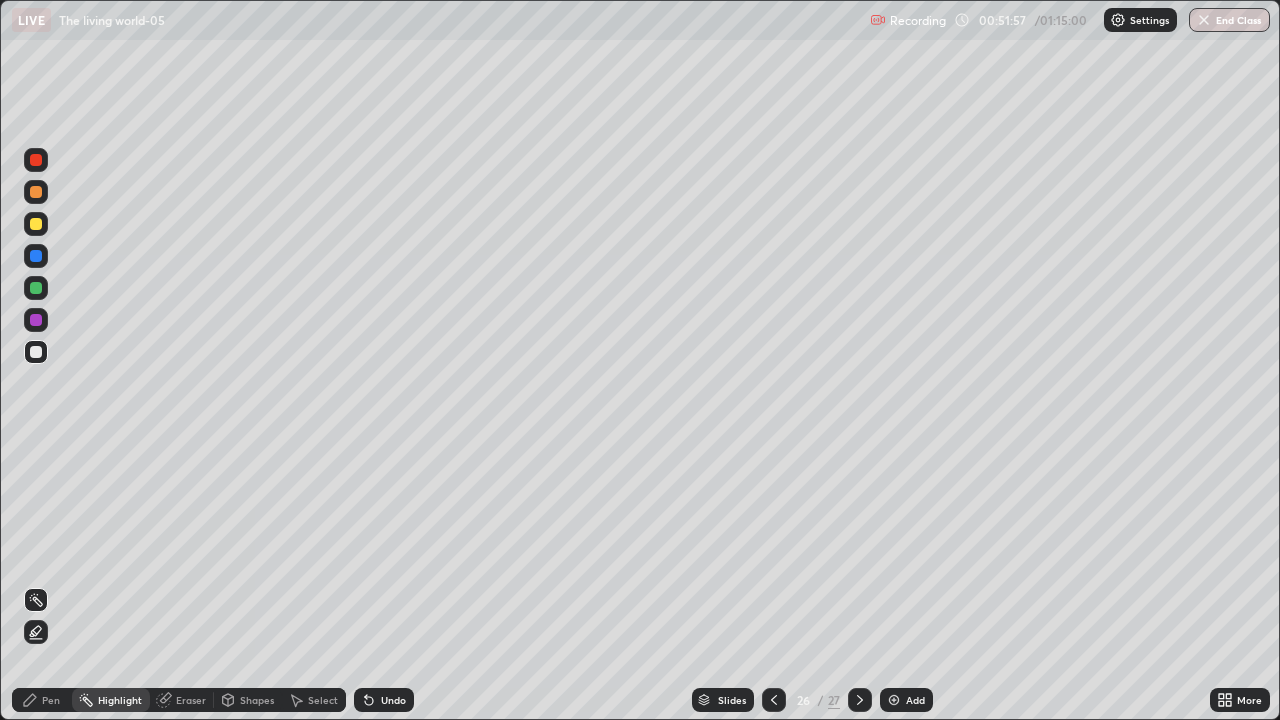 click 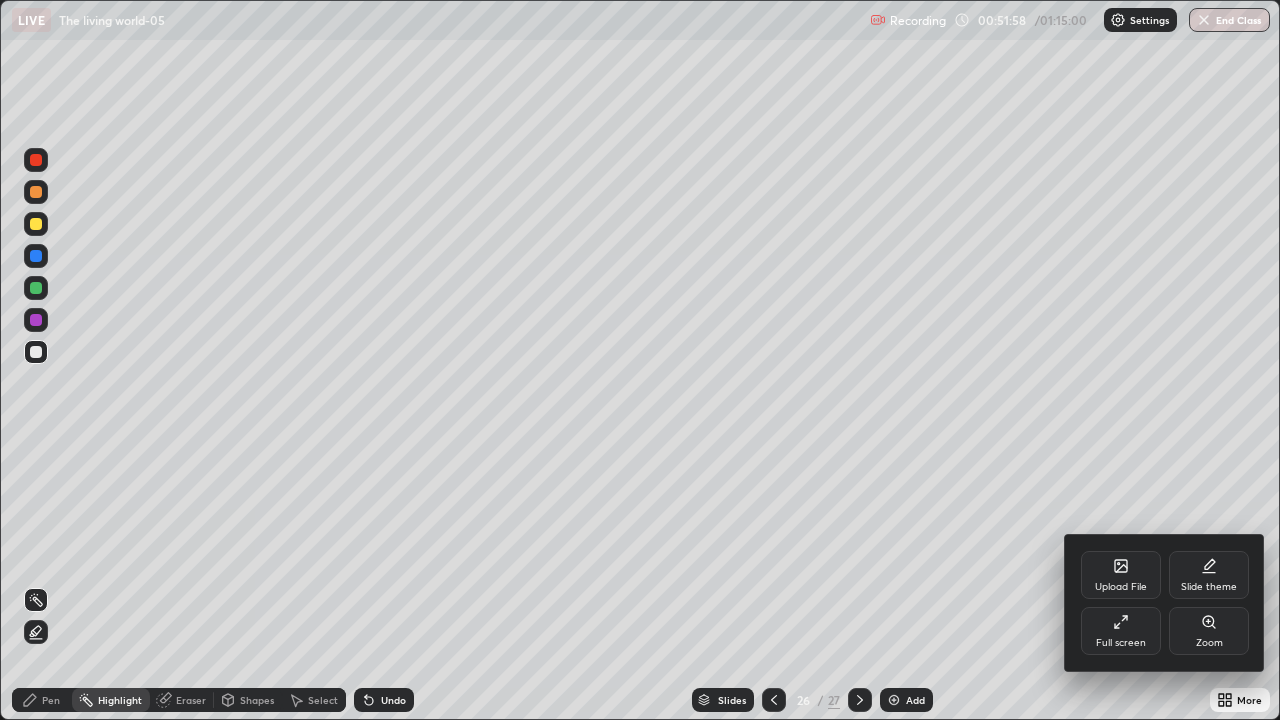 click on "Full screen" at bounding box center [1121, 643] 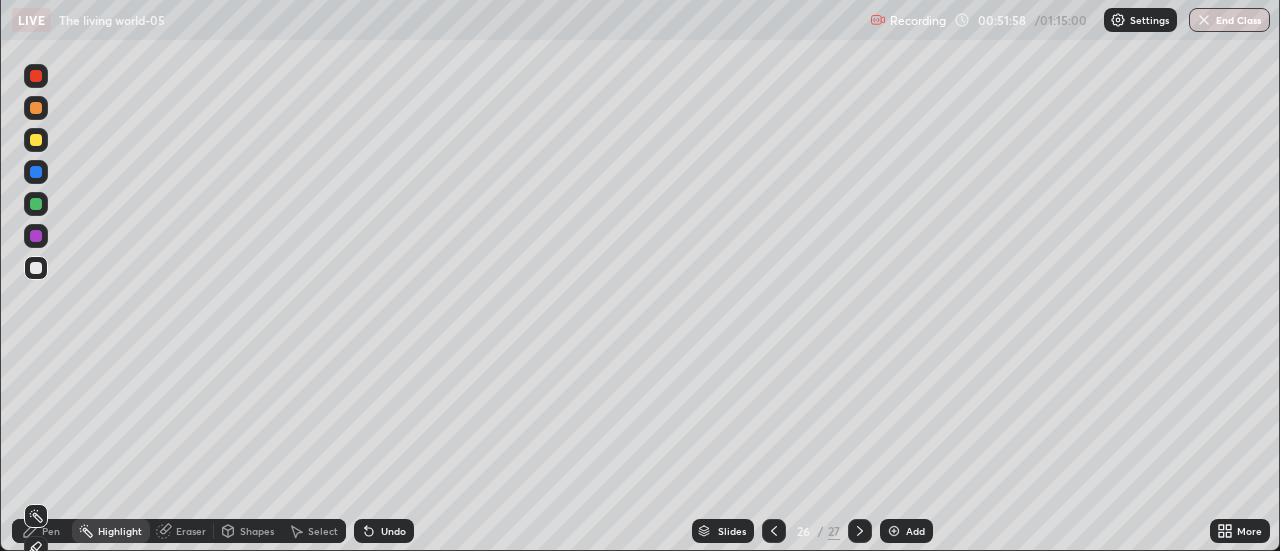 scroll, scrollTop: 551, scrollLeft: 1280, axis: both 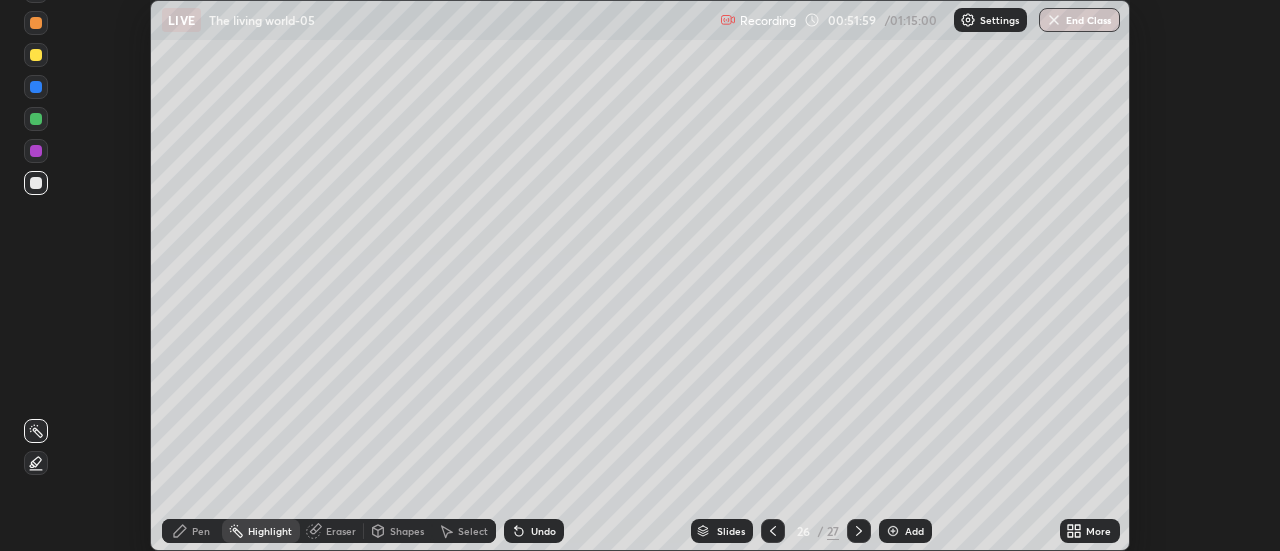click 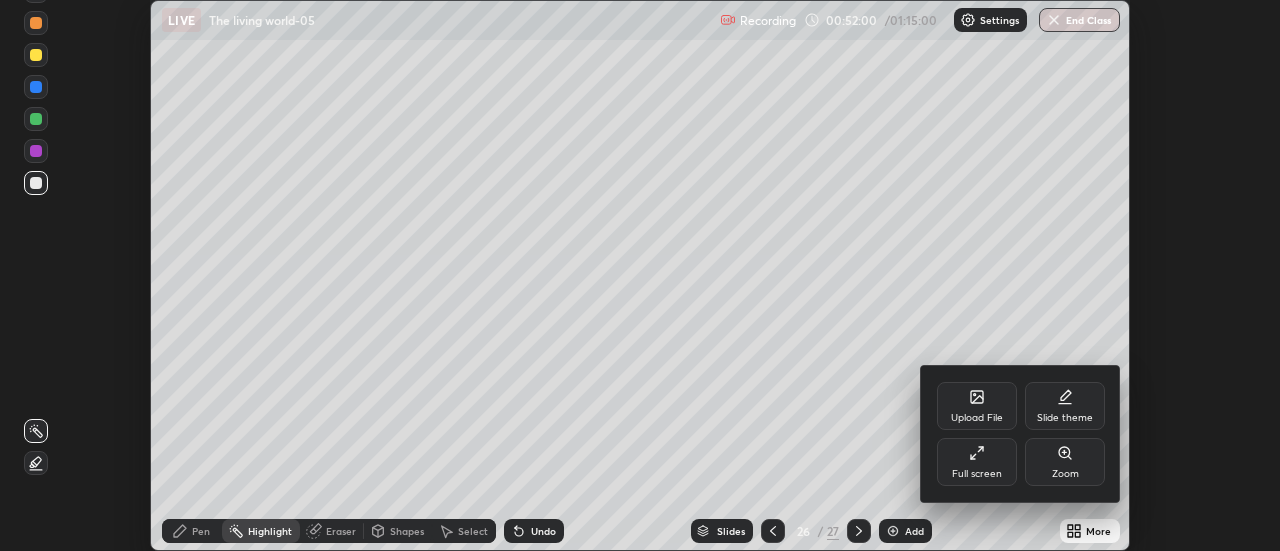 click on "Upload File" at bounding box center [977, 418] 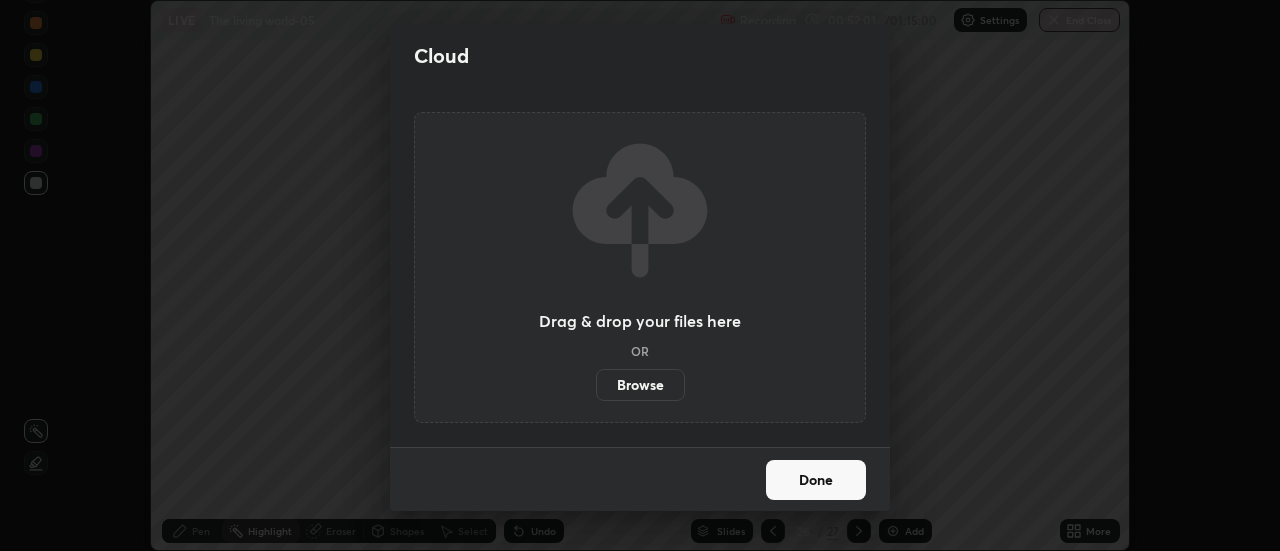 click on "Browse" at bounding box center (640, 385) 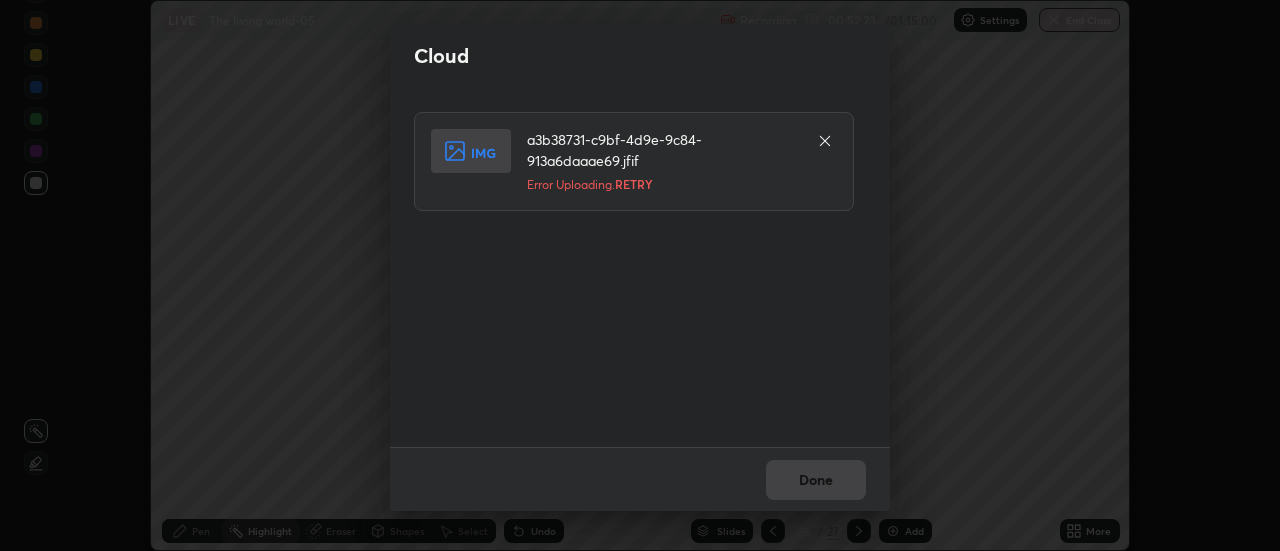 click 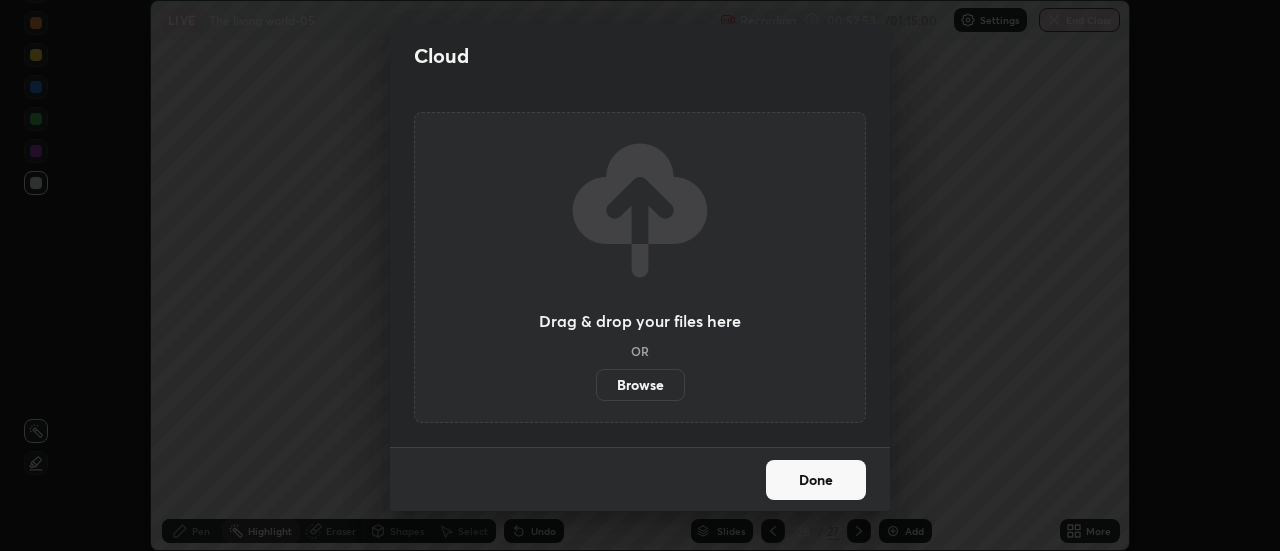 click on "Browse" at bounding box center (640, 385) 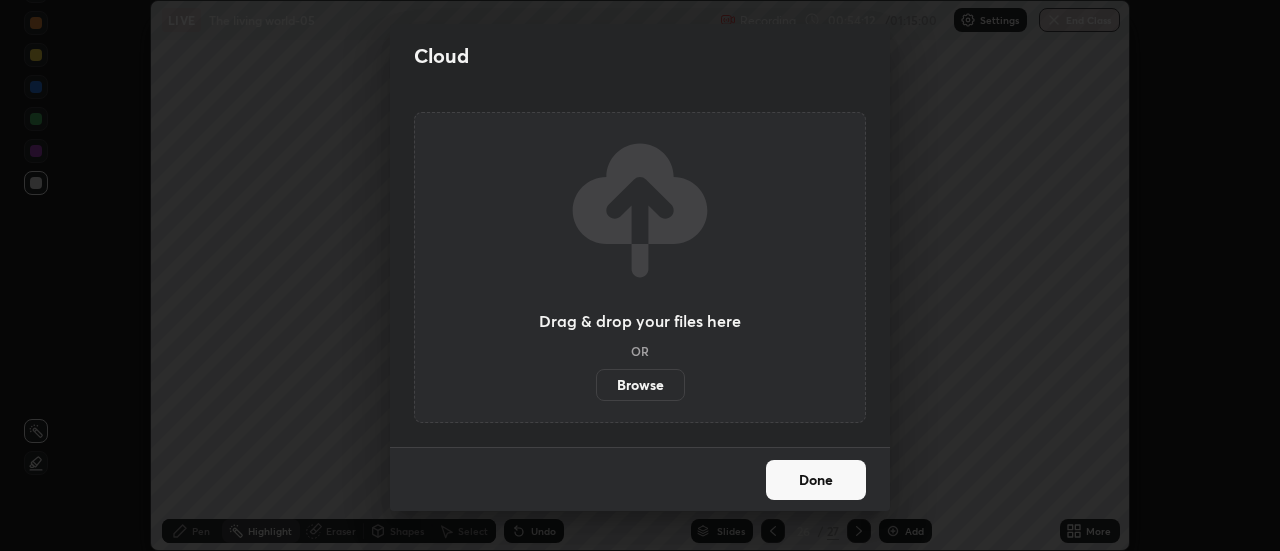 click on "Browse" at bounding box center [640, 385] 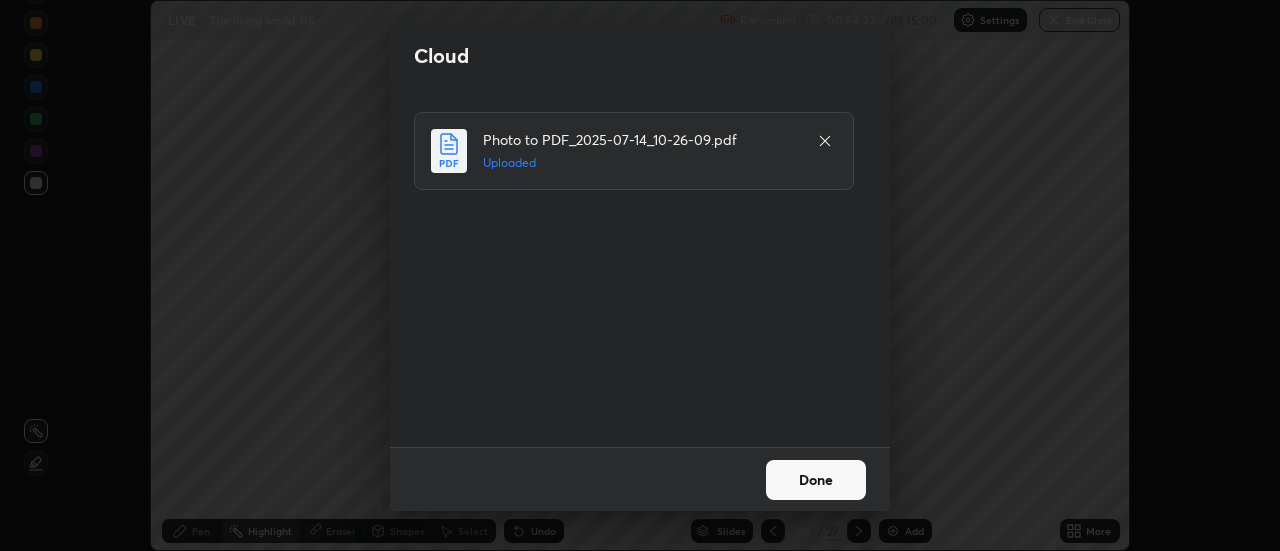 click on "Done" at bounding box center (816, 480) 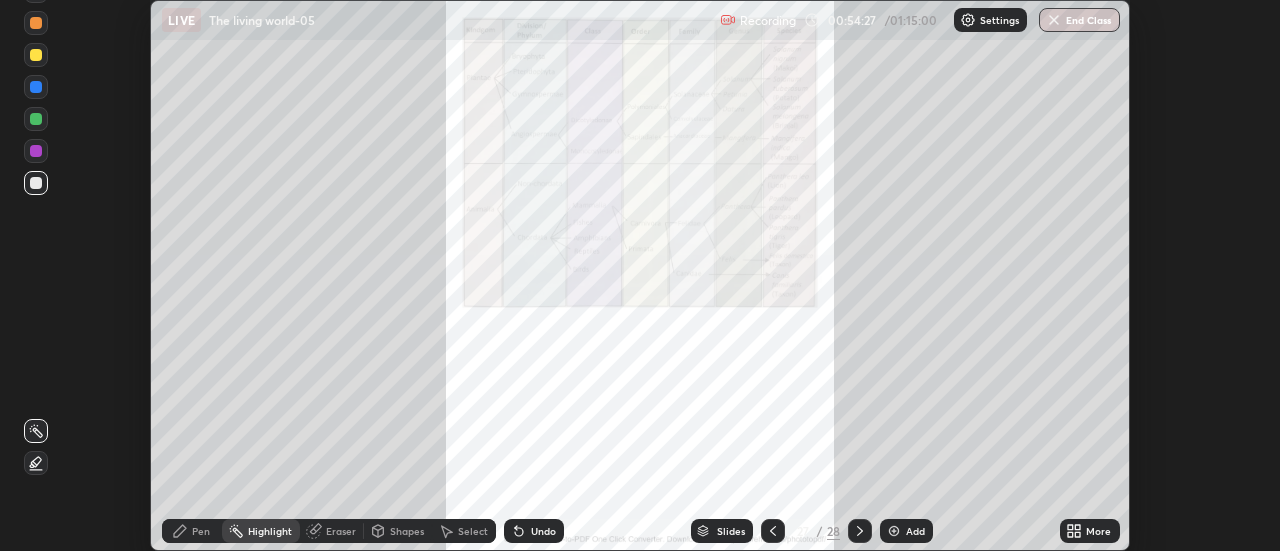 click 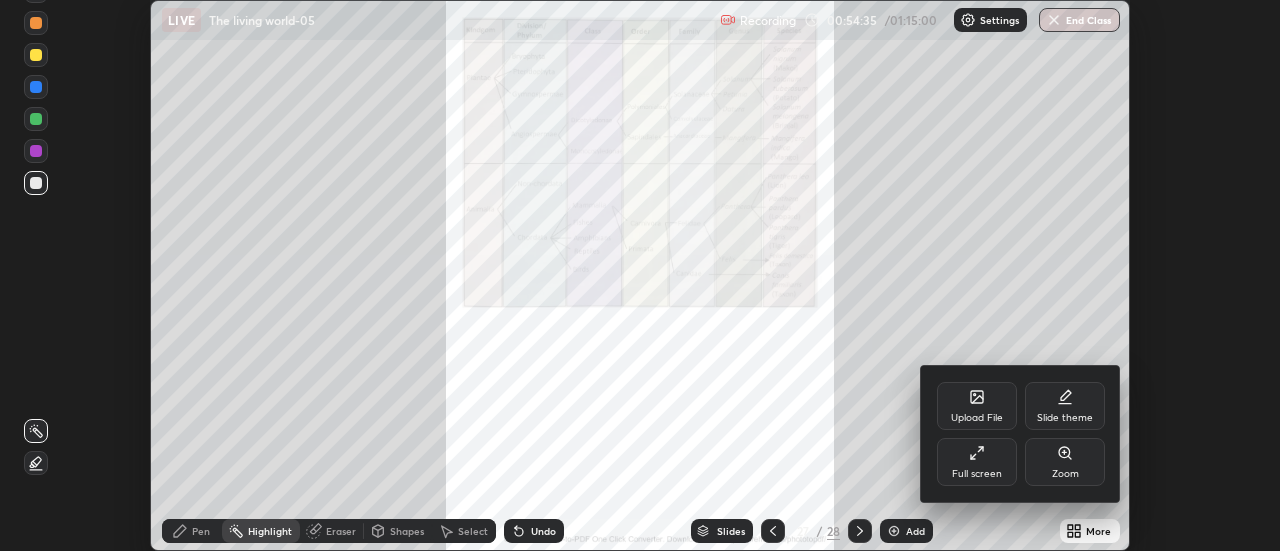 click at bounding box center (640, 275) 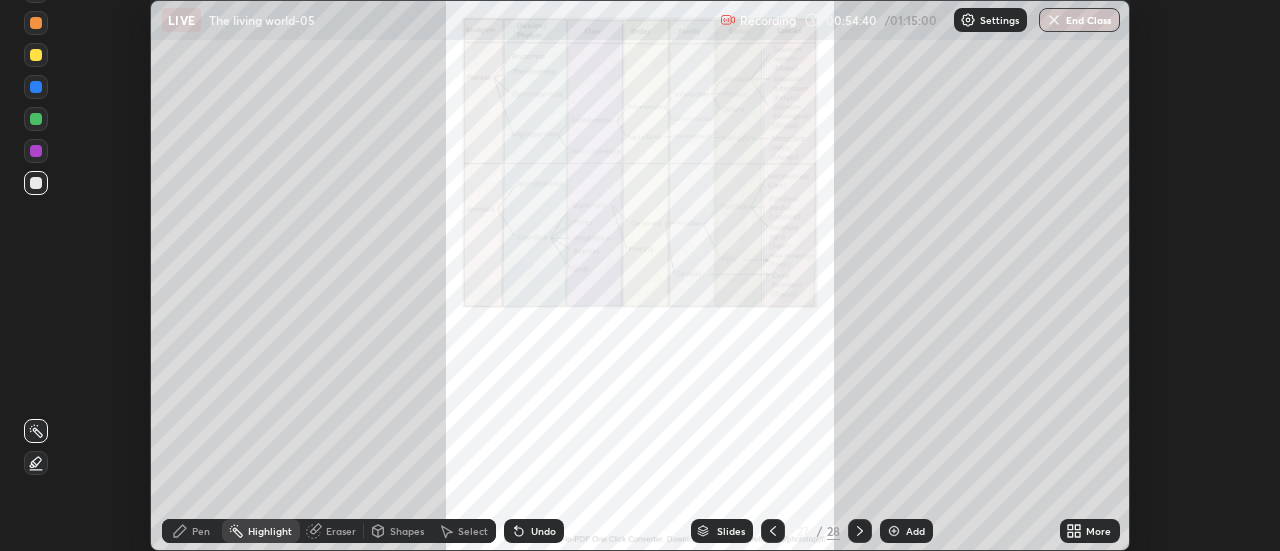 click 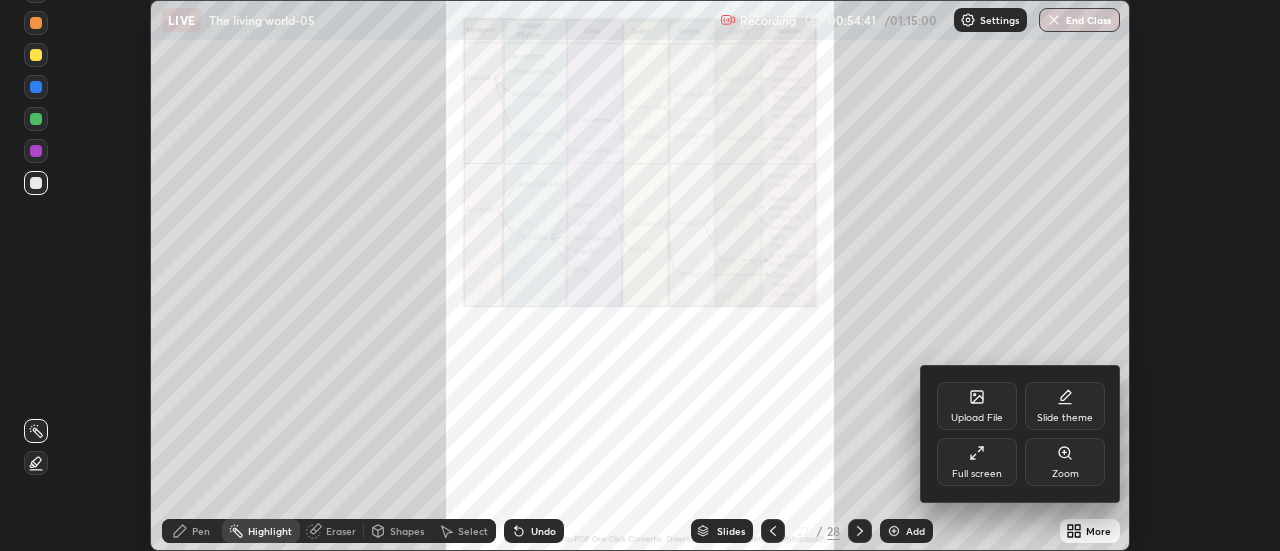 click on "Full screen" at bounding box center [977, 462] 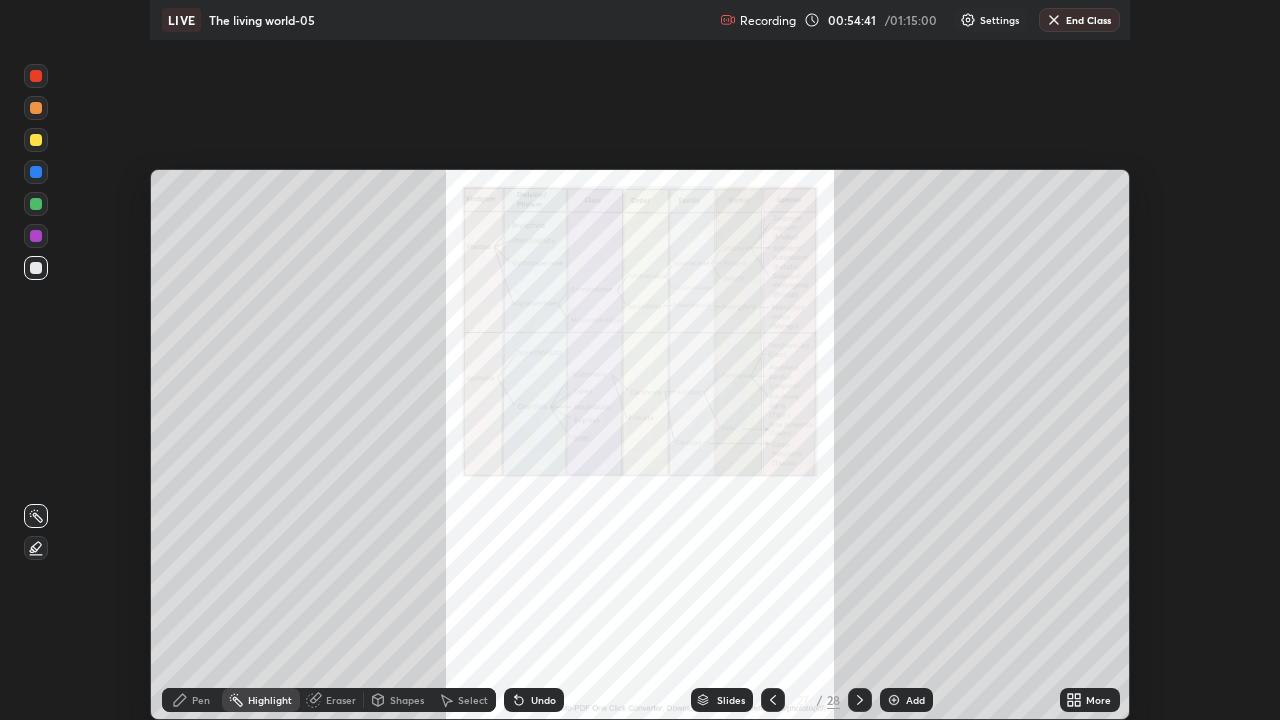 scroll, scrollTop: 99280, scrollLeft: 98720, axis: both 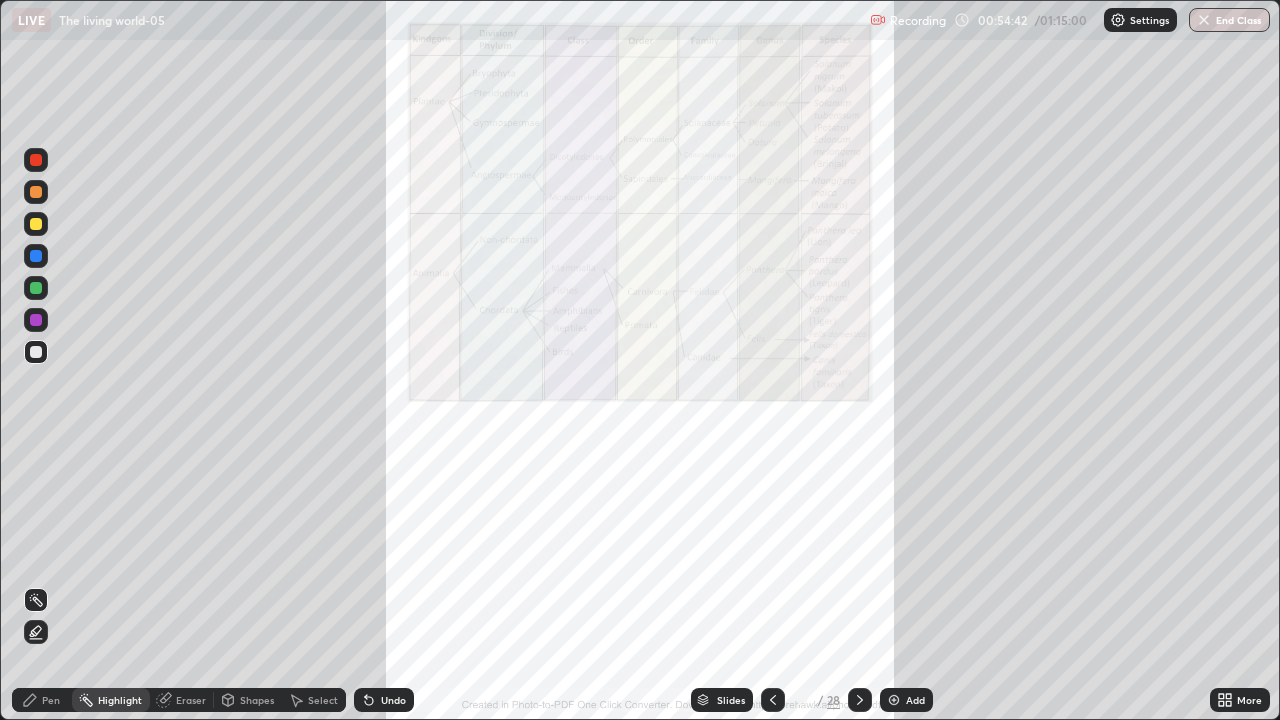 click 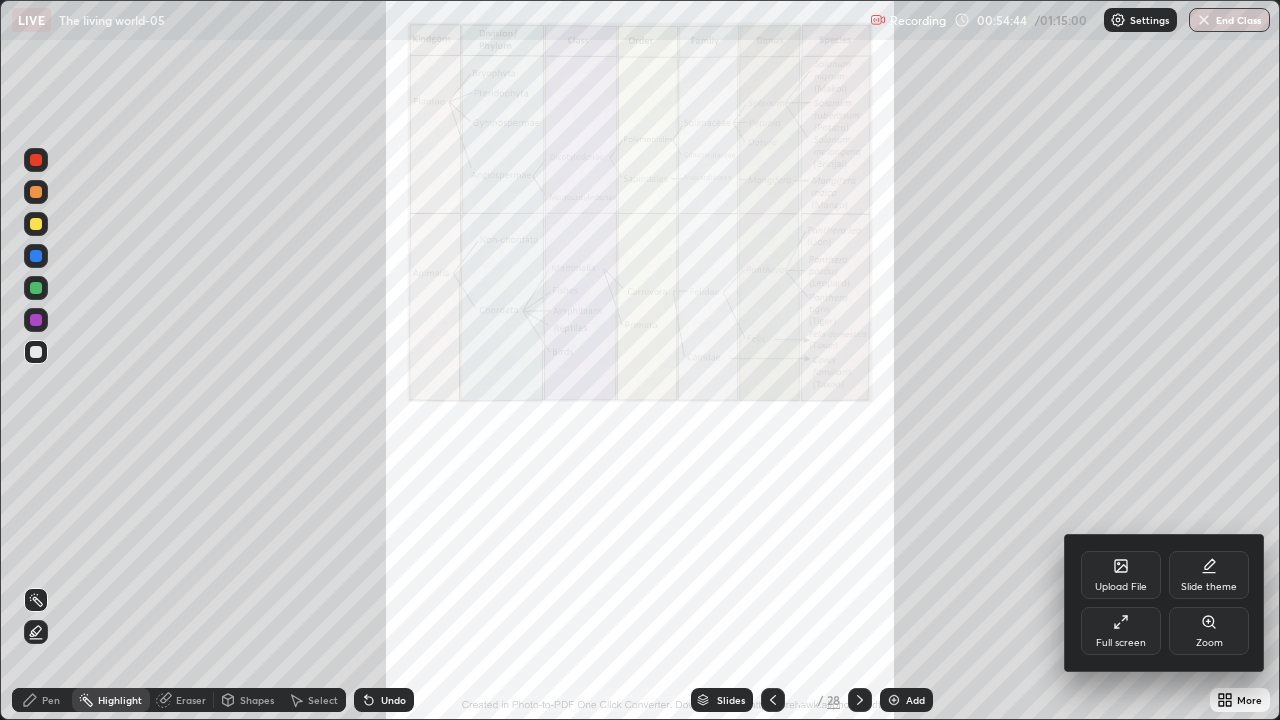 click on "Zoom" at bounding box center (1209, 643) 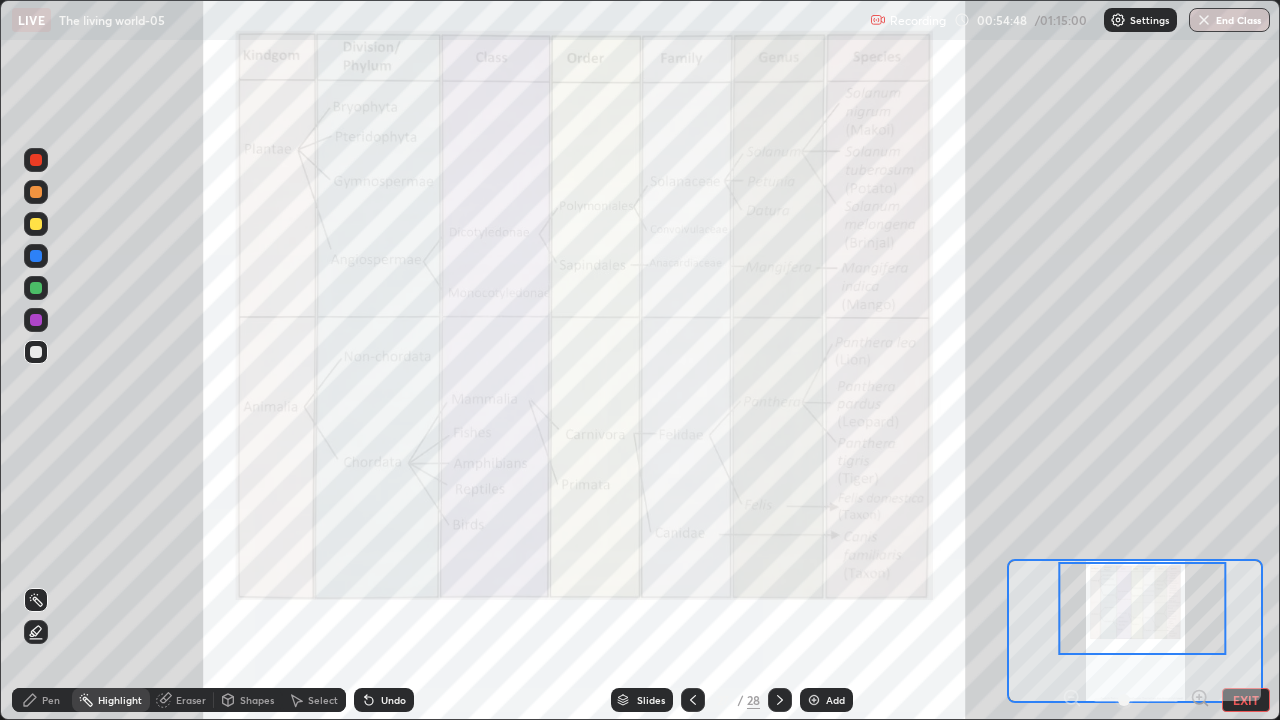 click 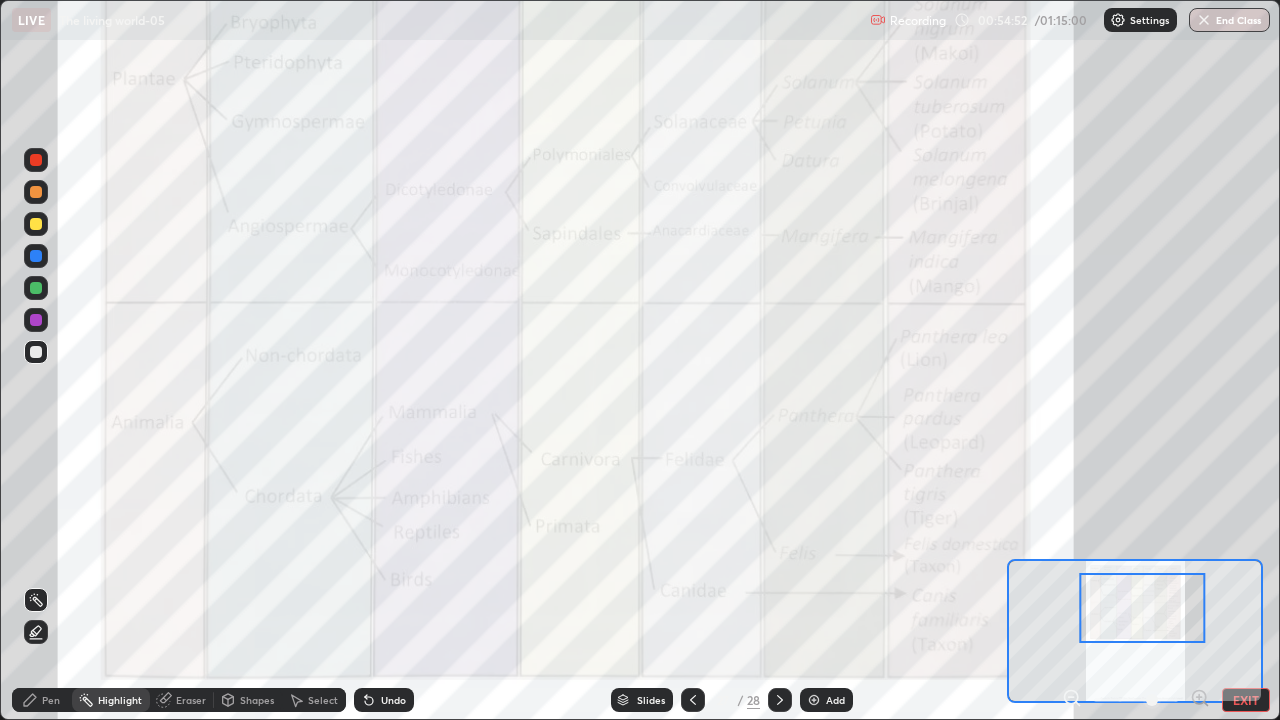 click 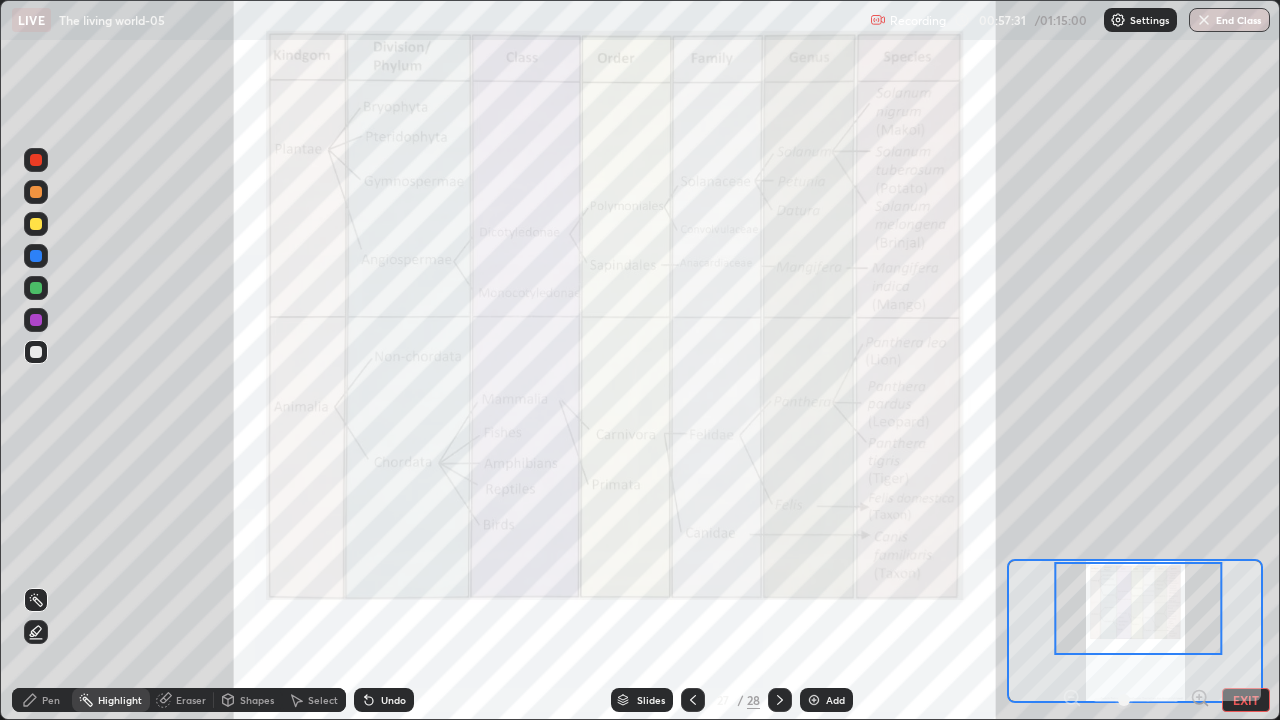 click on "EXIT" at bounding box center [1246, 700] 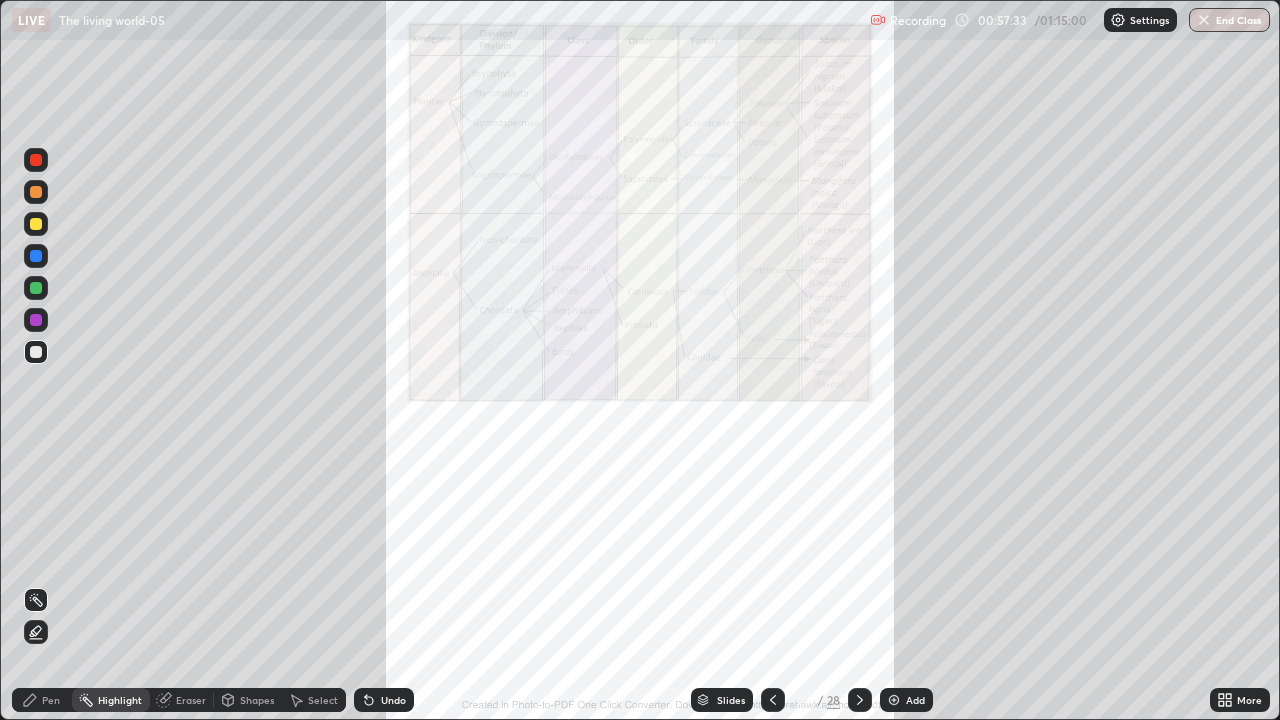click 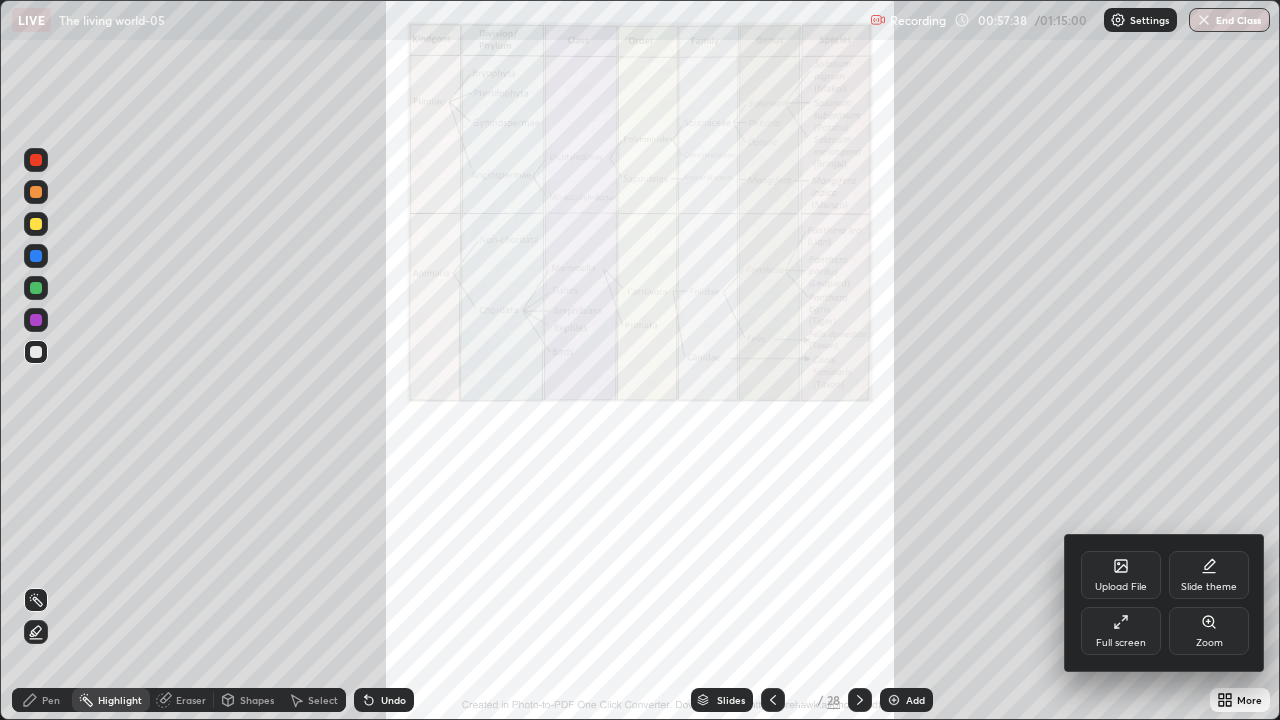 click on "Full screen" at bounding box center (1121, 631) 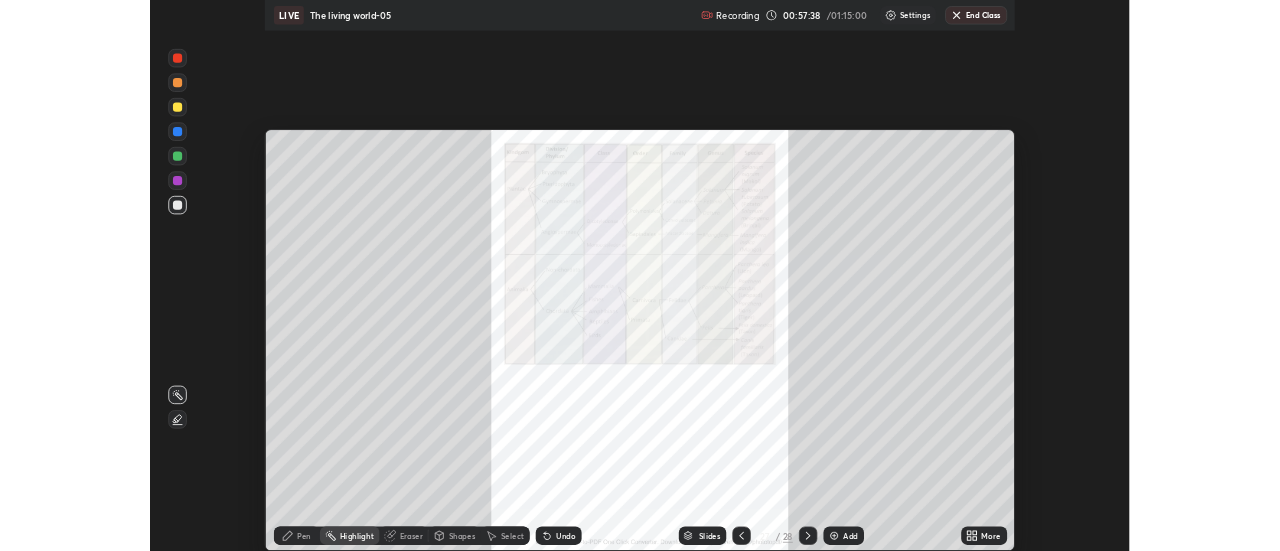 scroll, scrollTop: 551, scrollLeft: 1280, axis: both 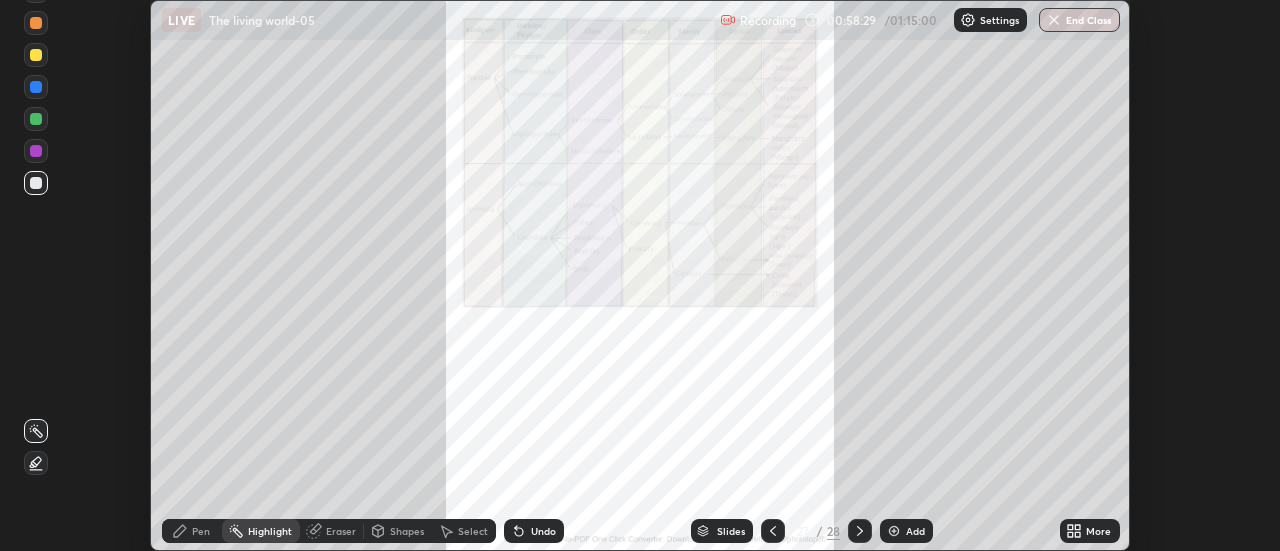 click 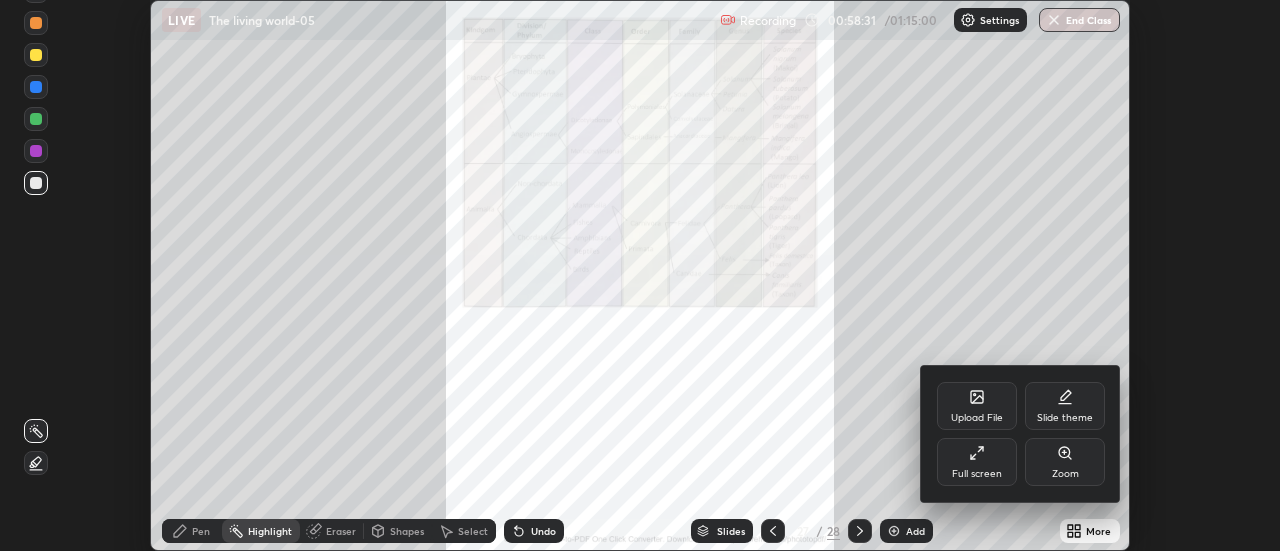 click on "Upload File" at bounding box center [977, 418] 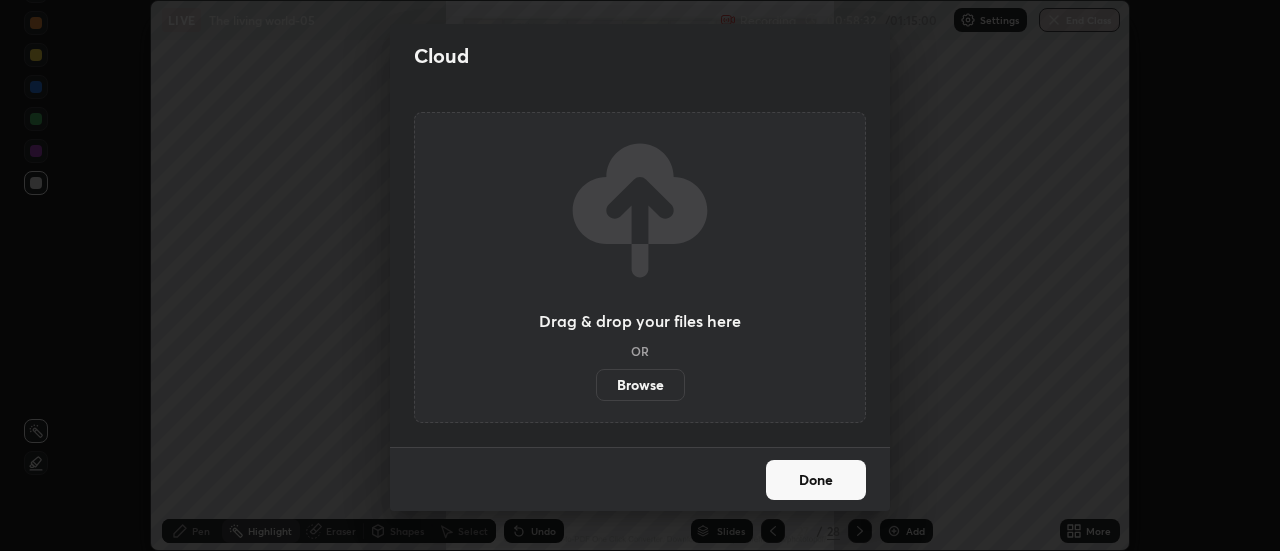 click on "Browse" at bounding box center [640, 385] 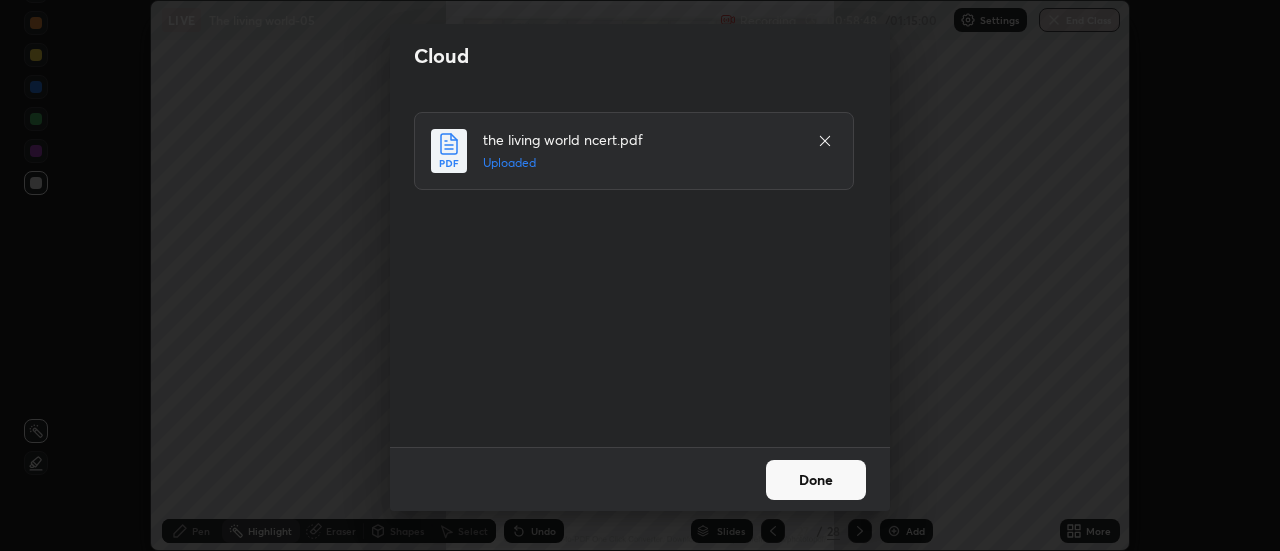 click on "Done" at bounding box center [816, 480] 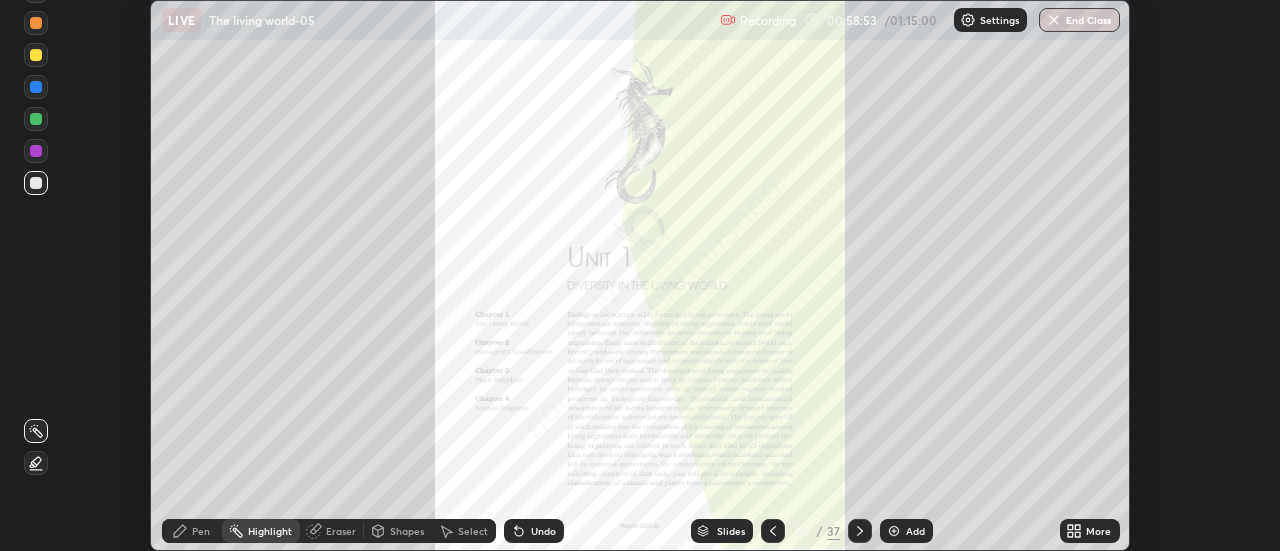 click 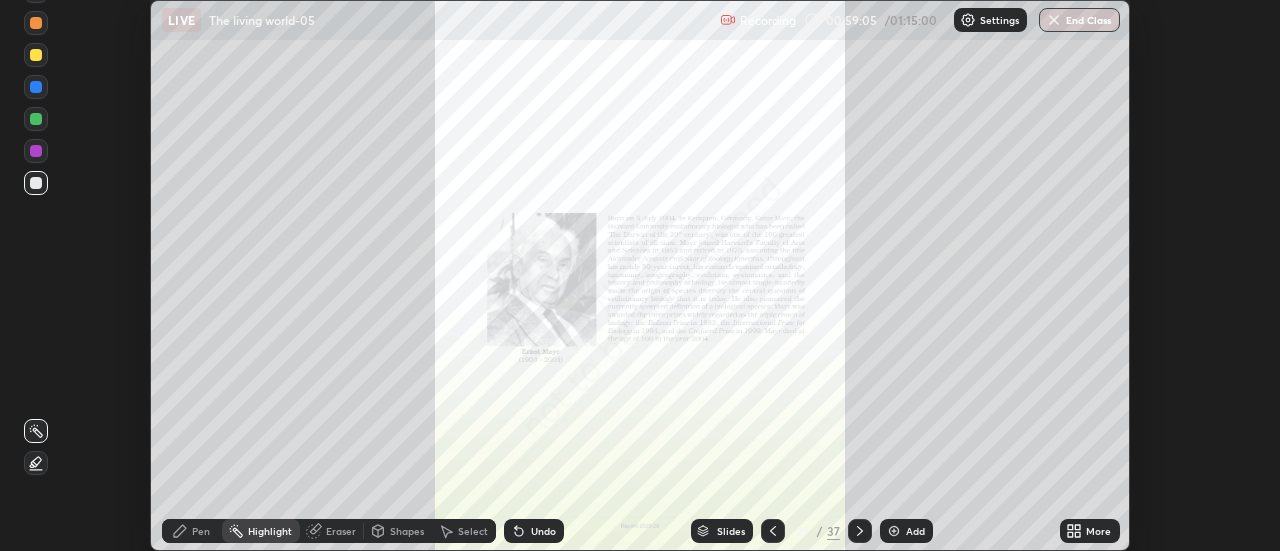 click 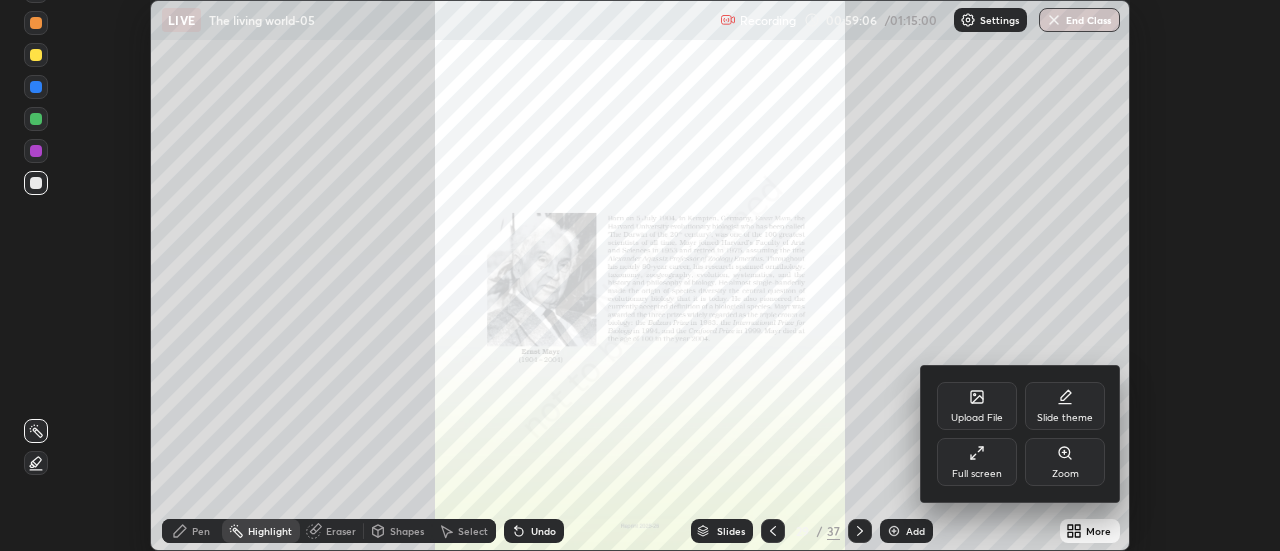 click on "Full screen" at bounding box center [977, 474] 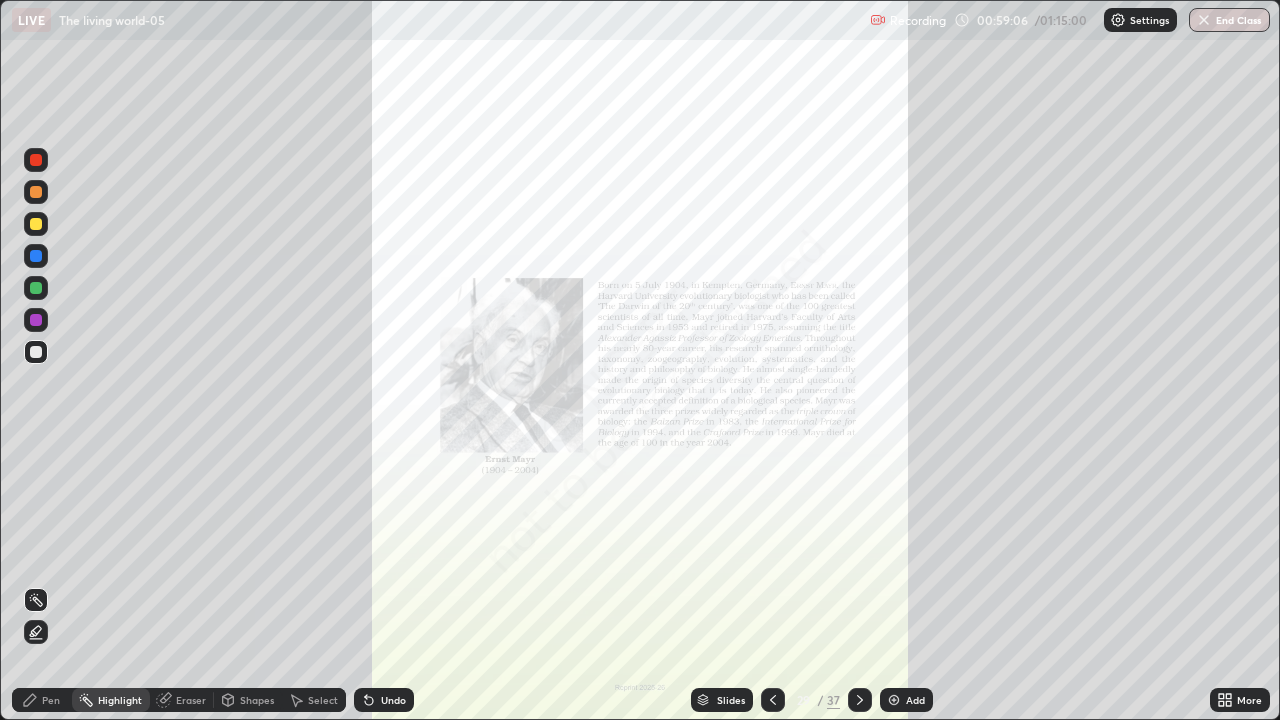scroll, scrollTop: 99280, scrollLeft: 98720, axis: both 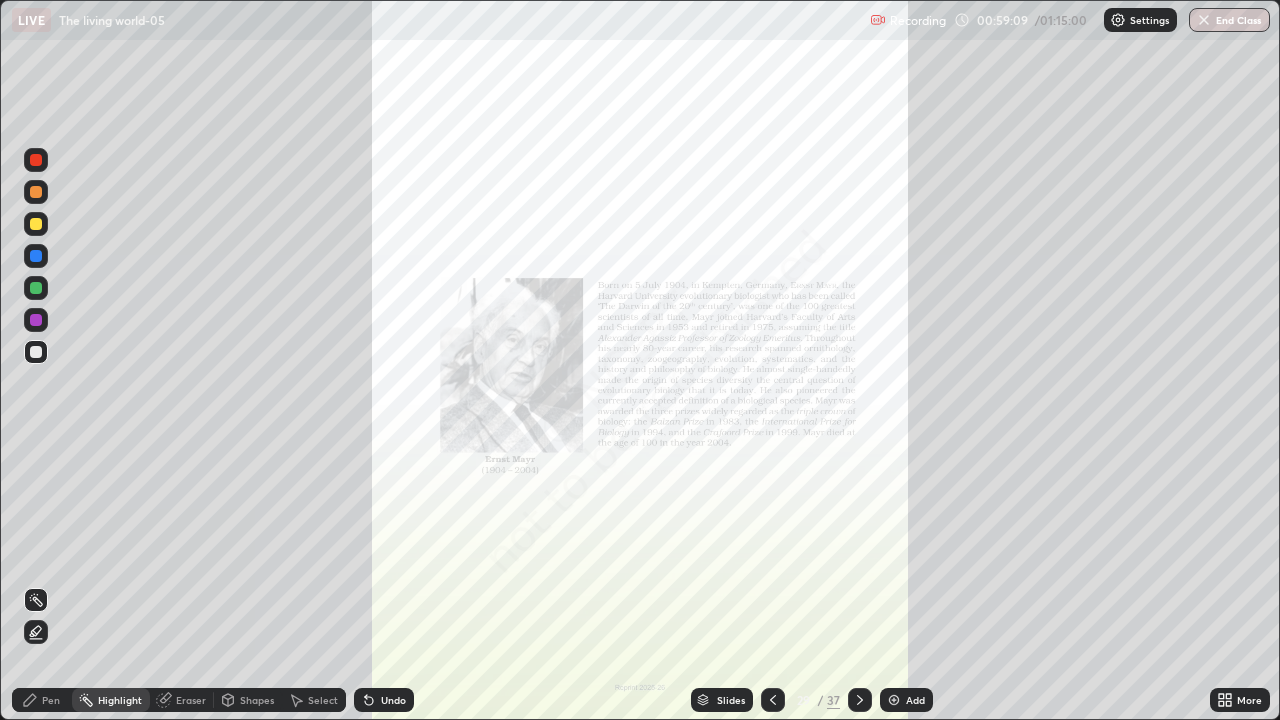 click at bounding box center (773, 700) 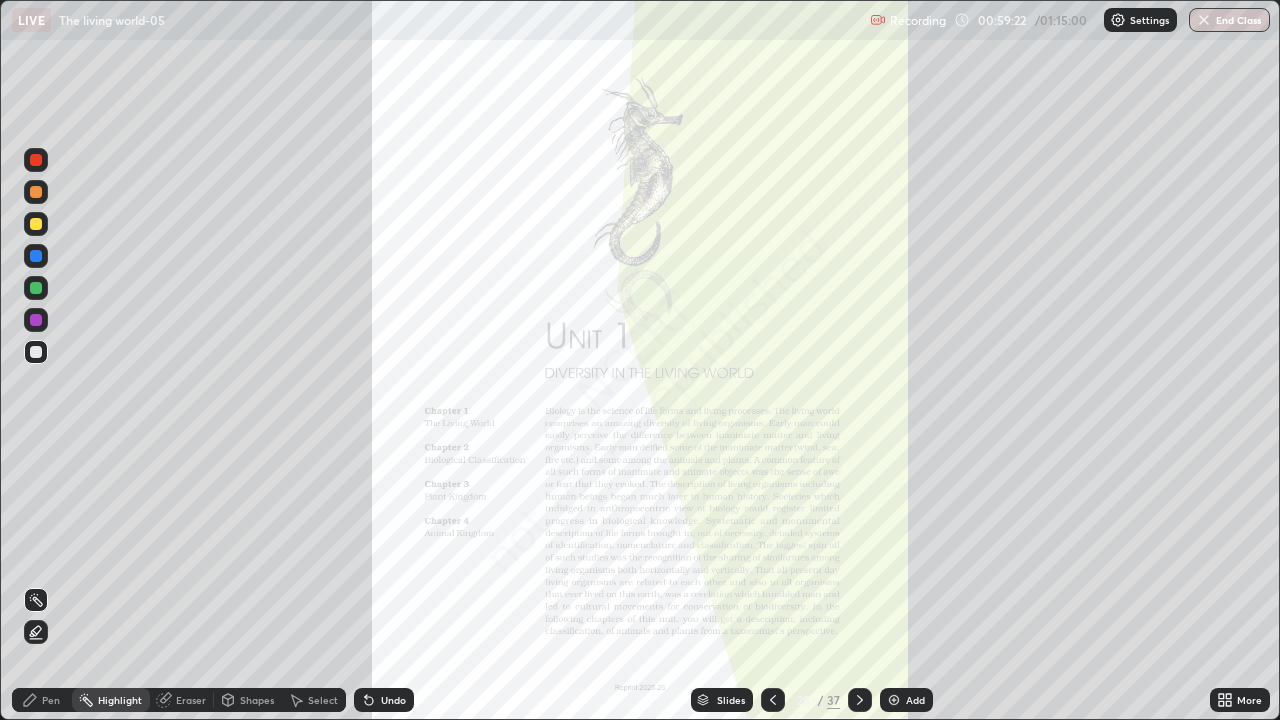 click at bounding box center (860, 700) 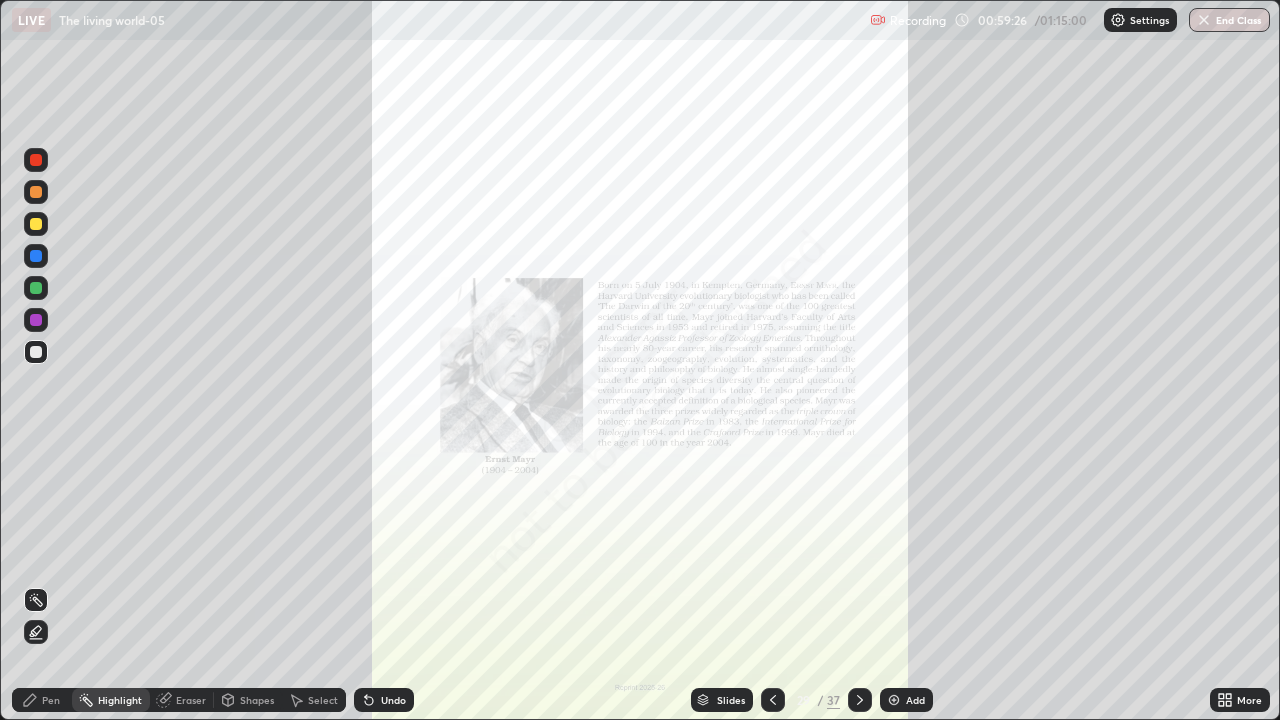 click 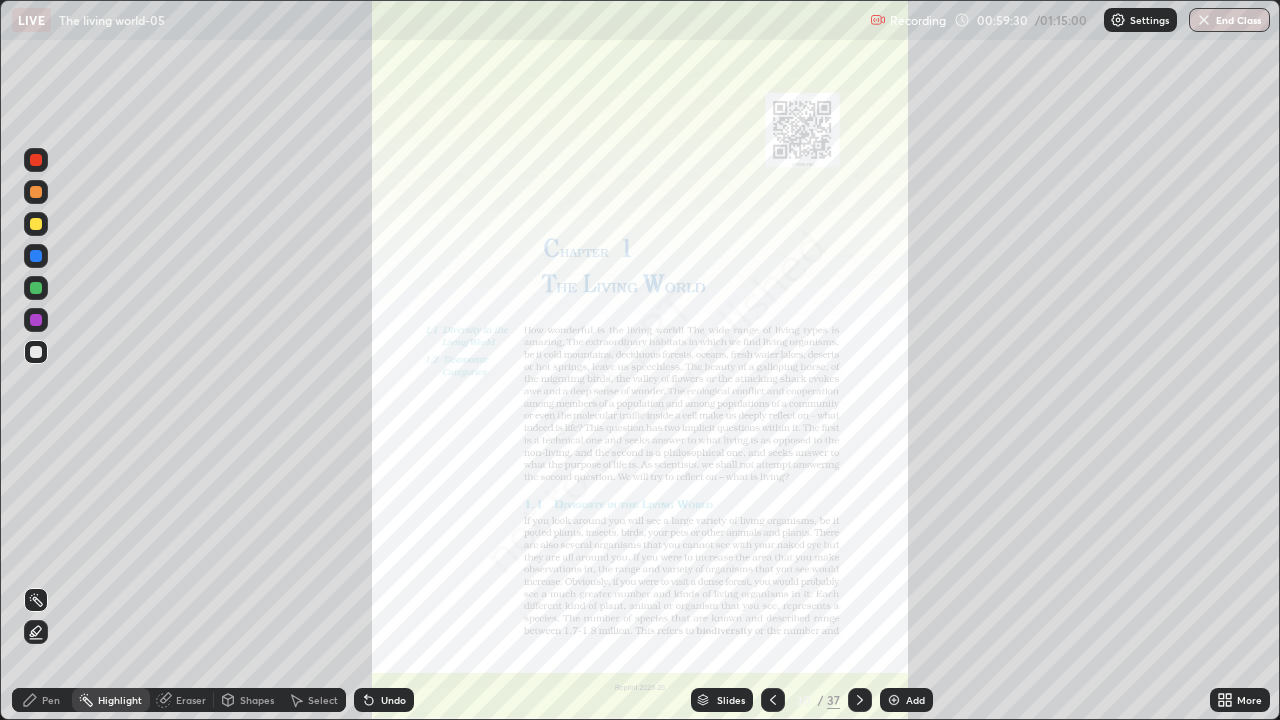click 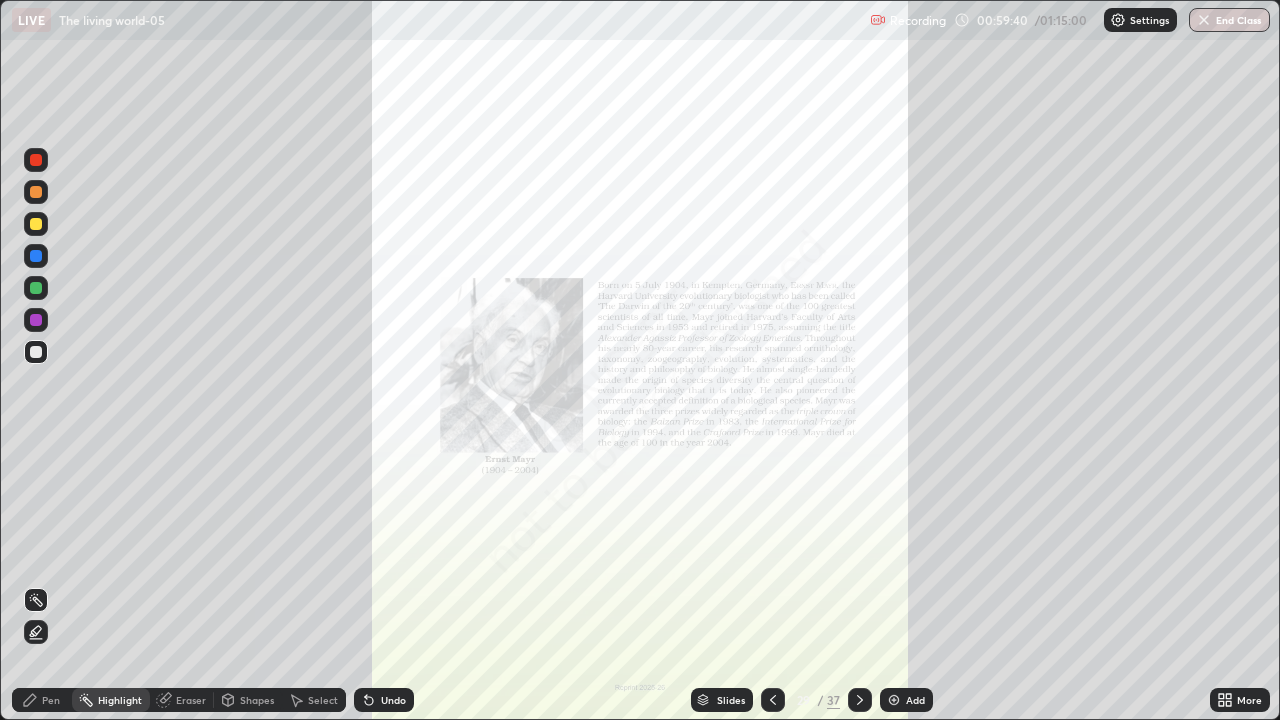 click 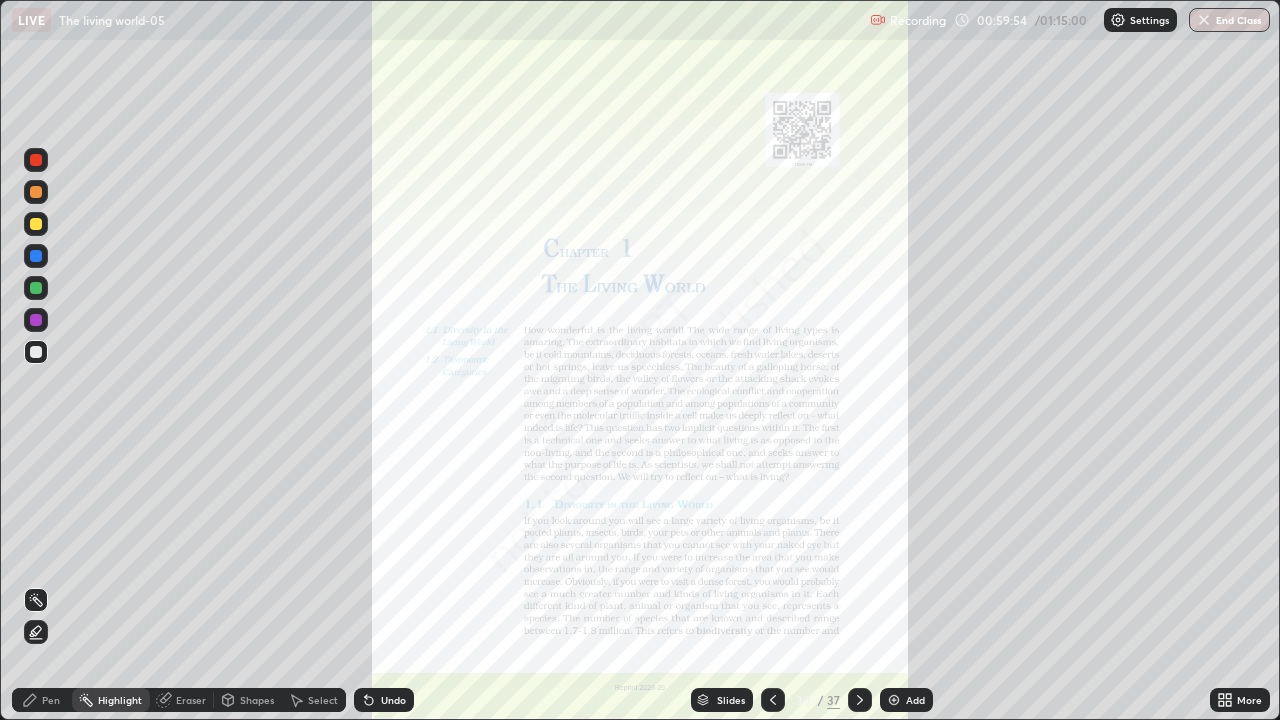 click 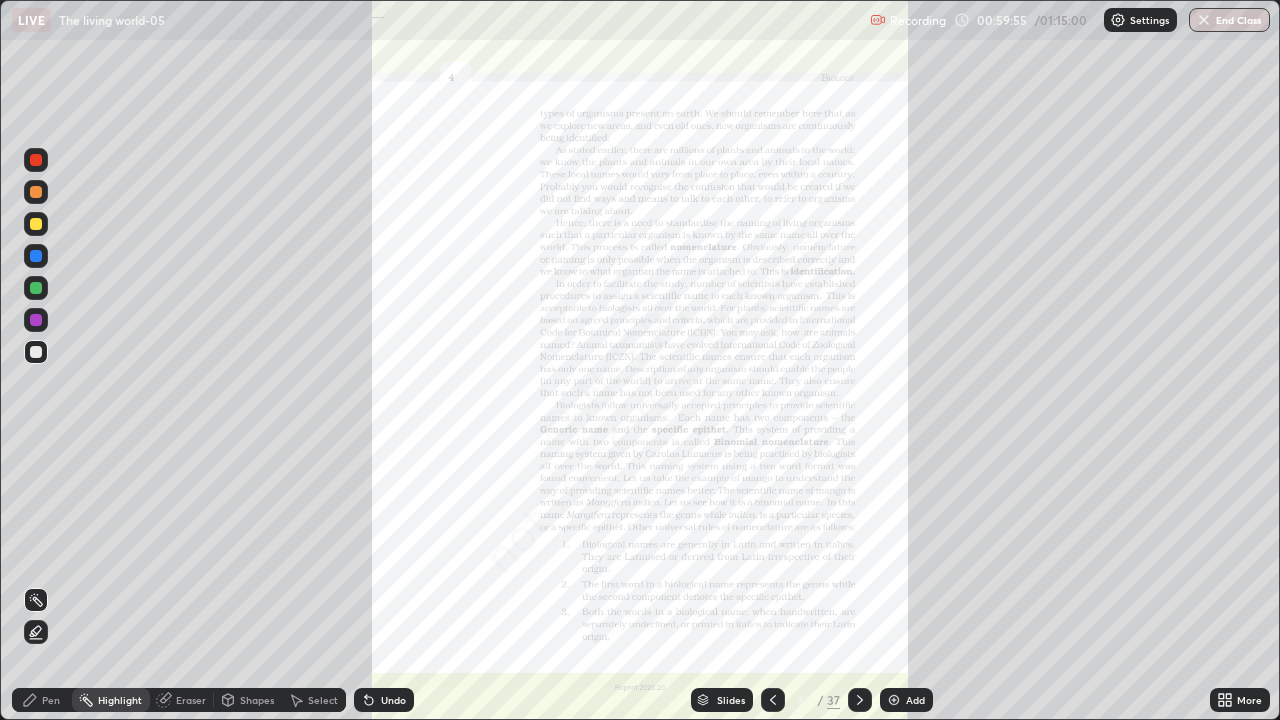click on "Slides" at bounding box center [731, 700] 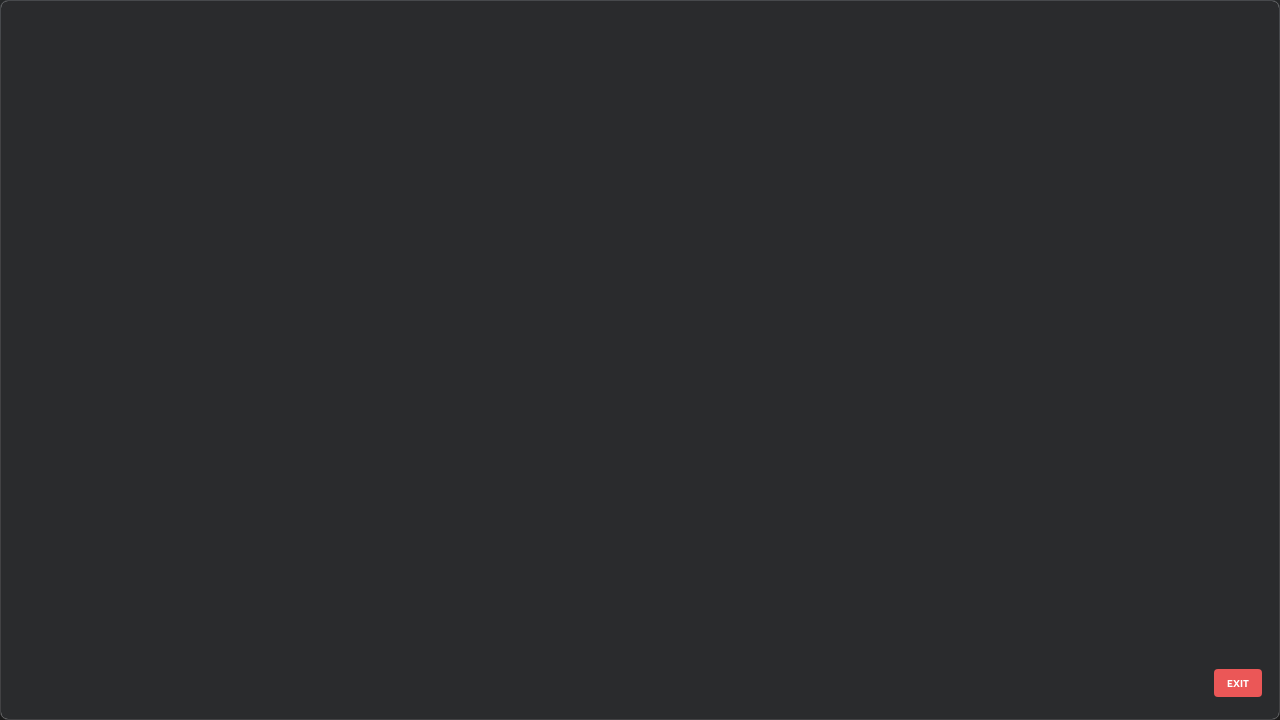 scroll, scrollTop: 1753, scrollLeft: 0, axis: vertical 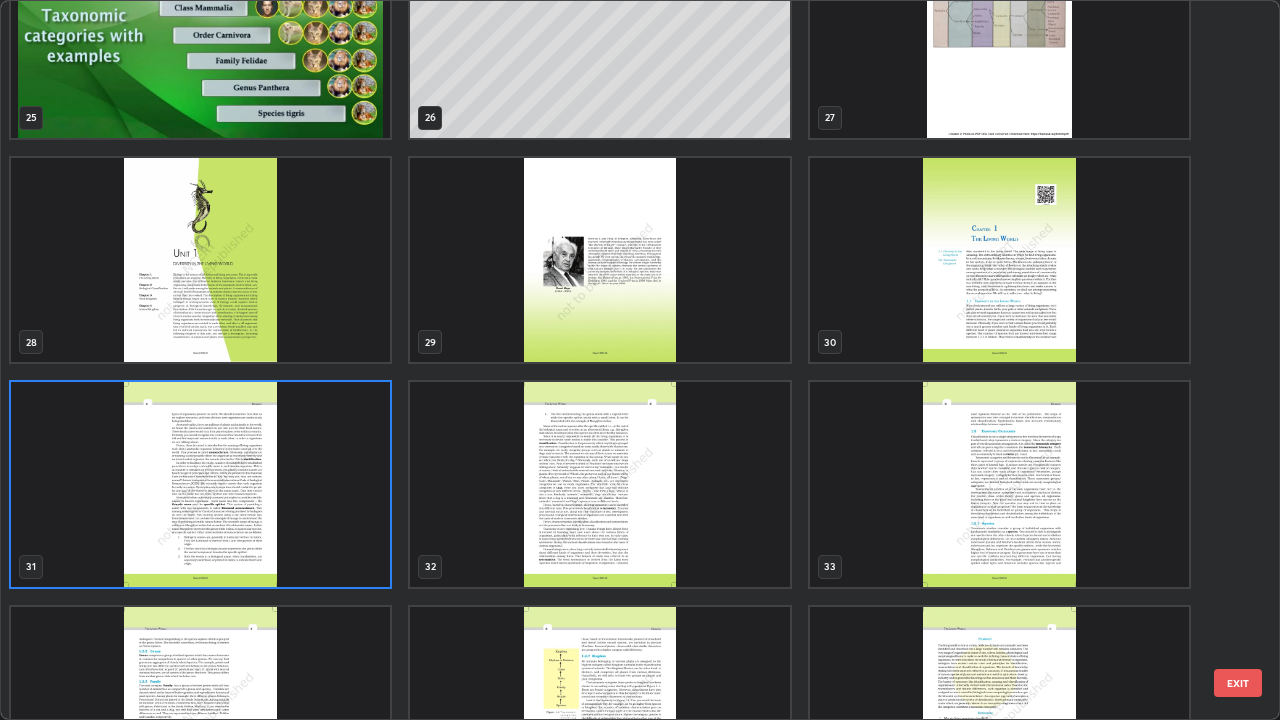 click at bounding box center [999, 260] 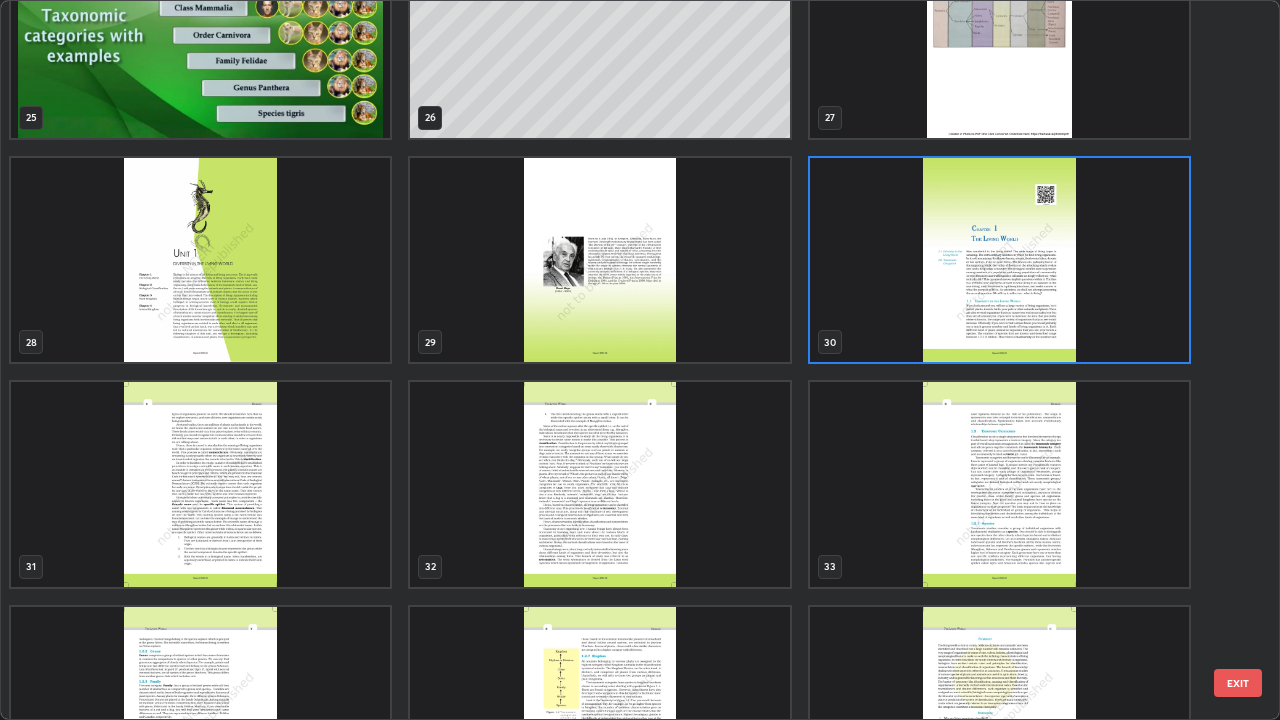 click at bounding box center [999, 260] 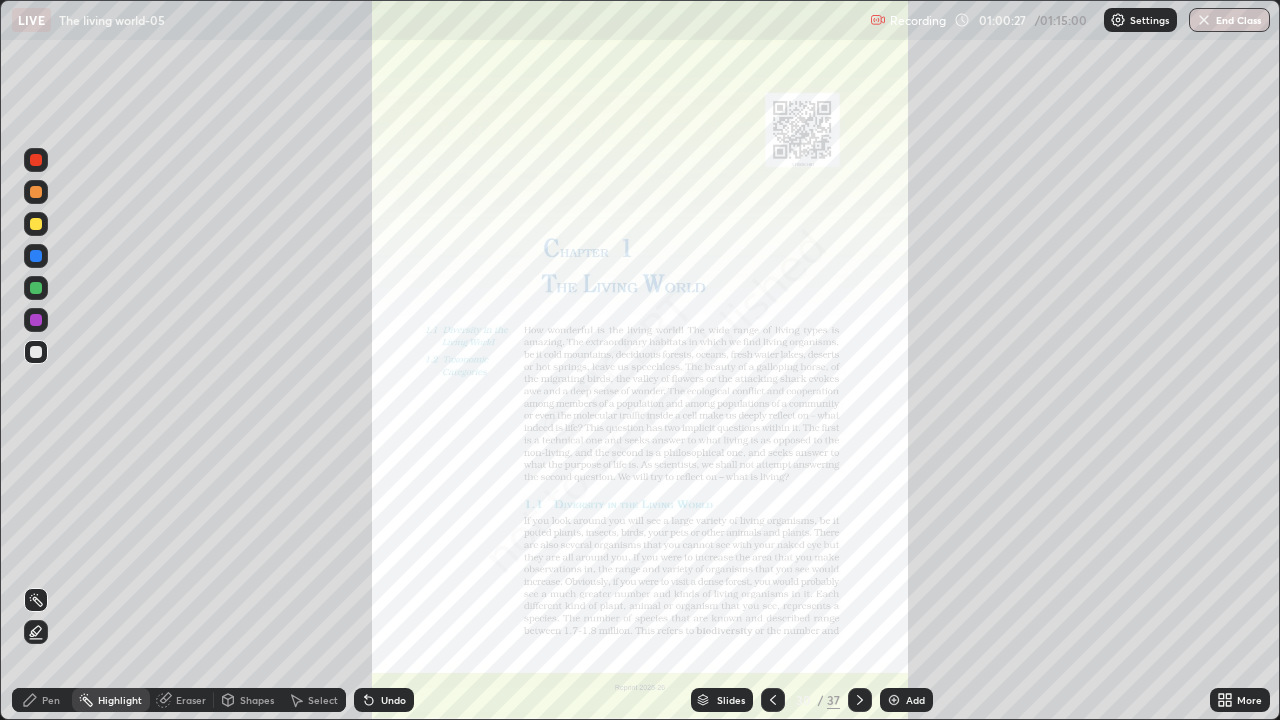 click 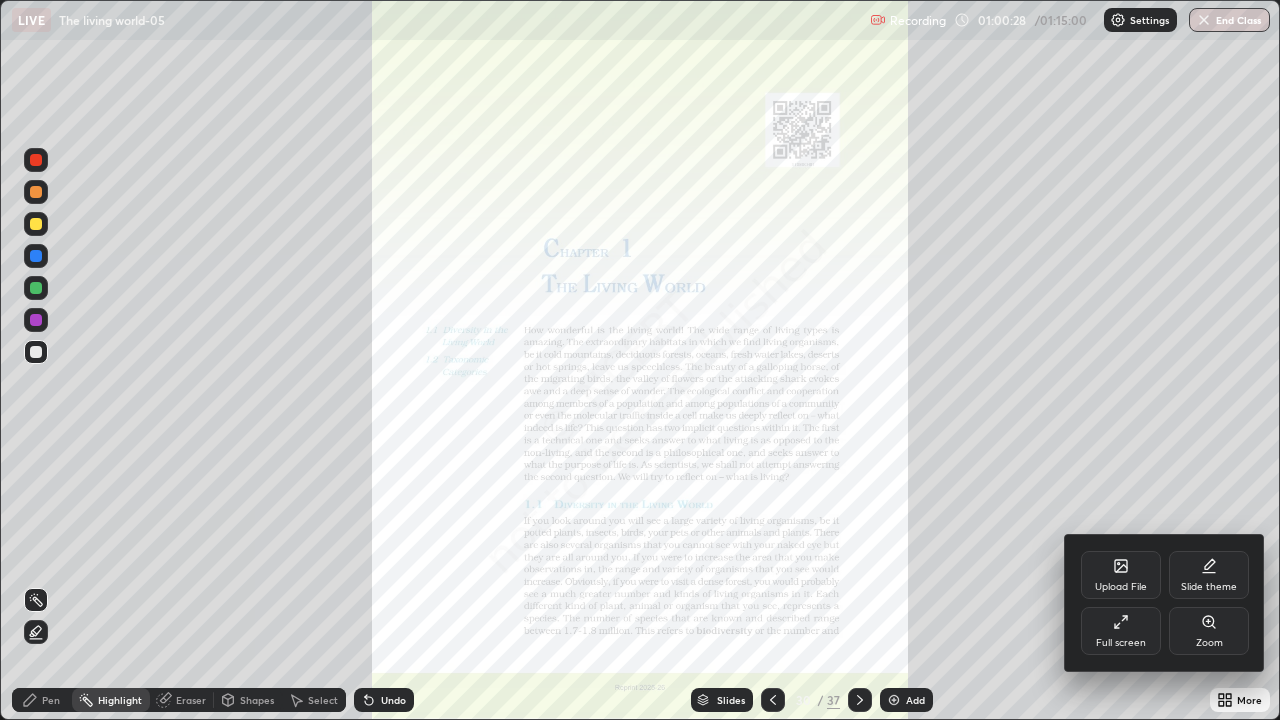 click on "Zoom" at bounding box center [1209, 643] 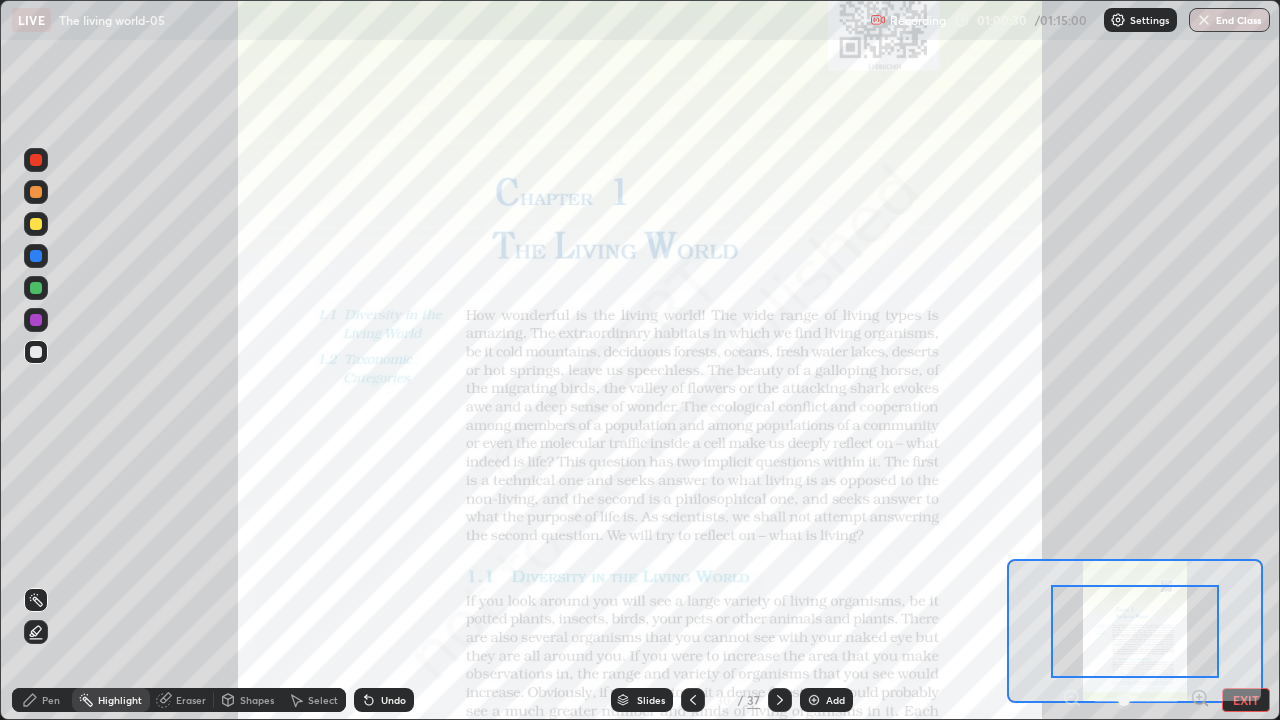 click 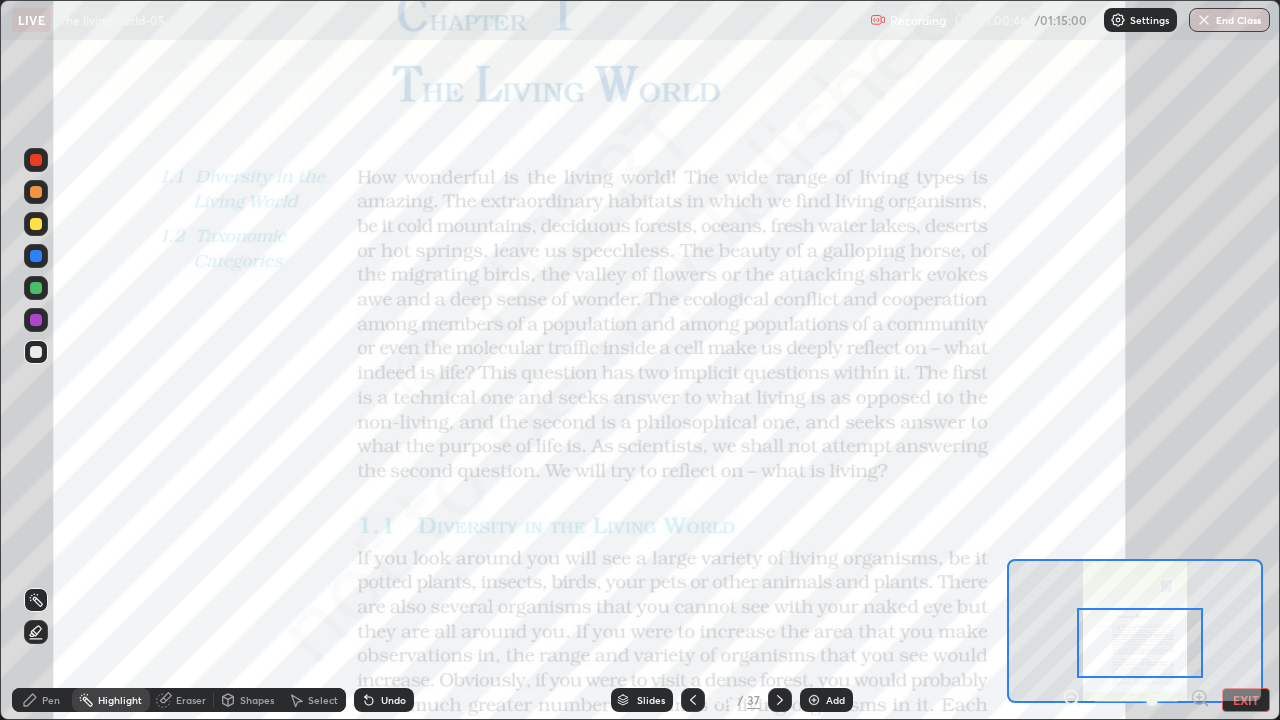 click at bounding box center [36, 288] 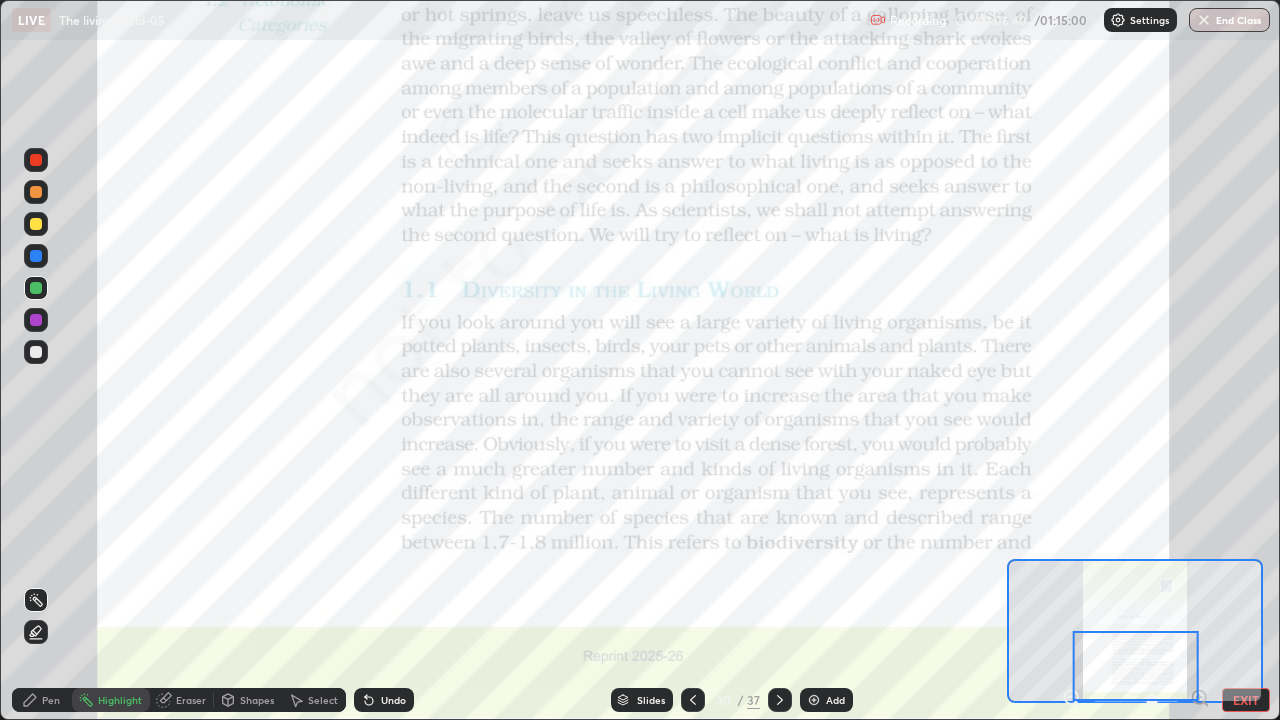 click 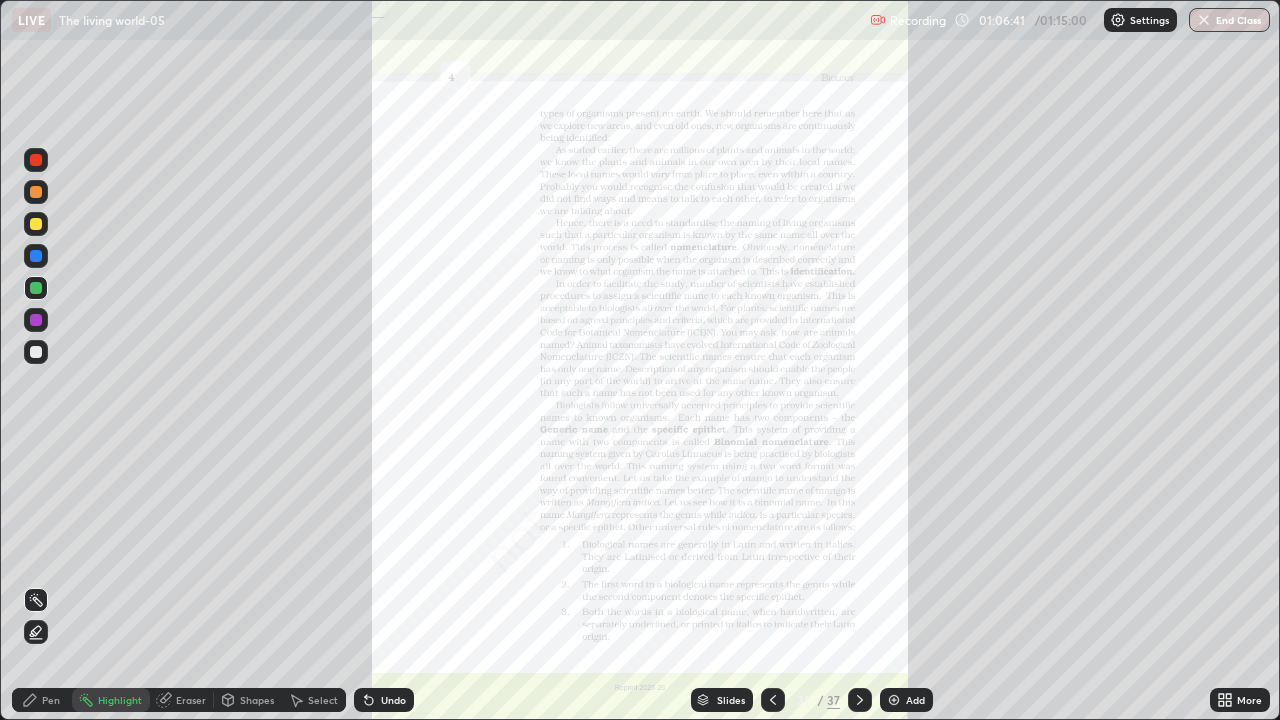 click on "More" at bounding box center (1240, 700) 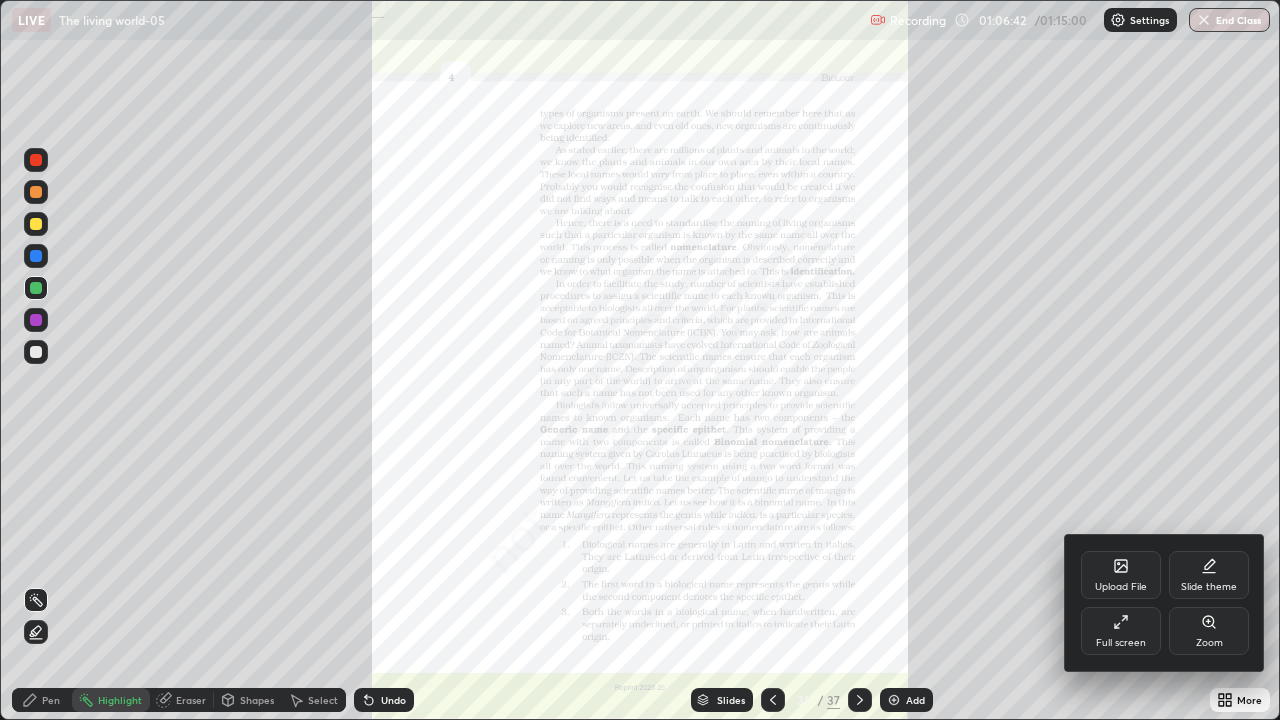 click on "Zoom" at bounding box center (1209, 631) 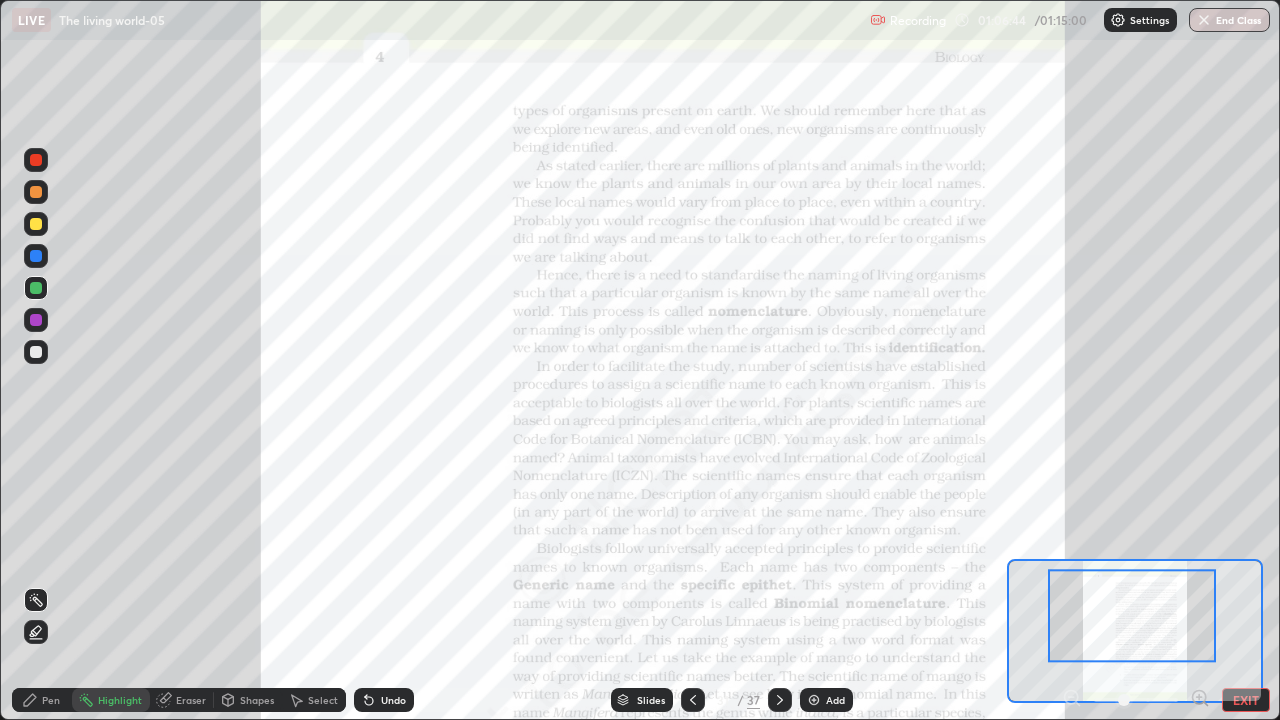 click 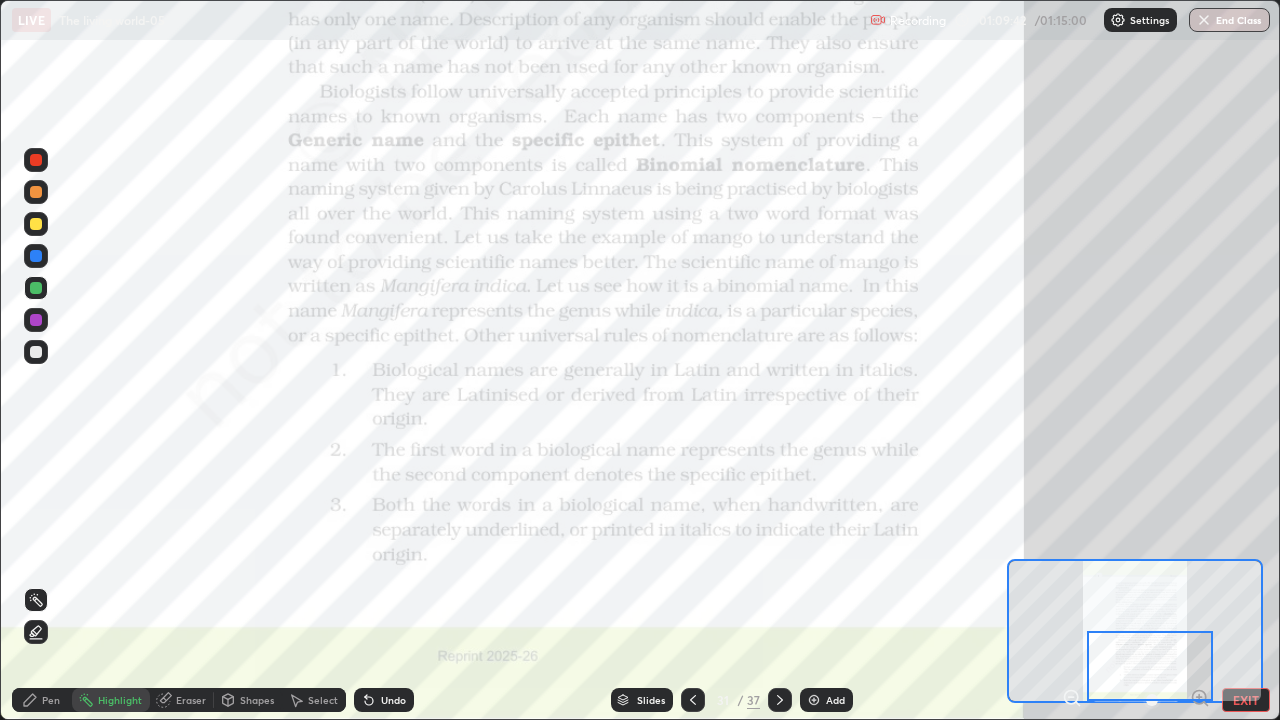 click 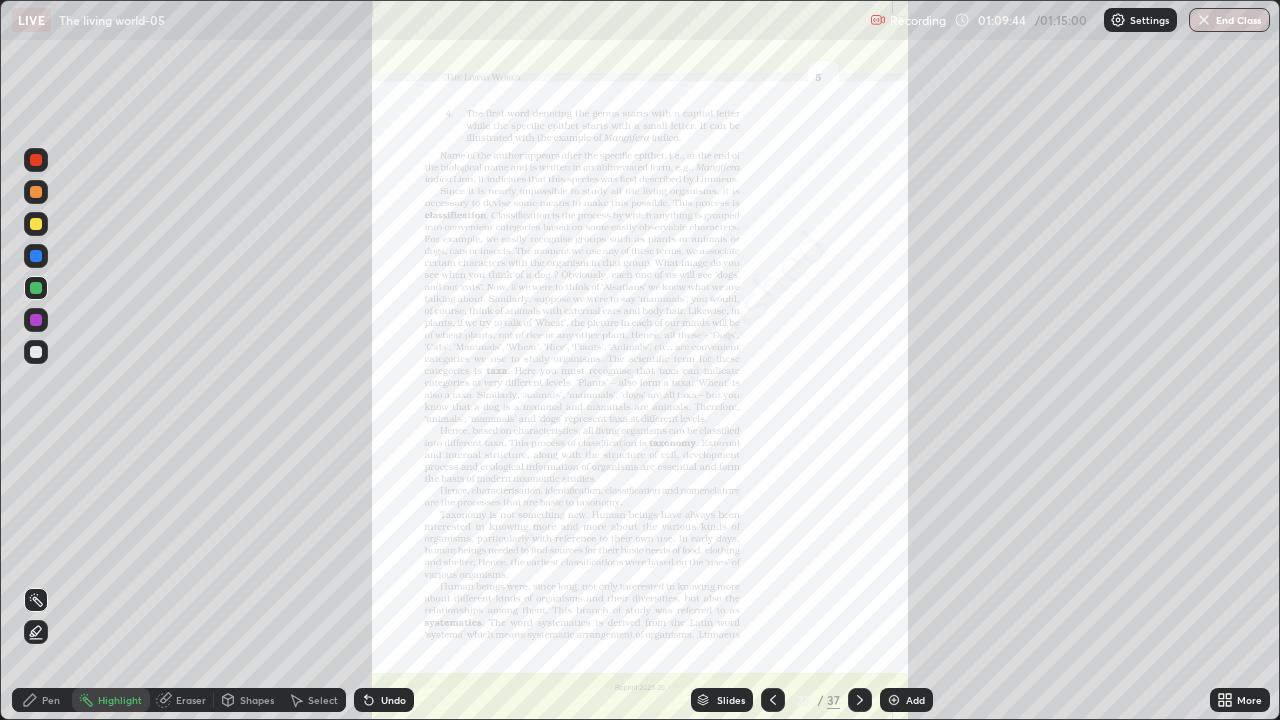 click on "More" at bounding box center (1249, 700) 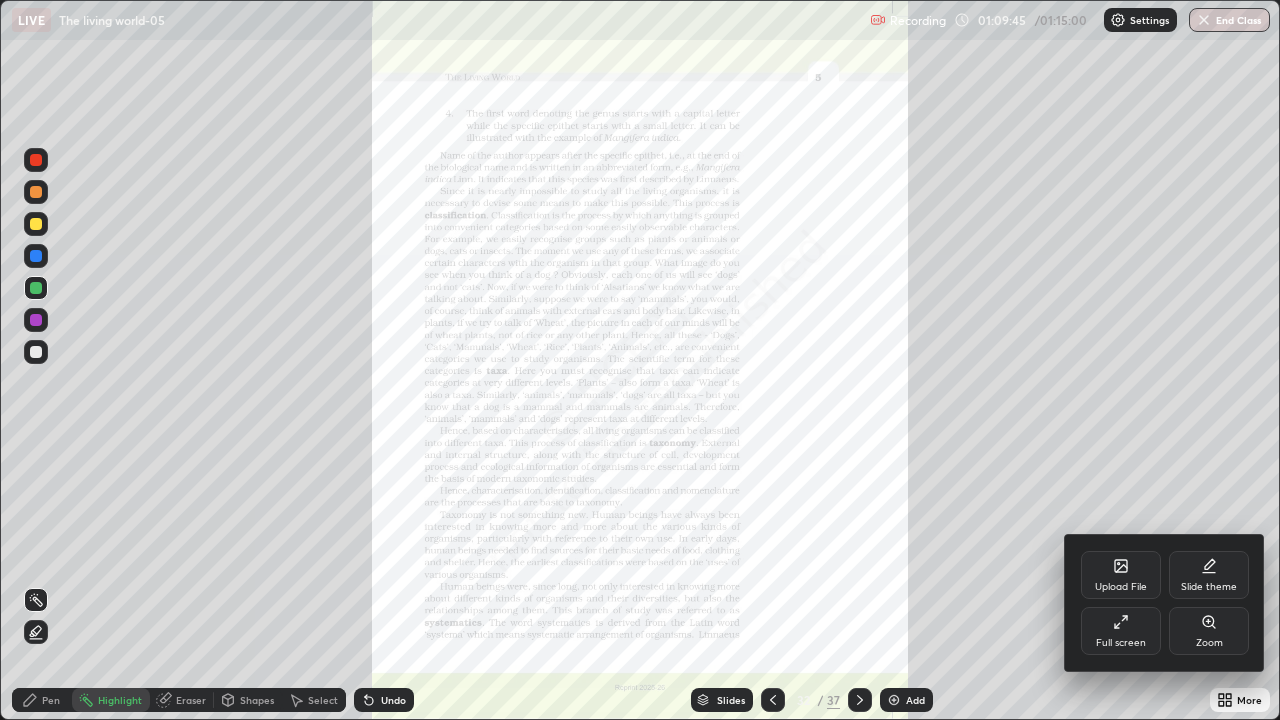 click on "Zoom" at bounding box center (1209, 631) 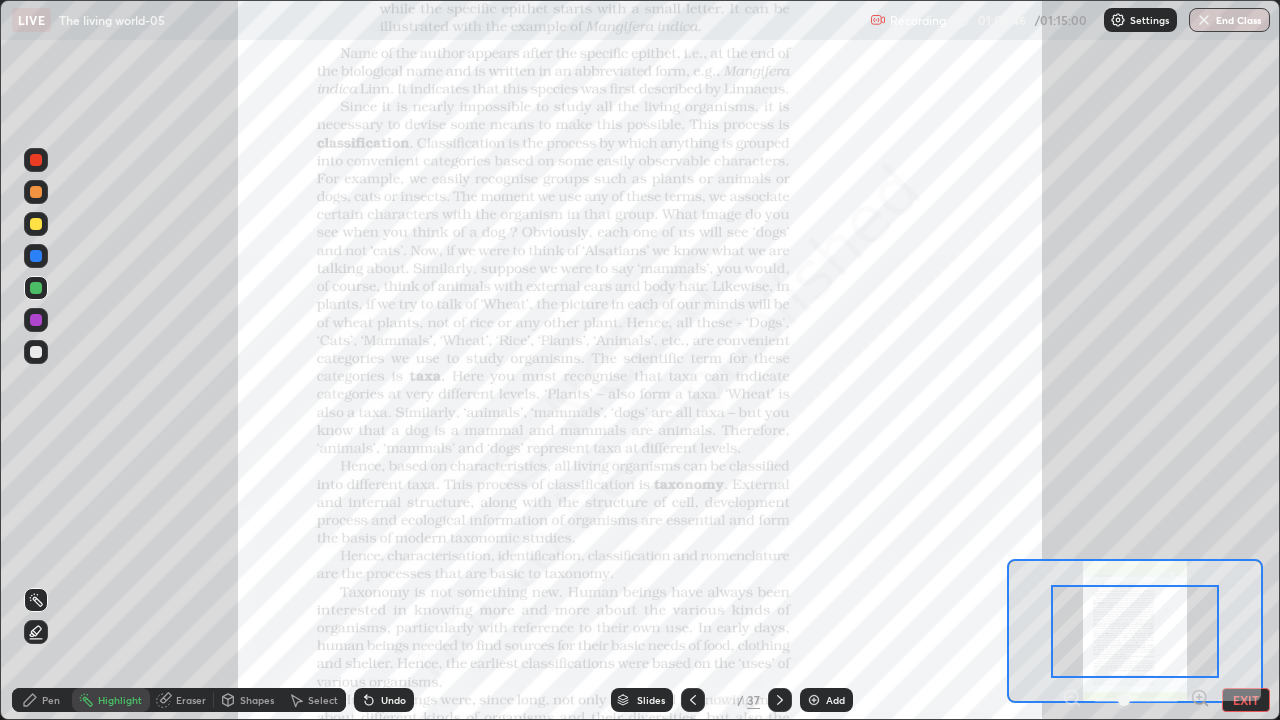 click 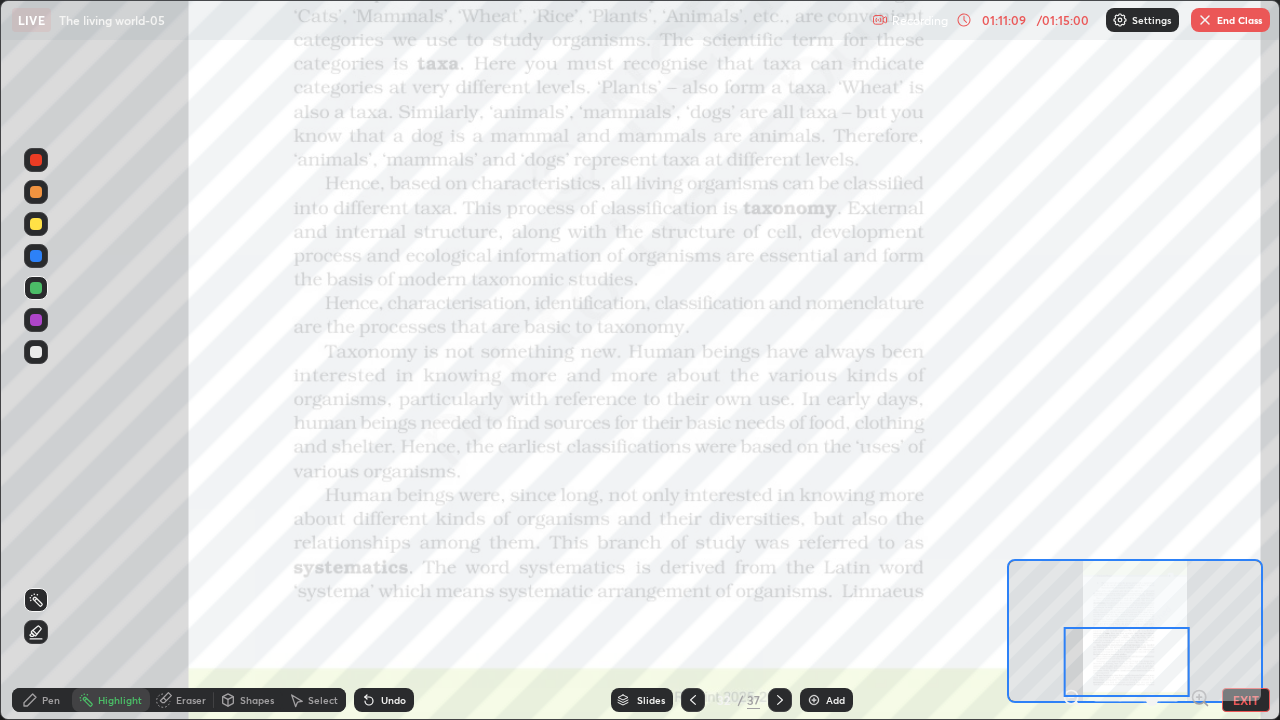 click 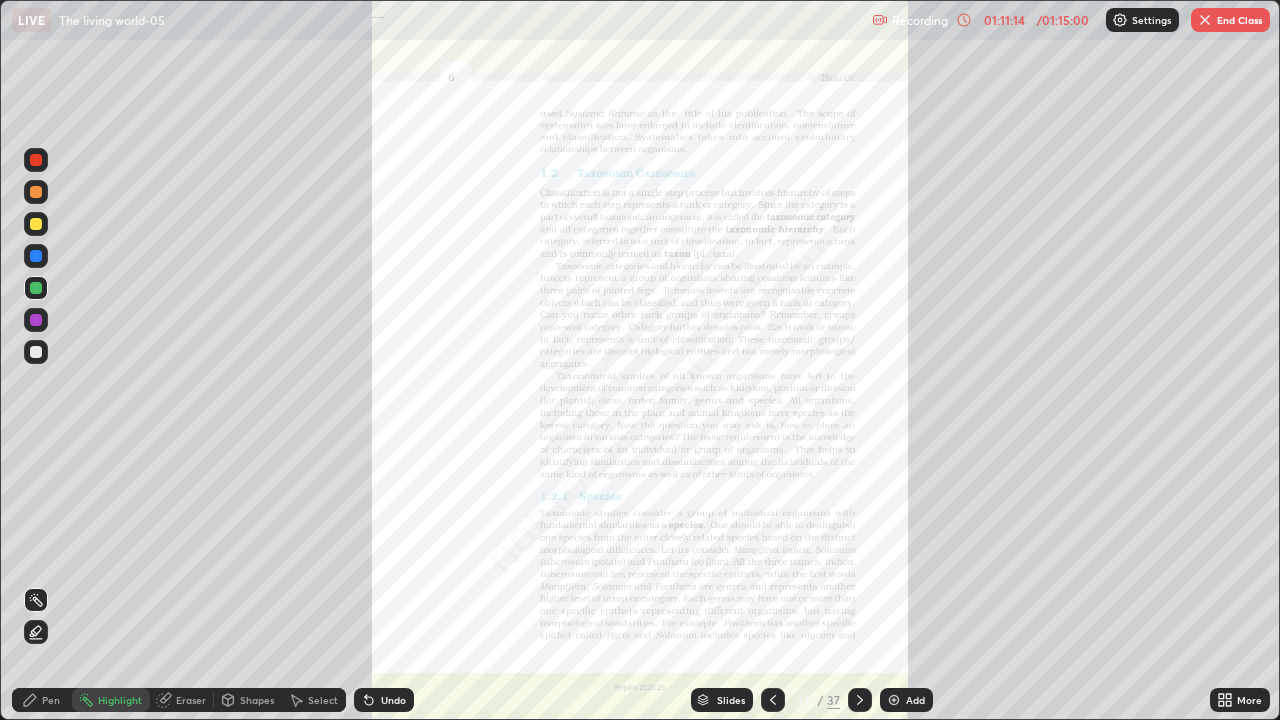 click 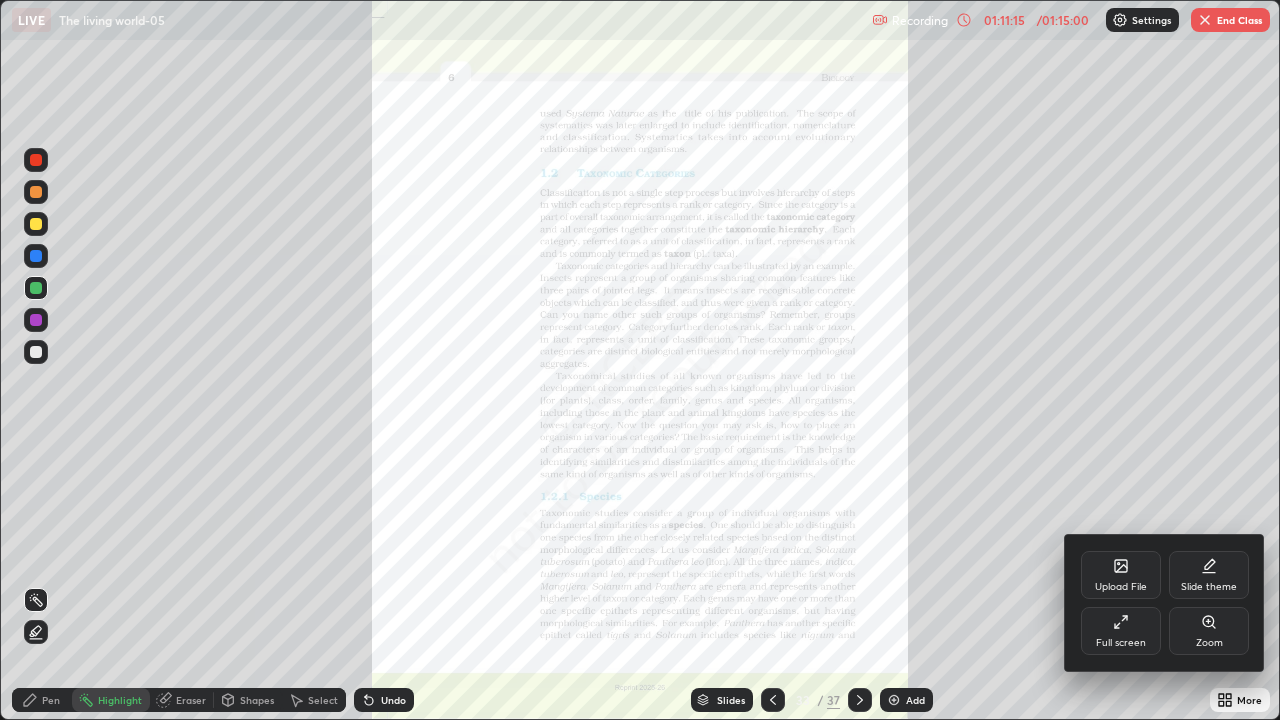 click on "Zoom" at bounding box center (1209, 631) 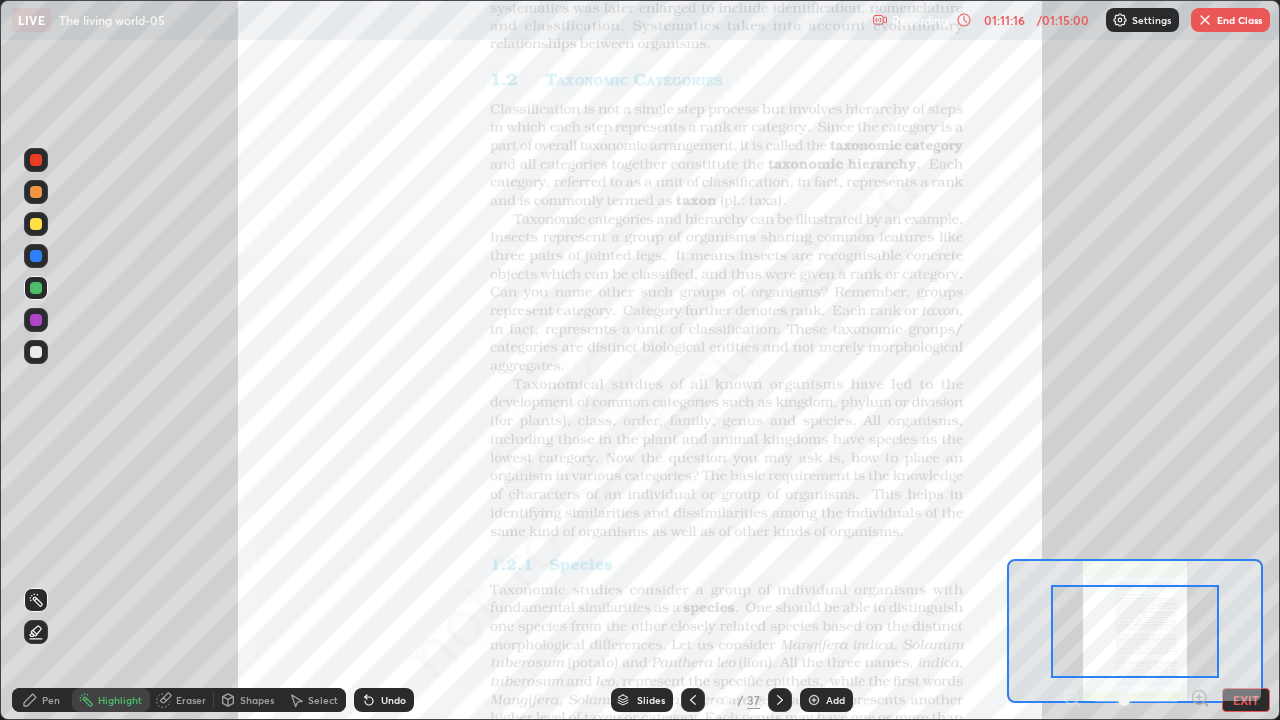 click 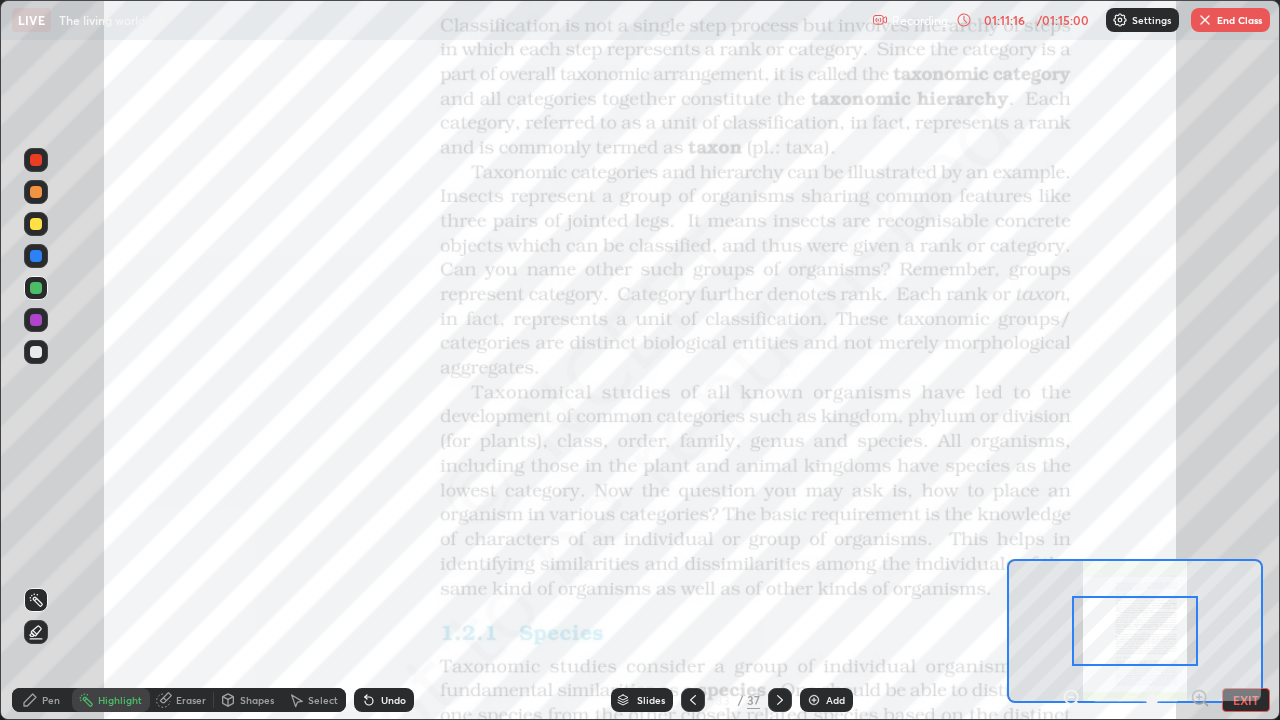 click 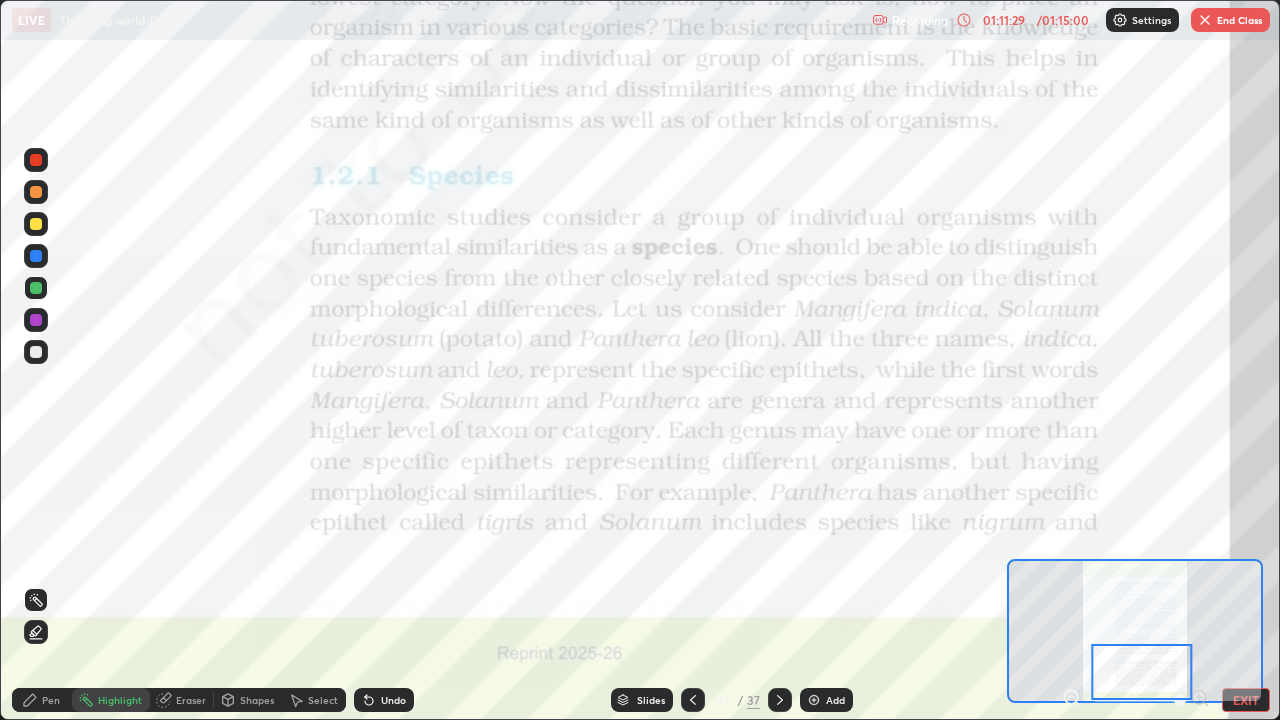 click 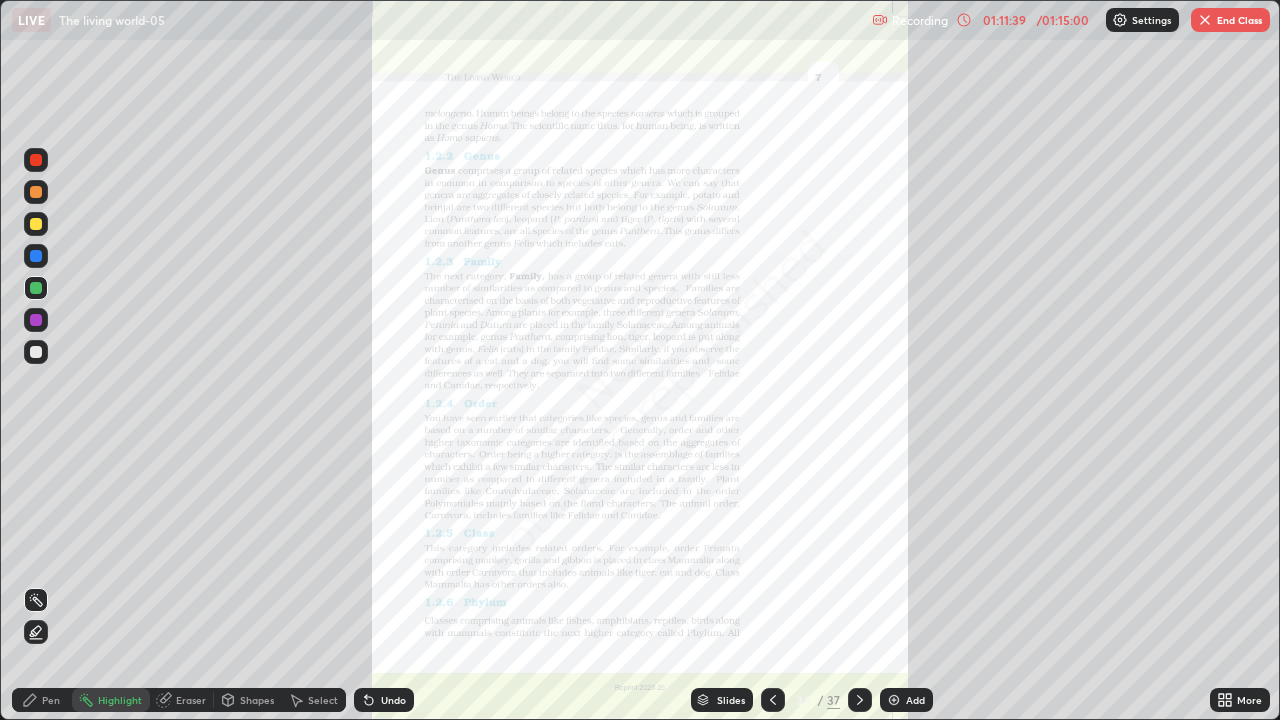 click 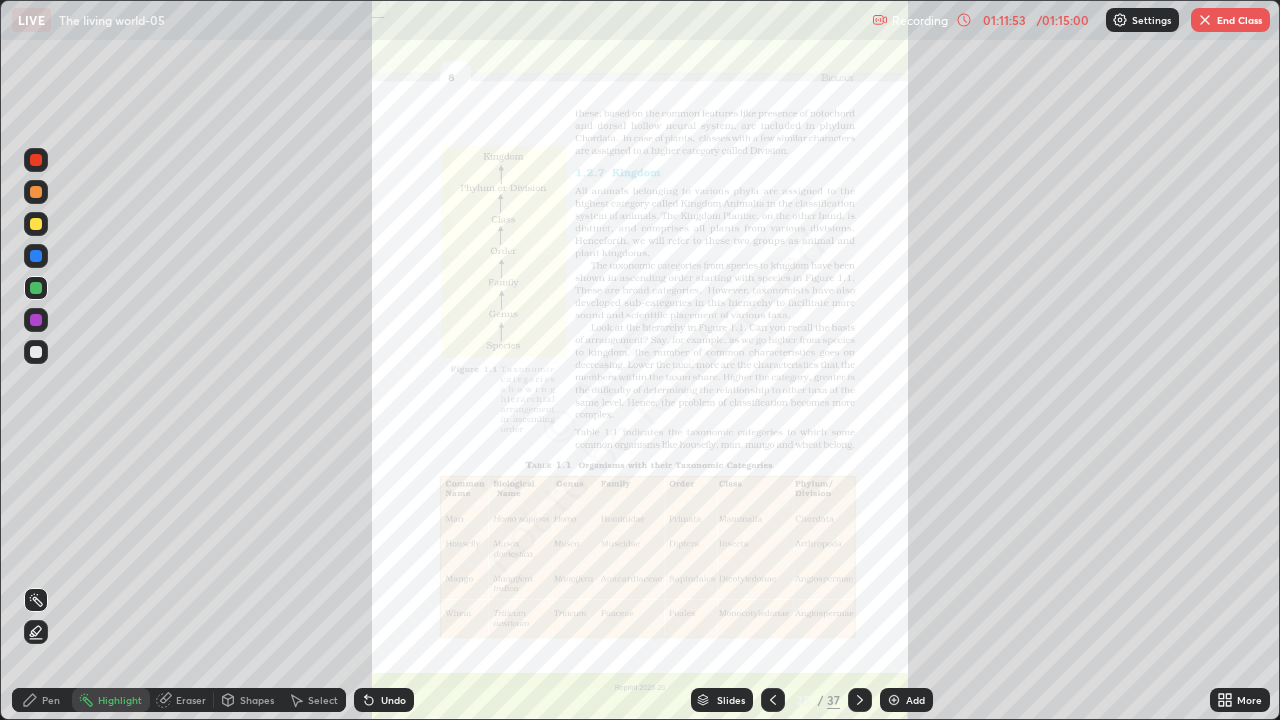 click 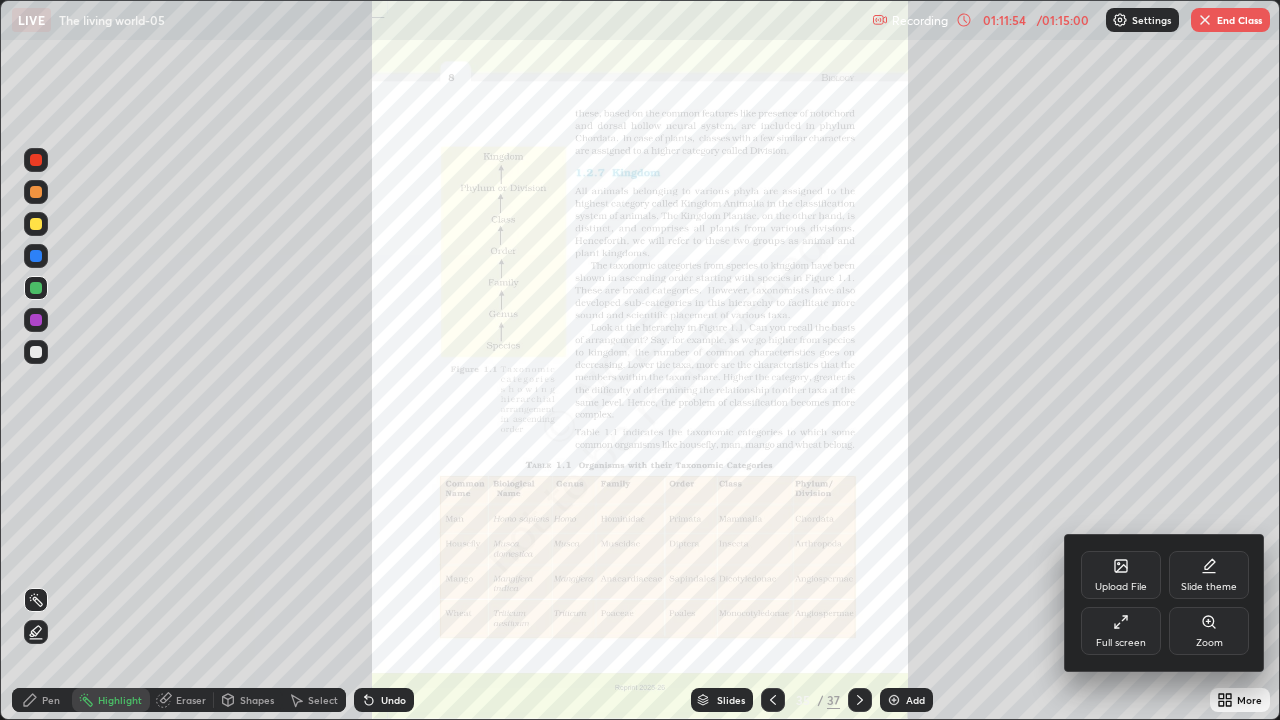 click on "Zoom" at bounding box center (1209, 631) 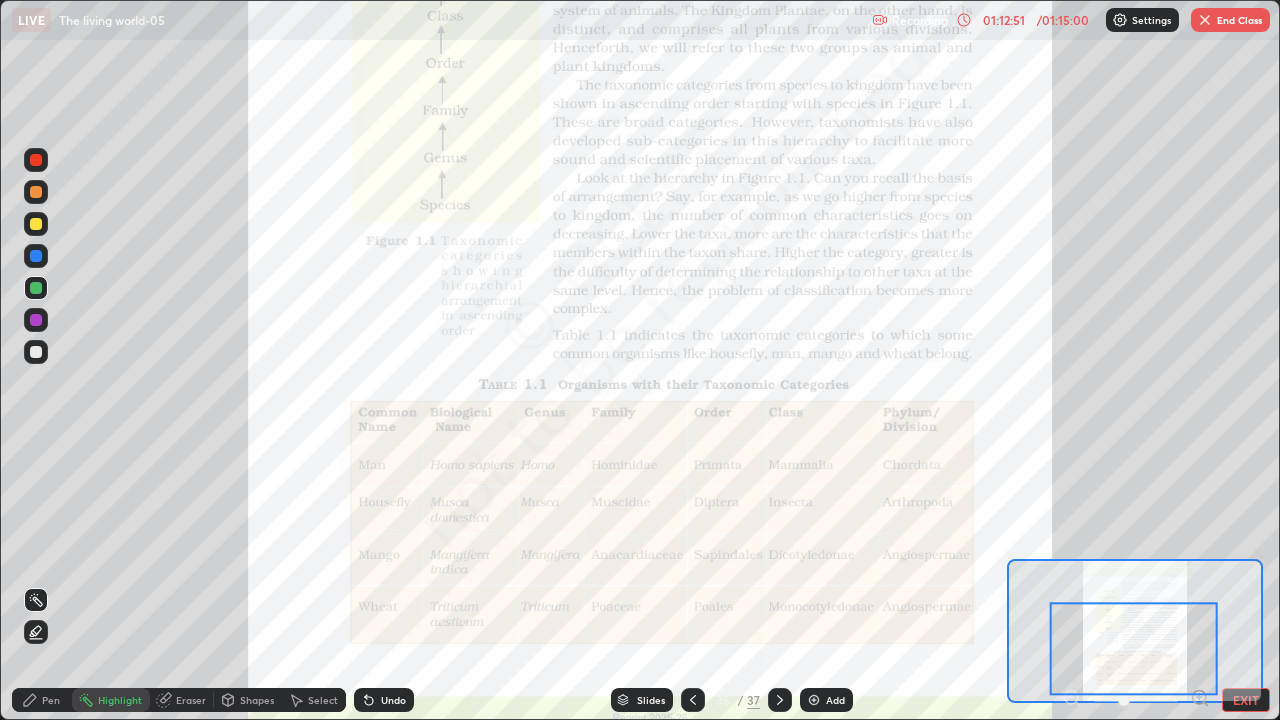 click on "End Class" at bounding box center (1230, 20) 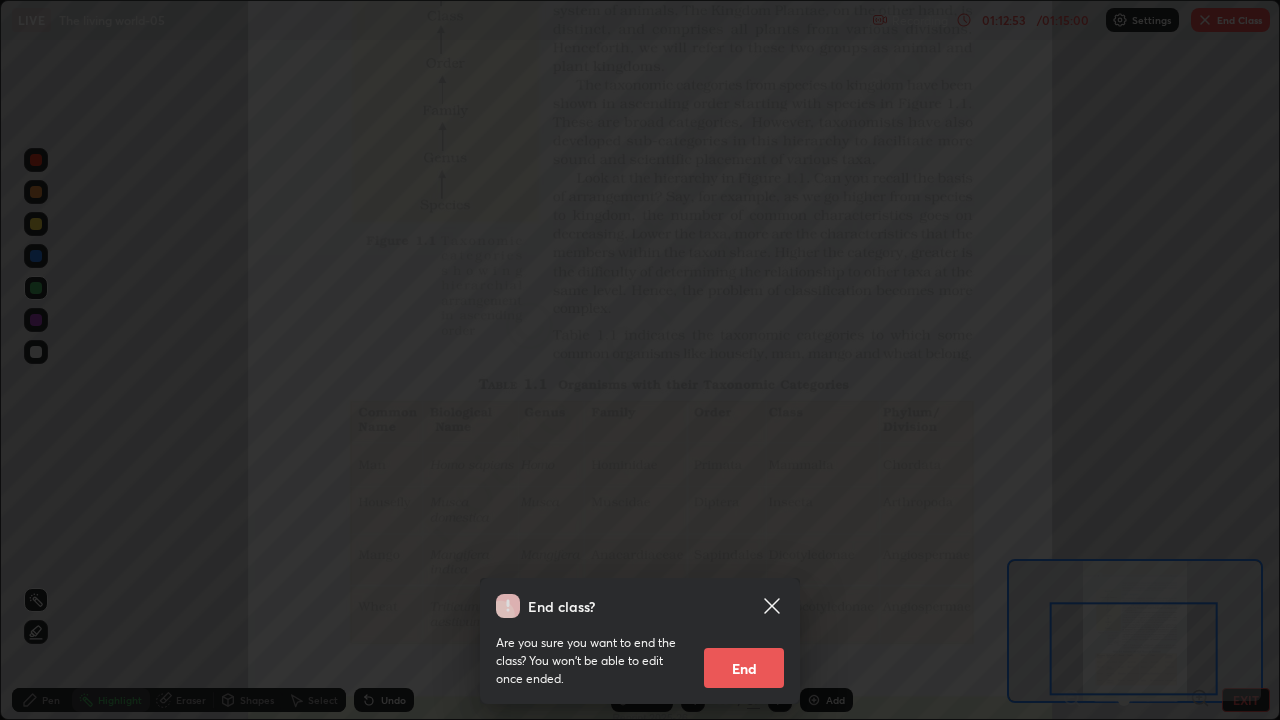 click on "End" at bounding box center [744, 668] 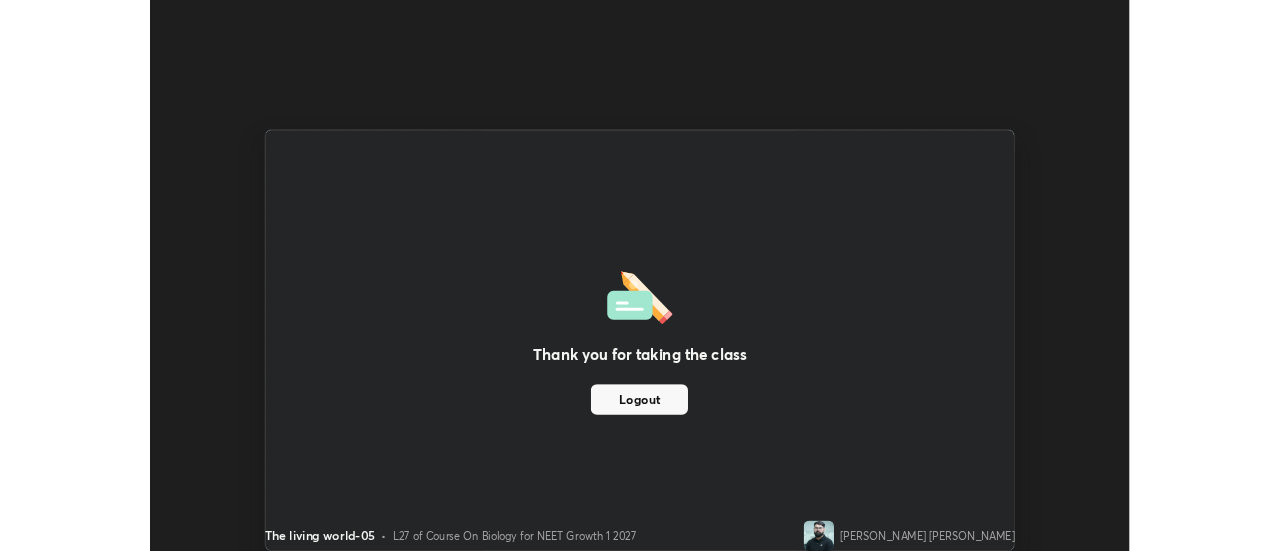 scroll, scrollTop: 551, scrollLeft: 1280, axis: both 